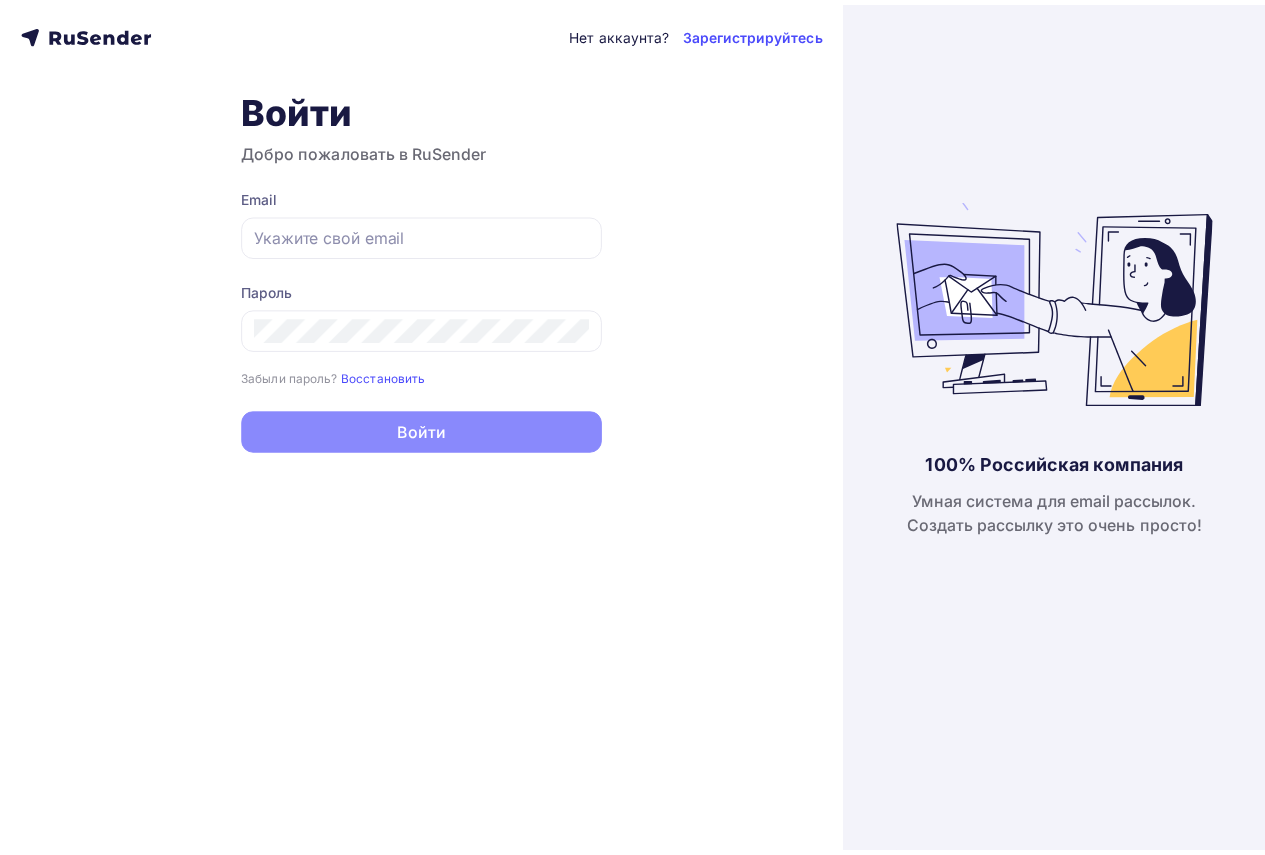 scroll, scrollTop: 0, scrollLeft: 0, axis: both 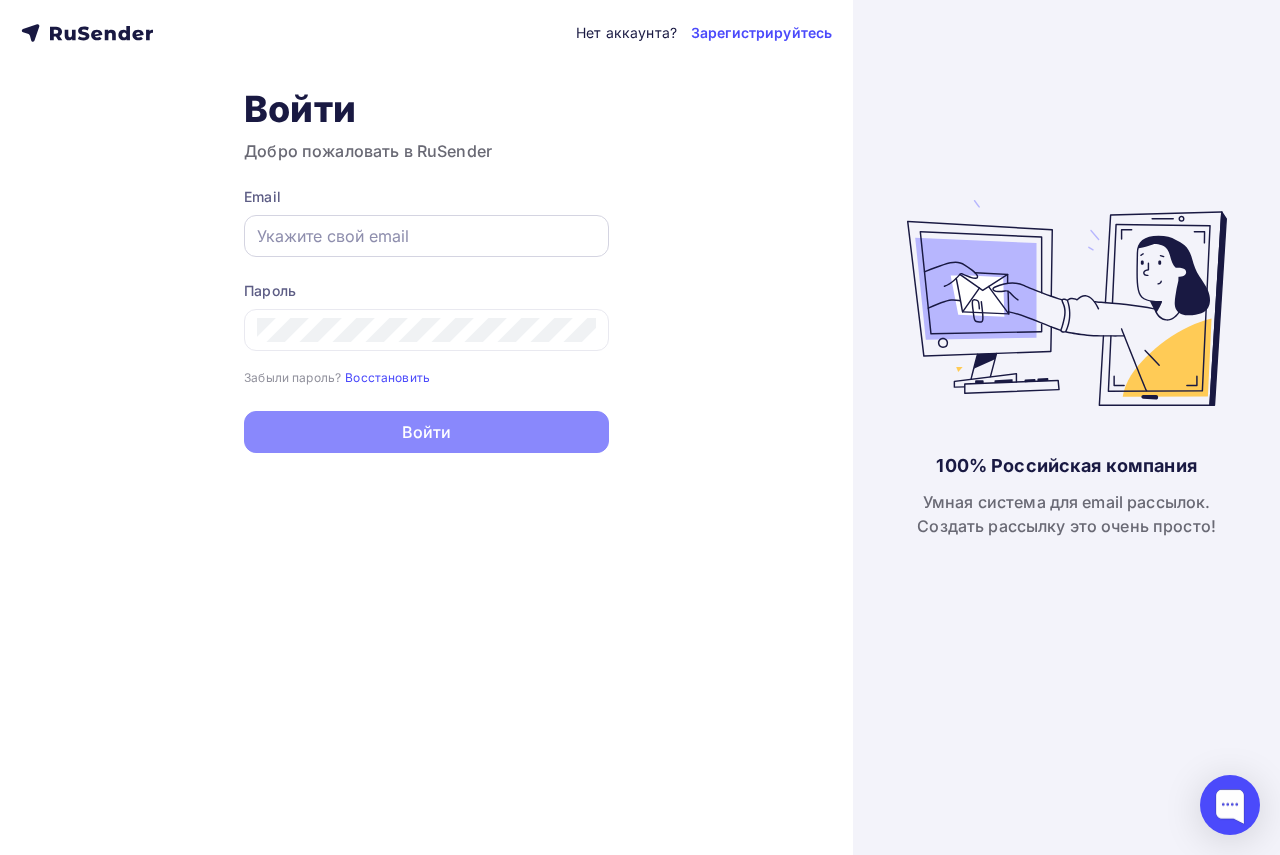 click at bounding box center [426, 236] 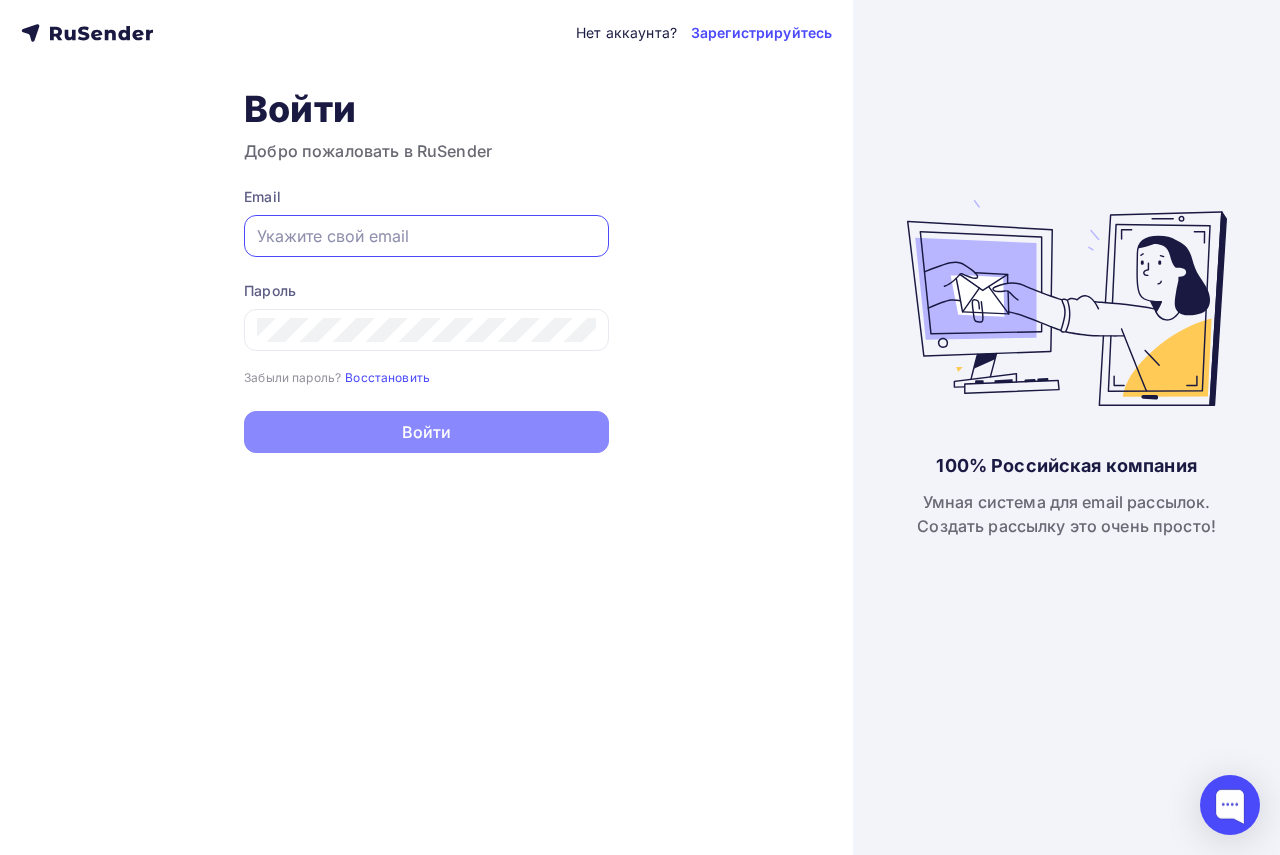 type on "[EMAIL]" 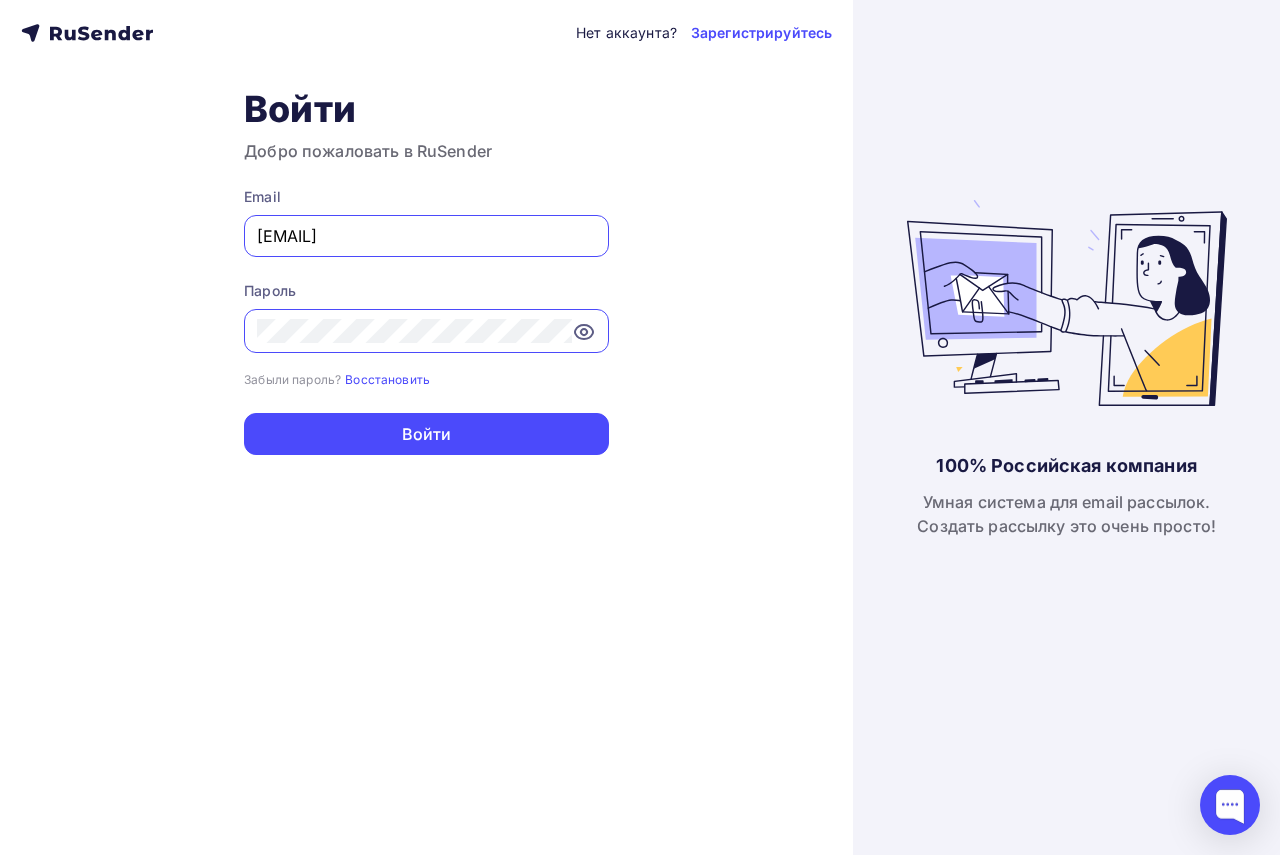 click 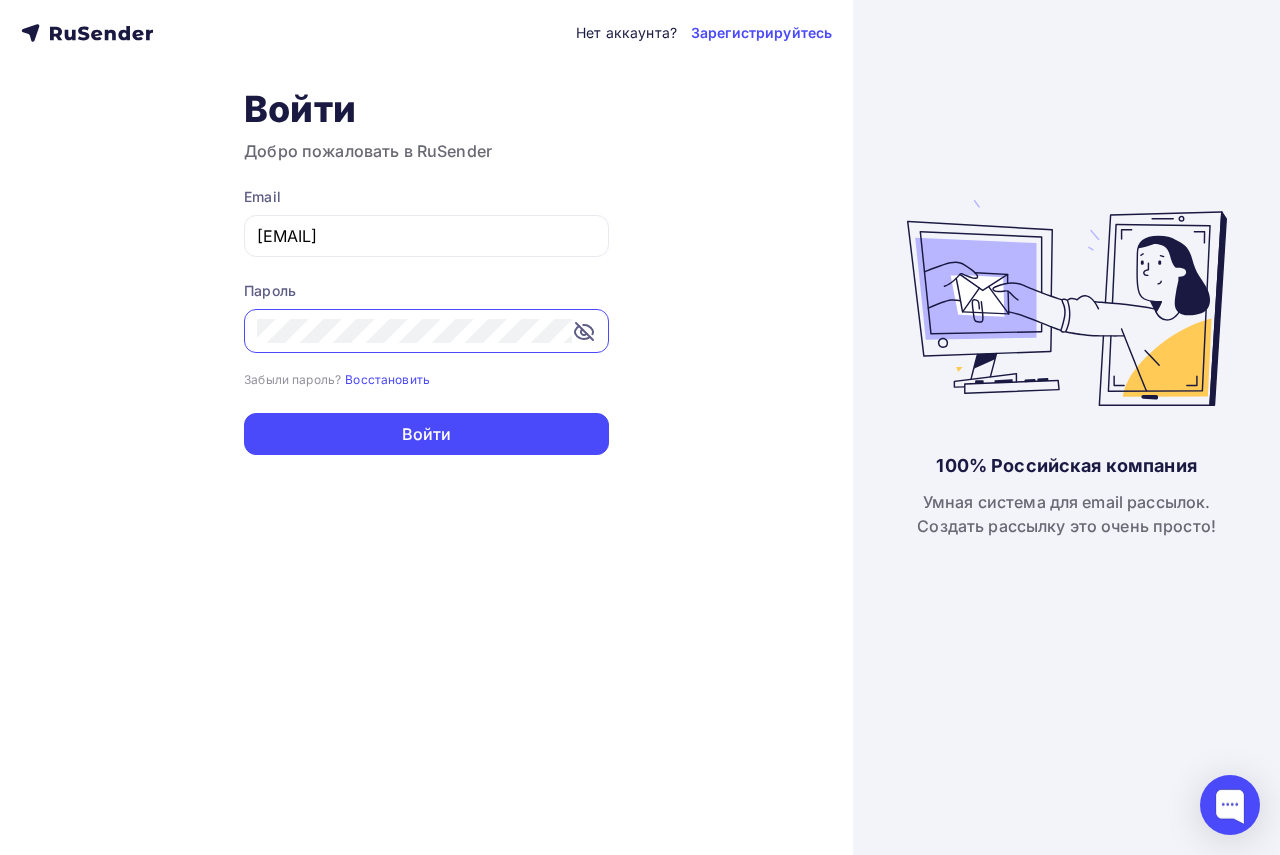 click 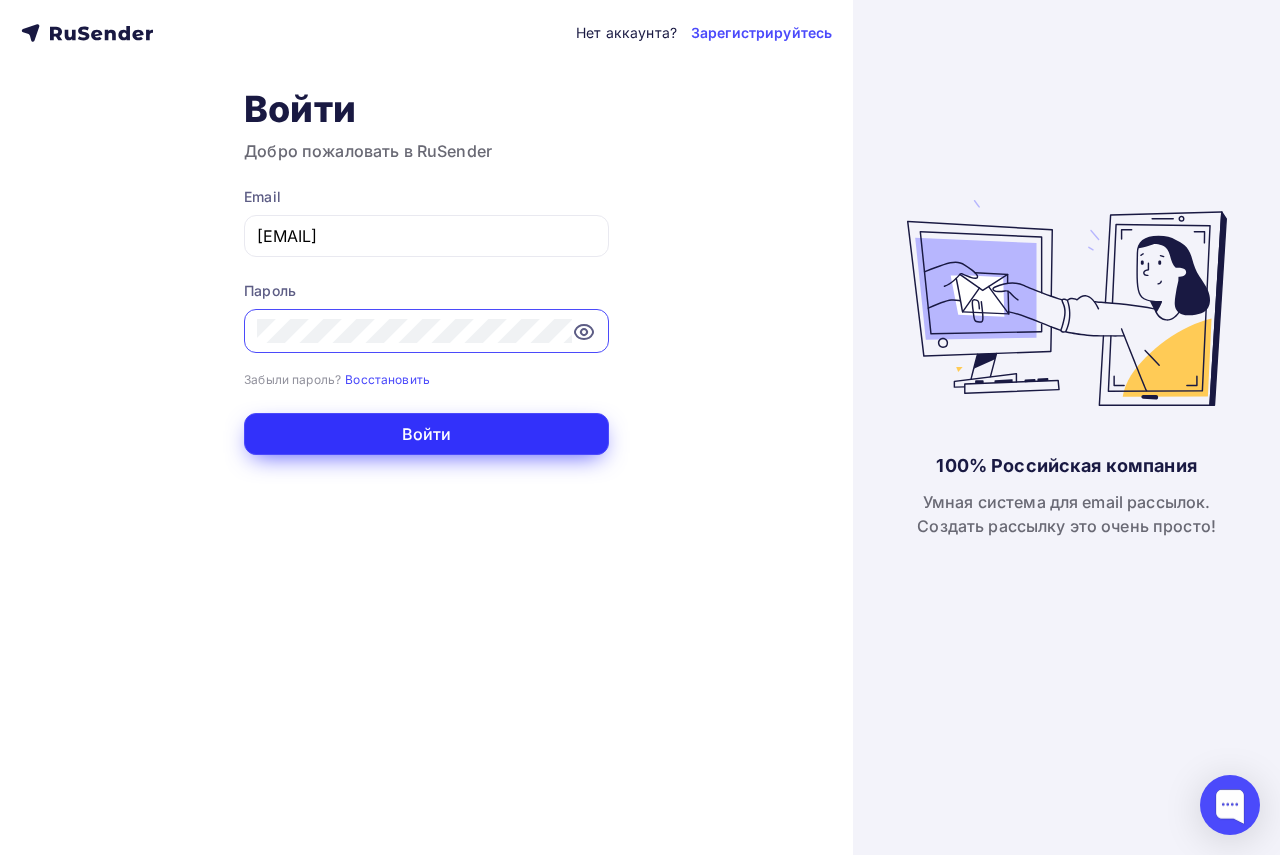 click on "Войти" at bounding box center [426, 434] 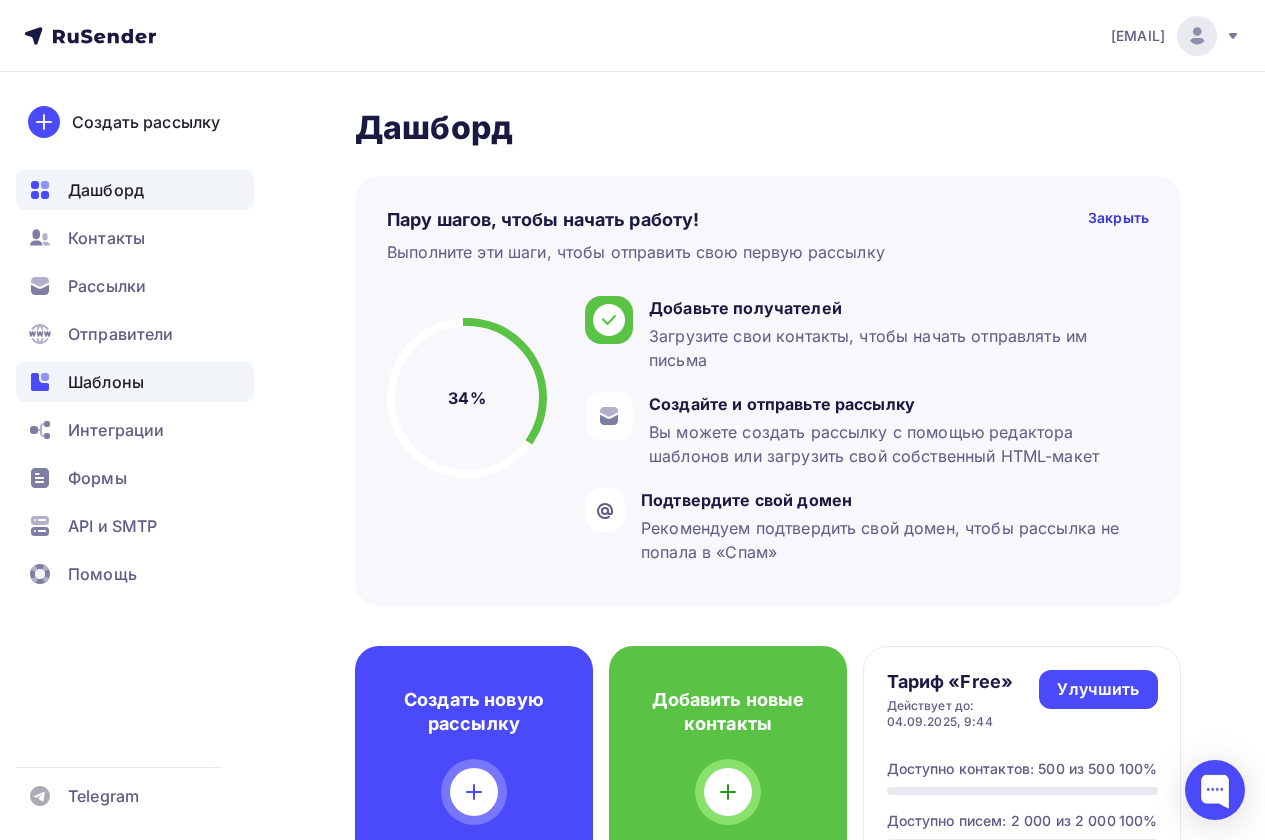 click on "Шаблоны" at bounding box center (106, 382) 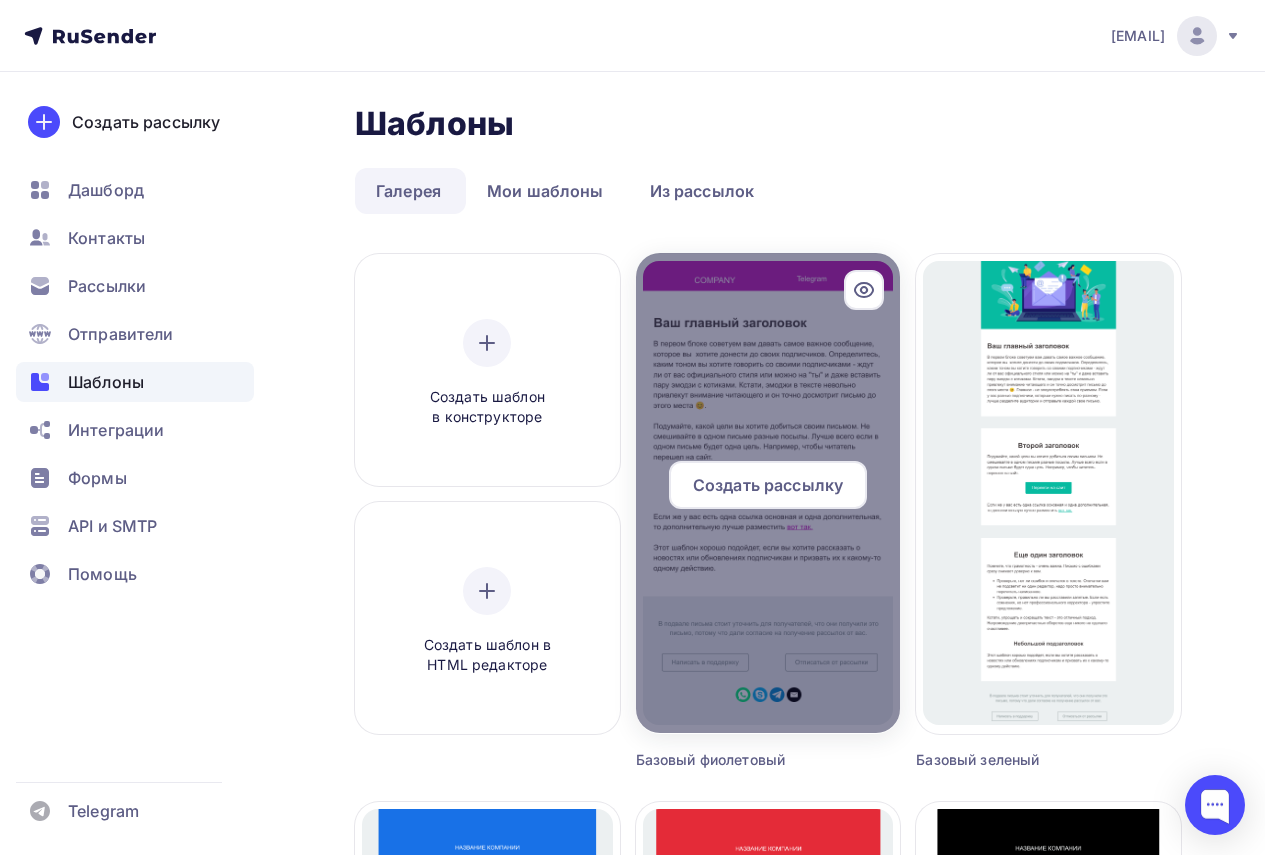 click on "Создать рассылку" at bounding box center (768, 485) 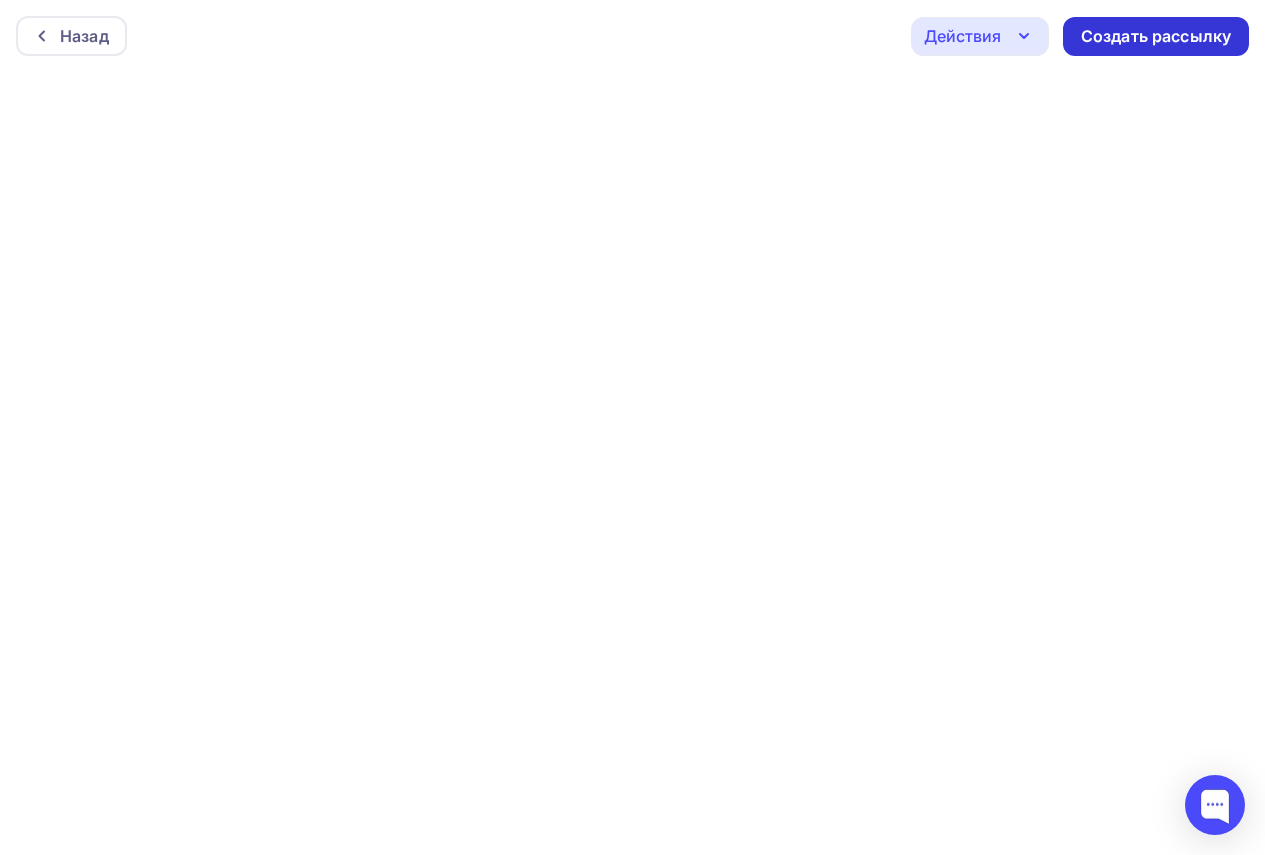 click on "Создать рассылку" at bounding box center [1156, 36] 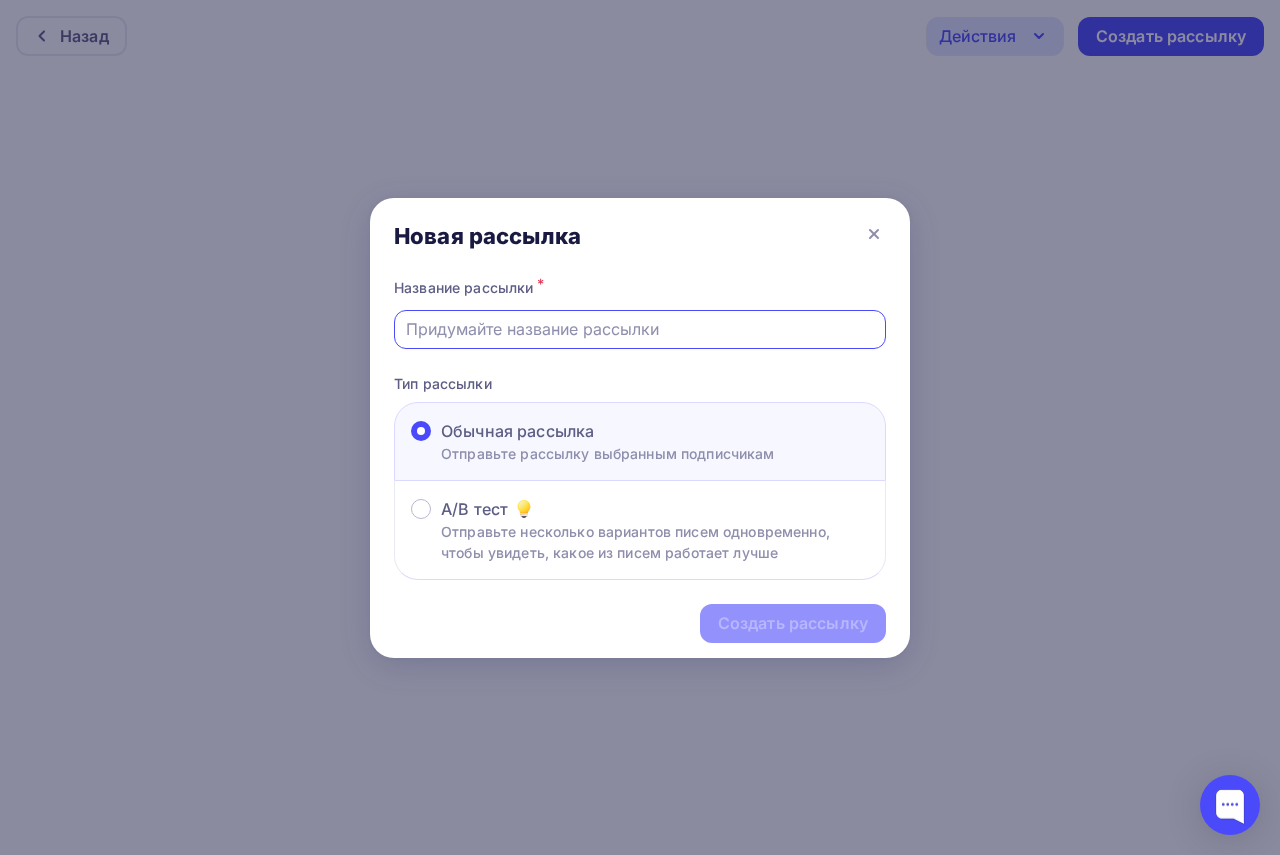 click at bounding box center (640, 329) 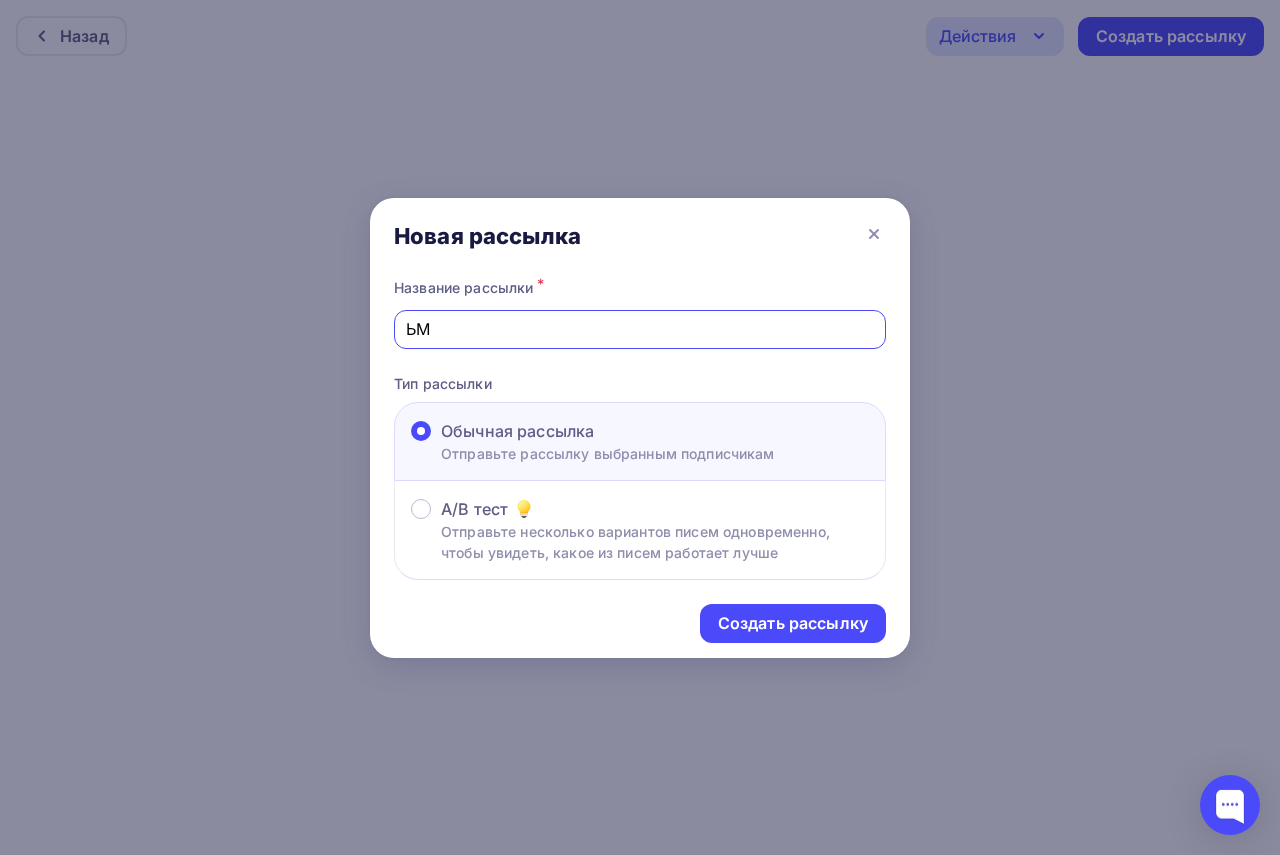 type on "Ь" 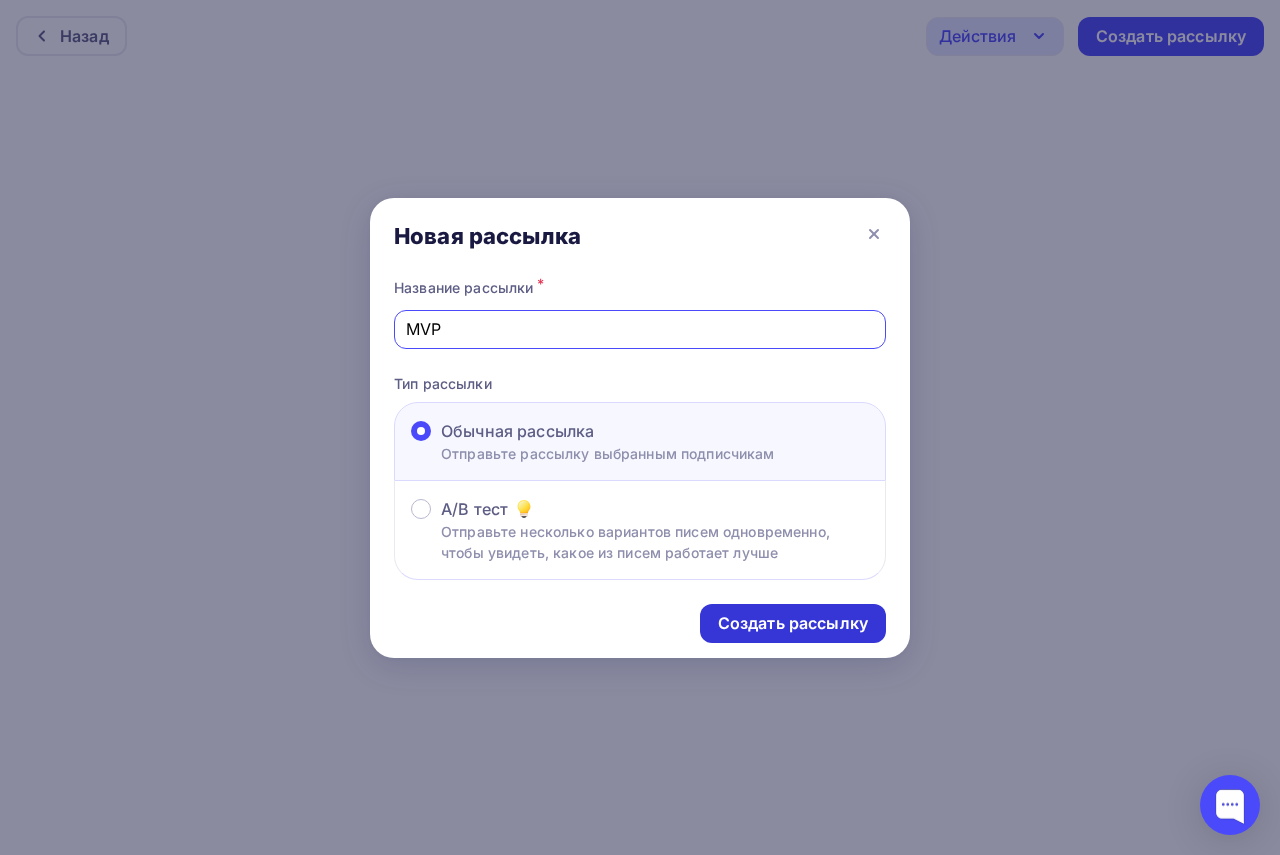 type on "MVP" 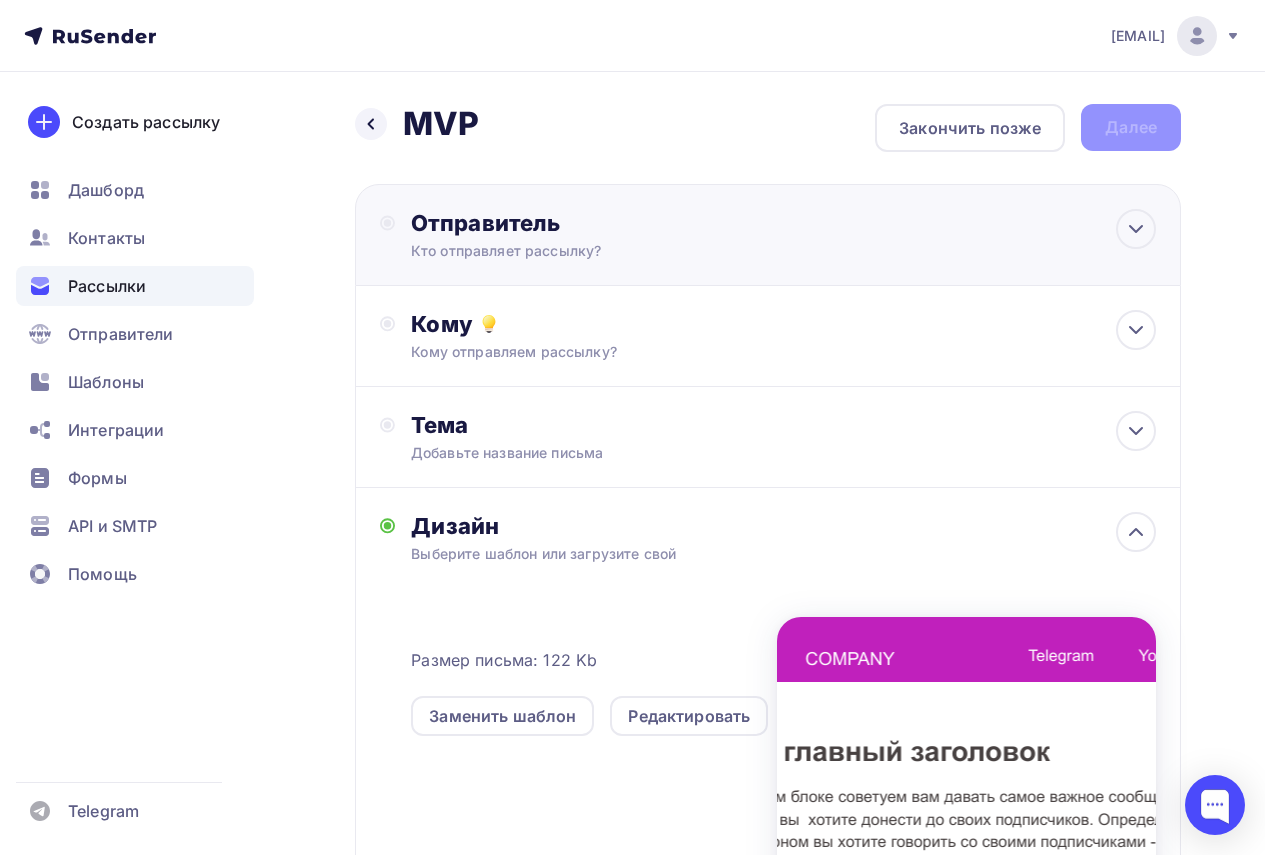 click on "Отправитель" at bounding box center [627, 223] 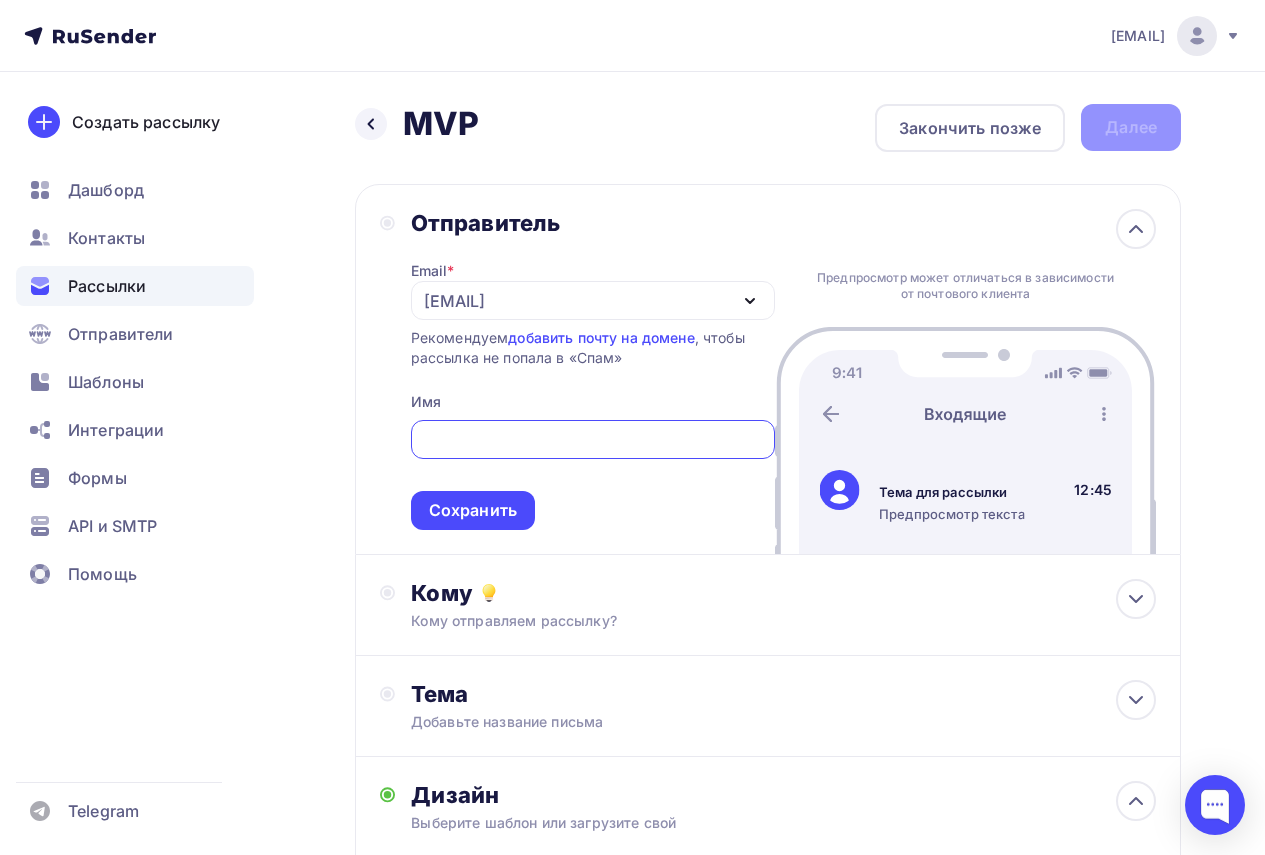 scroll, scrollTop: 0, scrollLeft: 0, axis: both 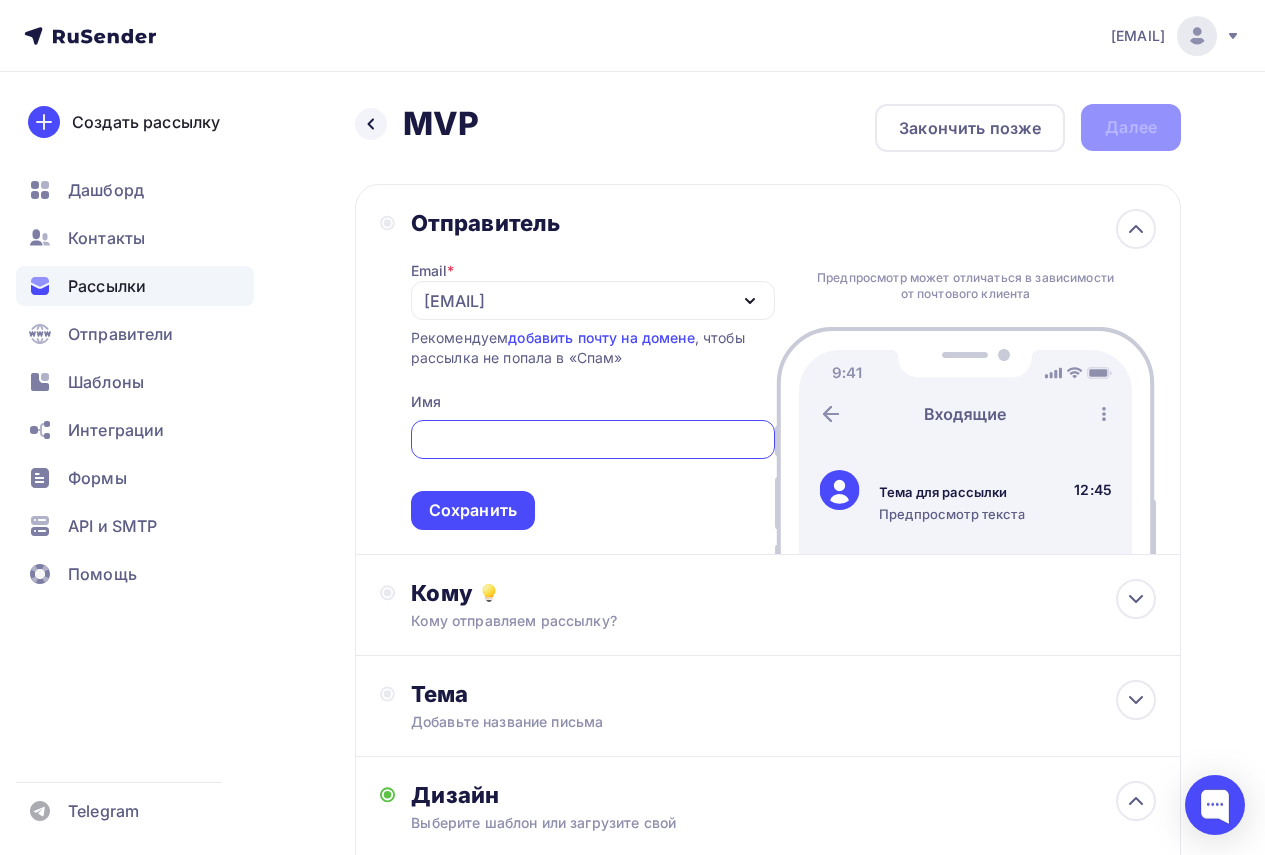 click at bounding box center [592, 440] 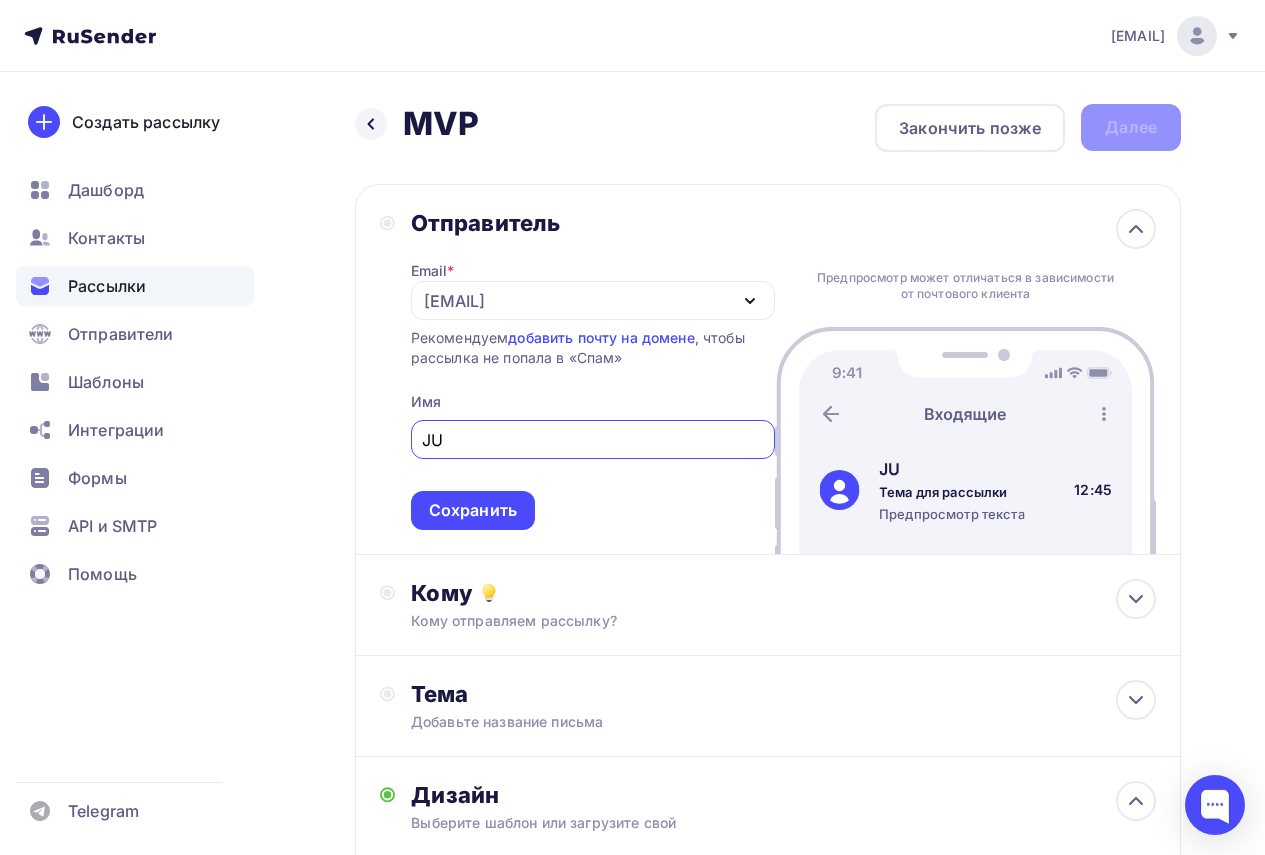 type on "J" 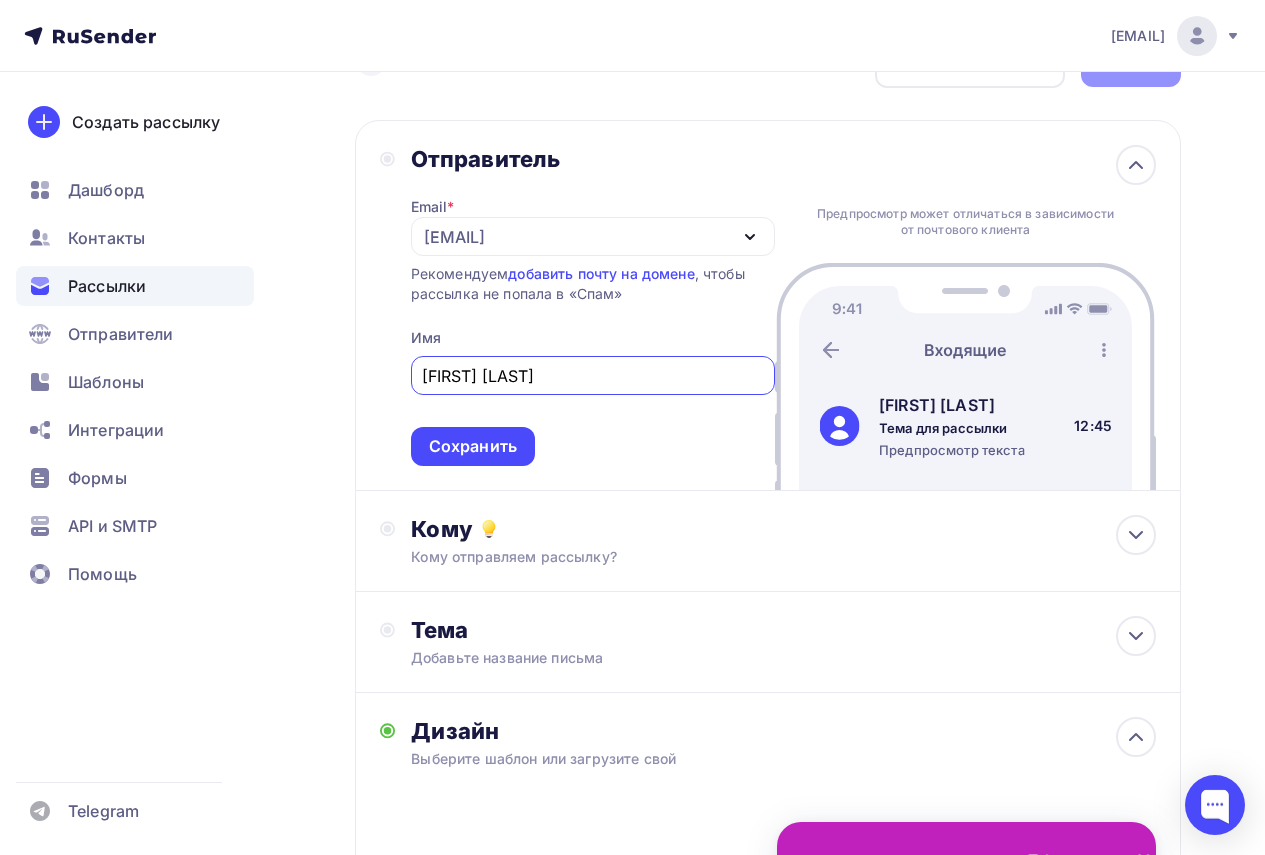 scroll, scrollTop: 100, scrollLeft: 0, axis: vertical 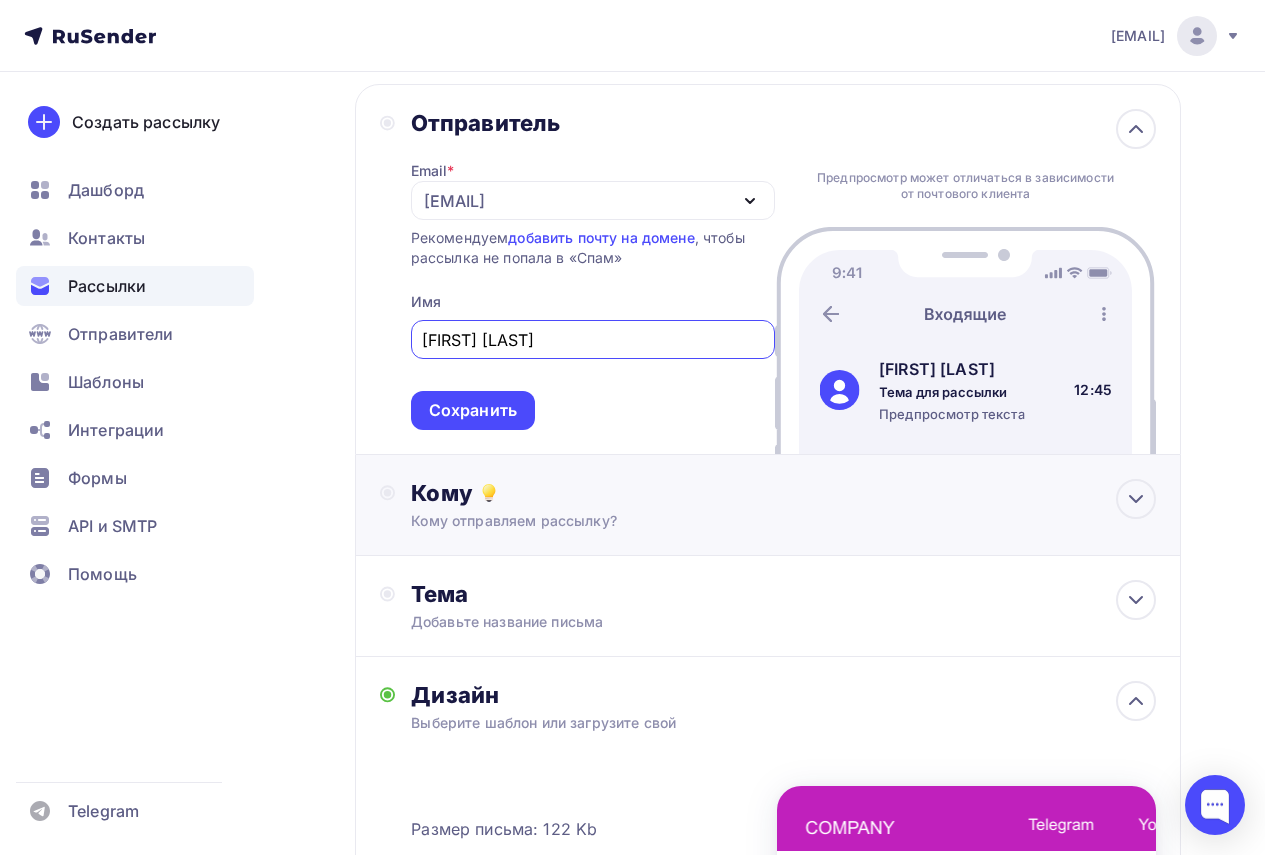 type on "[FIRST] [LAST]" 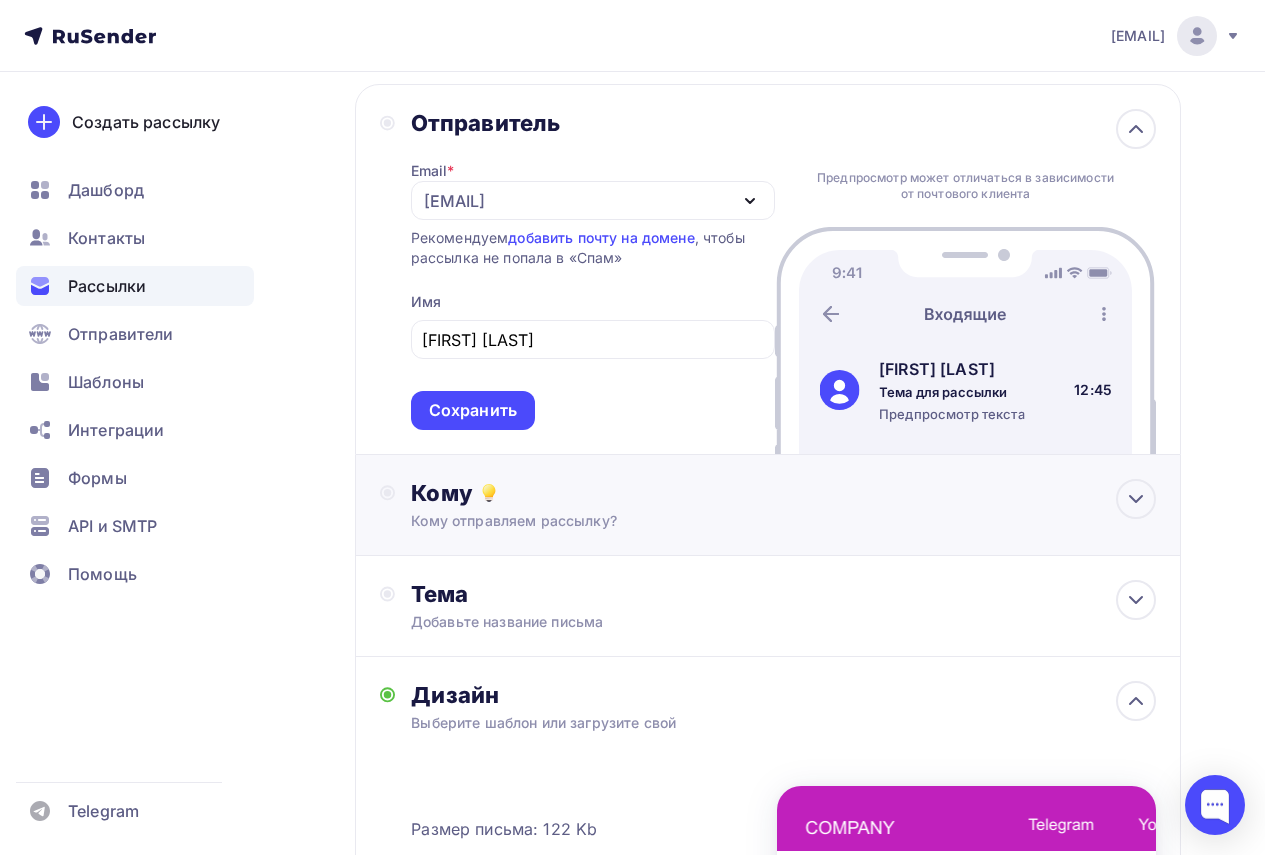 click on "Кому
Кому отправляем рассылку?
Списки получателей
Выберите список
Все списки
id
банк
(196)
#25487
Добавить список
Добавить сегментацию
Получателей:
0
Сохранить" at bounding box center [783, 505] 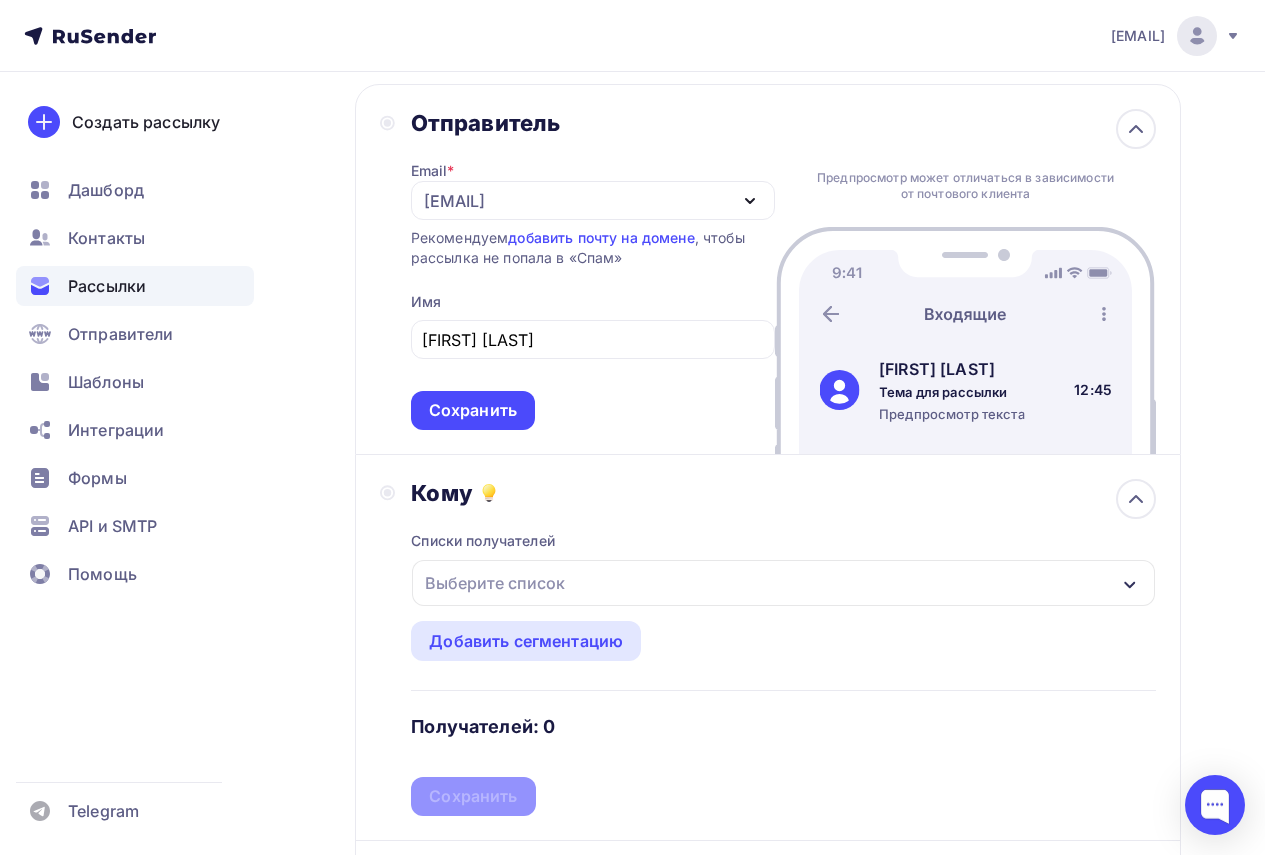 click on "Выберите список" at bounding box center (783, 583) 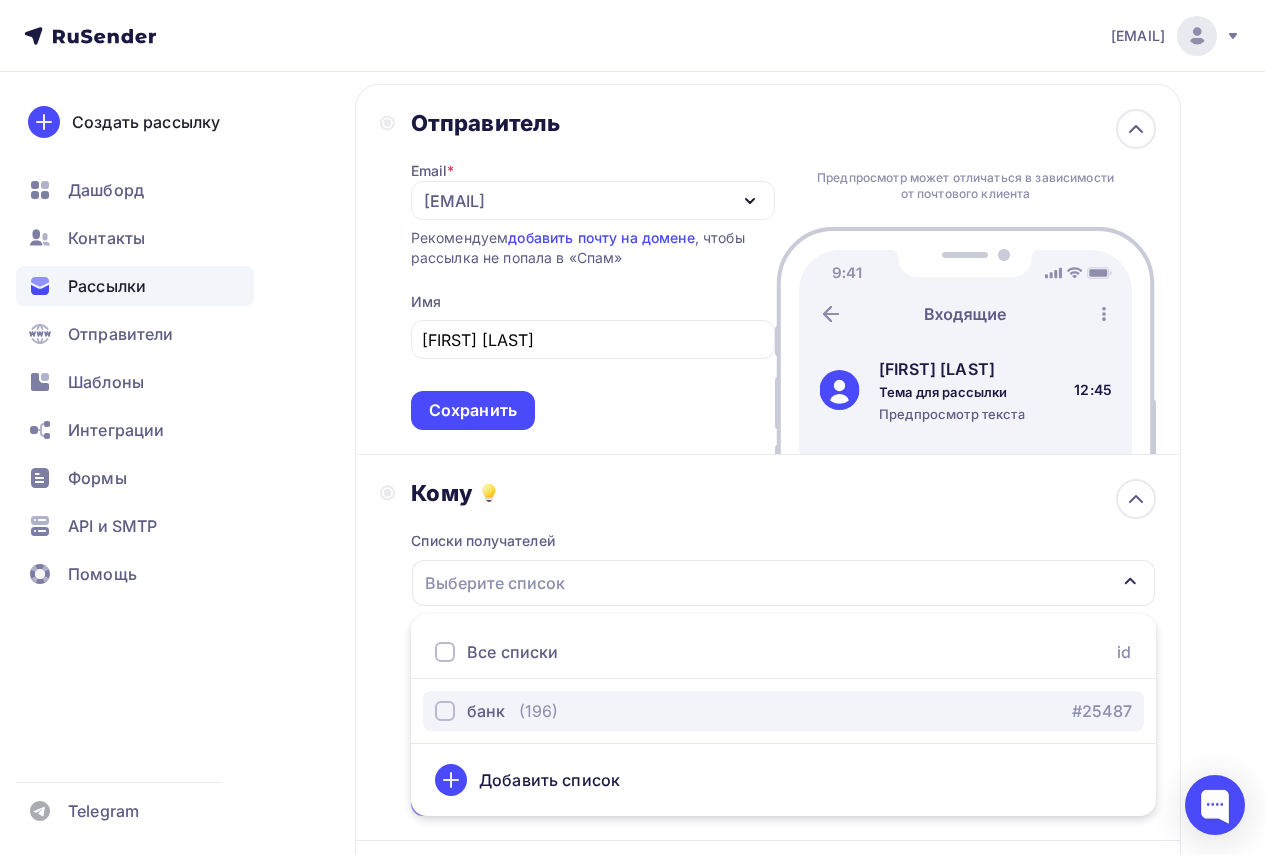 click at bounding box center (445, 711) 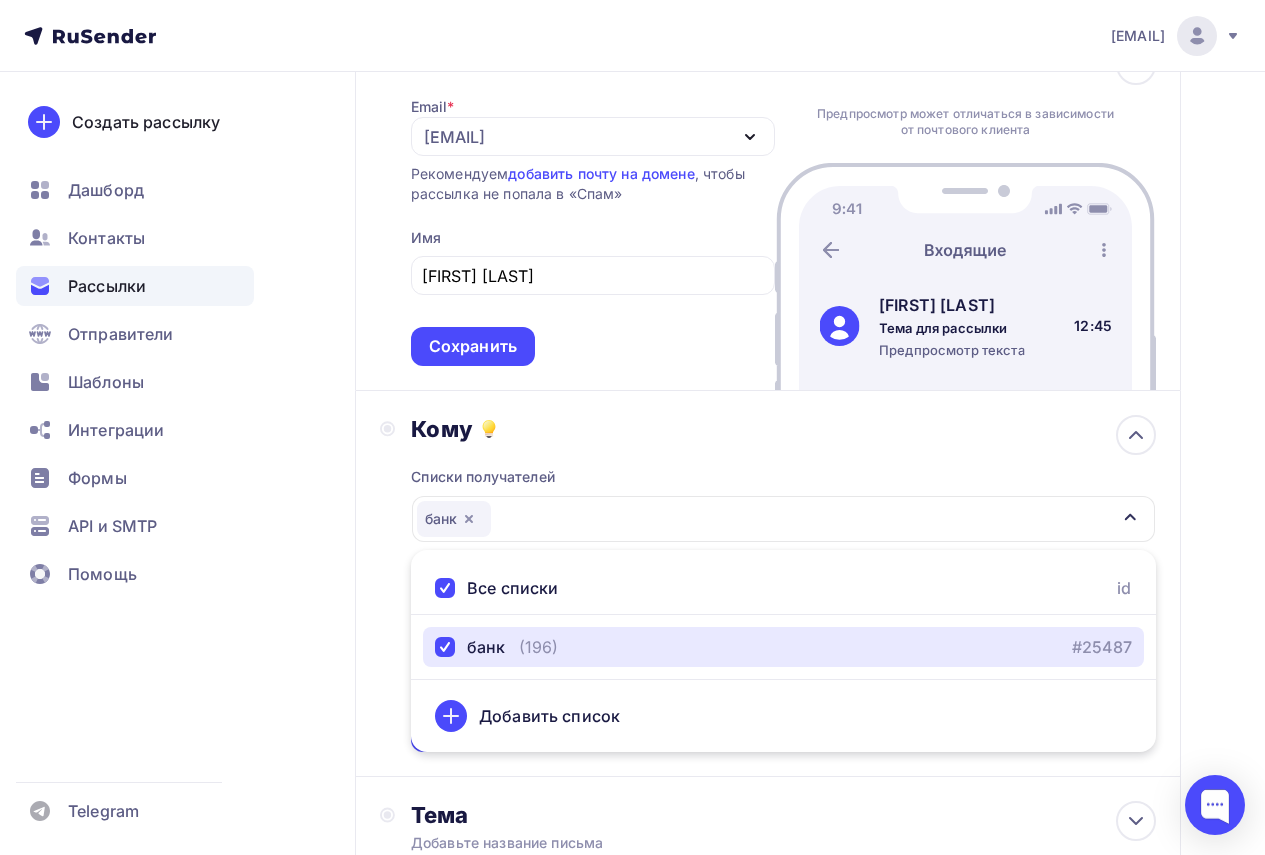 scroll, scrollTop: 200, scrollLeft: 0, axis: vertical 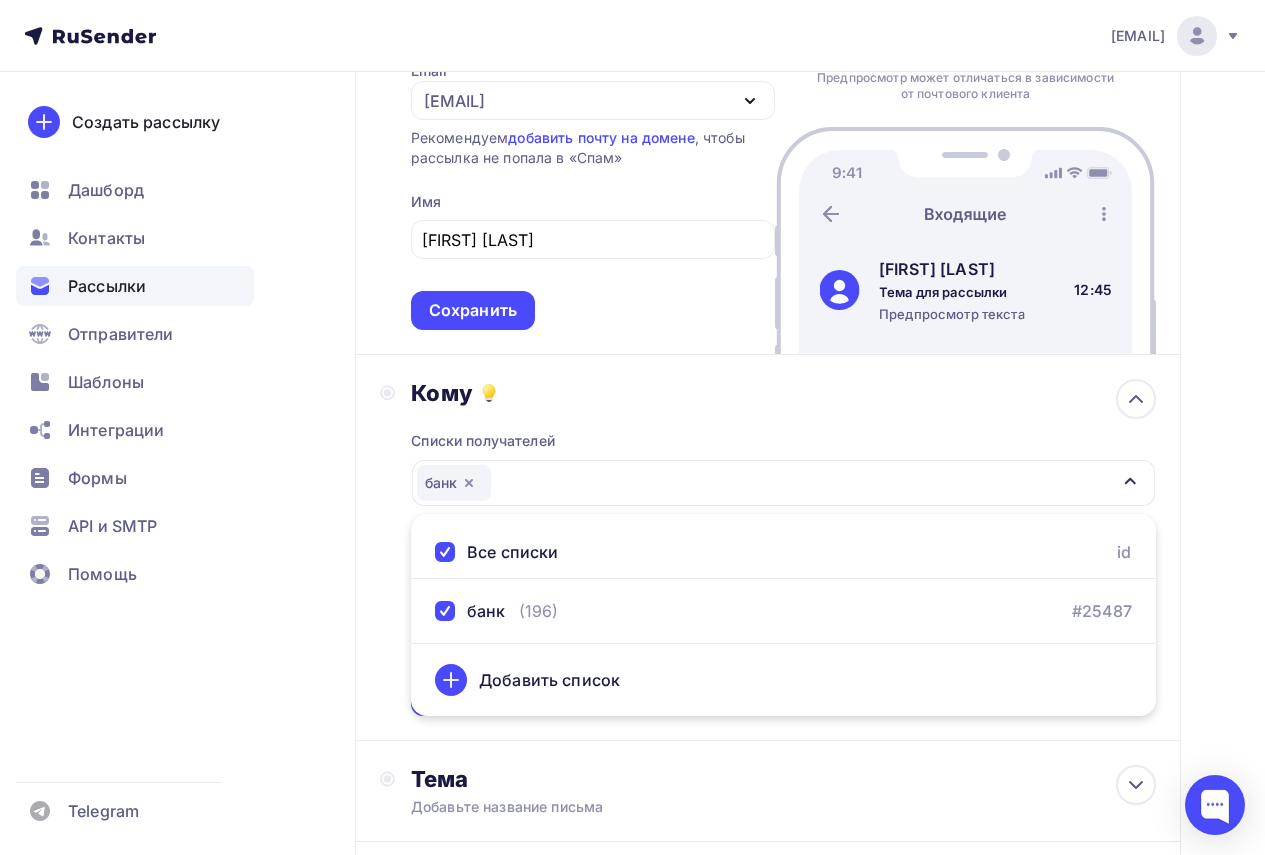 click on "Назад
MVP
MVP
Закончить позже
Далее
Отправитель
Email  *
[EMAIL]
[EMAIL]               Добавить отправителя
Рекомендуем  добавить почту на домене , чтобы рассылка не попала в «Спам»
Имя     [FIRST] [LAST]             Сохранить
Предпросмотр может отличаться  в зависимости от почтового клиента
[FIRST] [LAST]
Тема для рассылки
Предпросмотр текста
12:45" at bounding box center [632, 693] 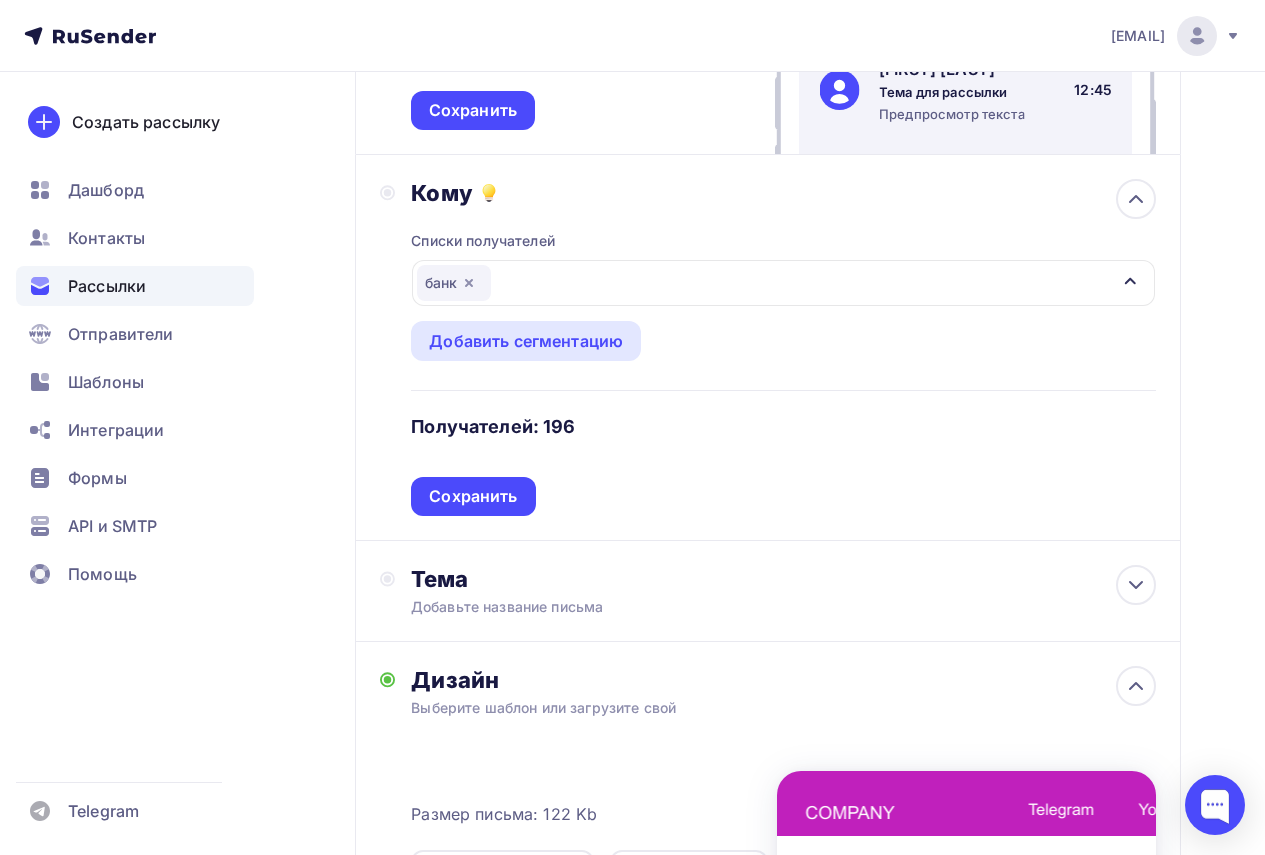 scroll, scrollTop: 500, scrollLeft: 0, axis: vertical 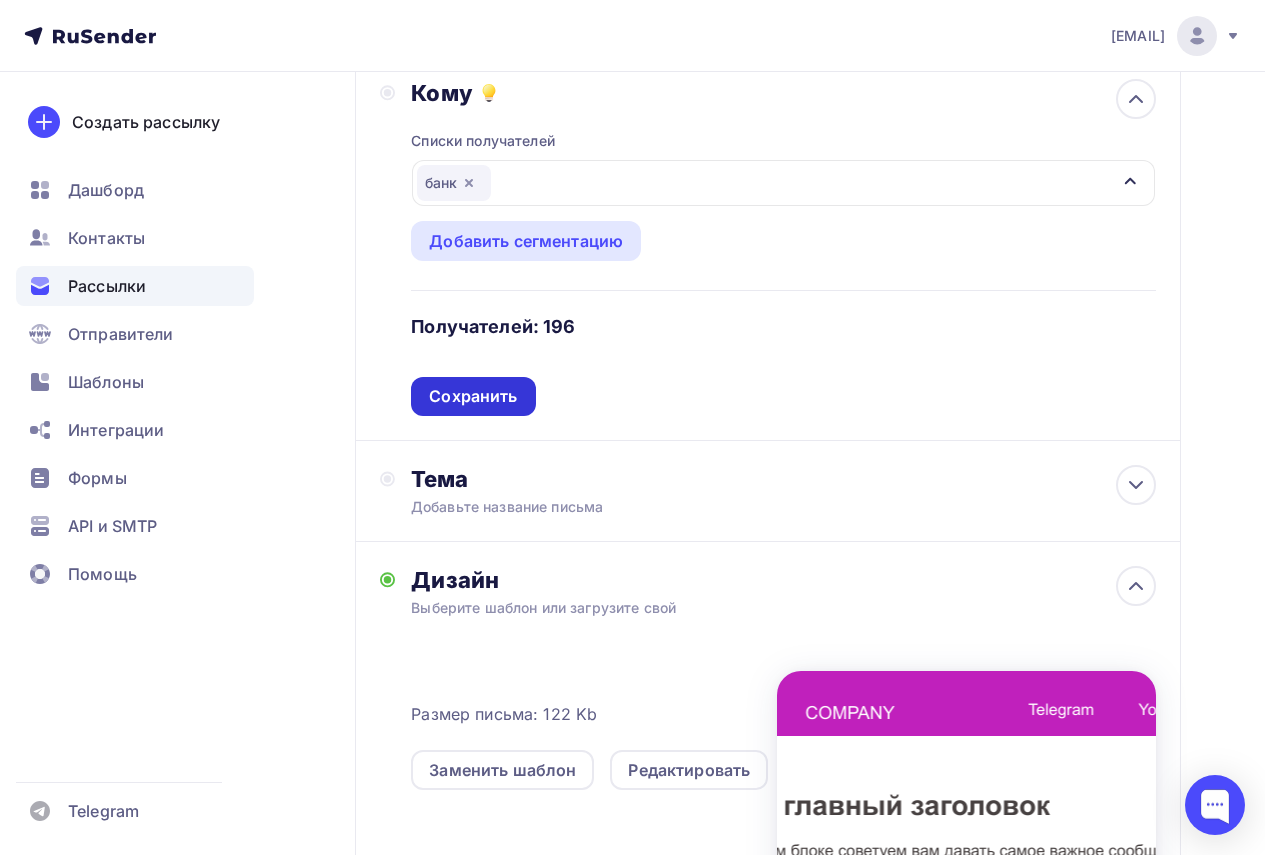 click on "Сохранить" at bounding box center (473, 396) 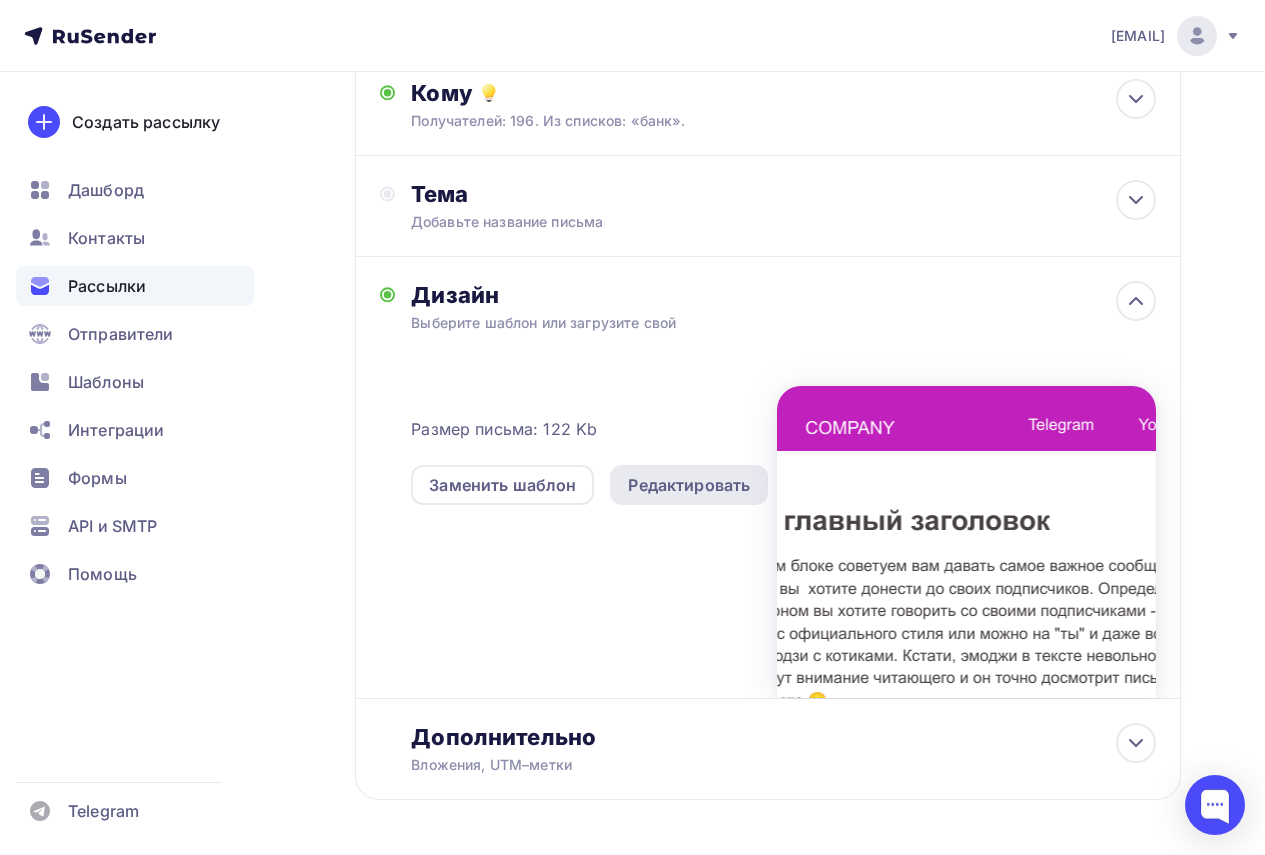 scroll, scrollTop: 574, scrollLeft: 0, axis: vertical 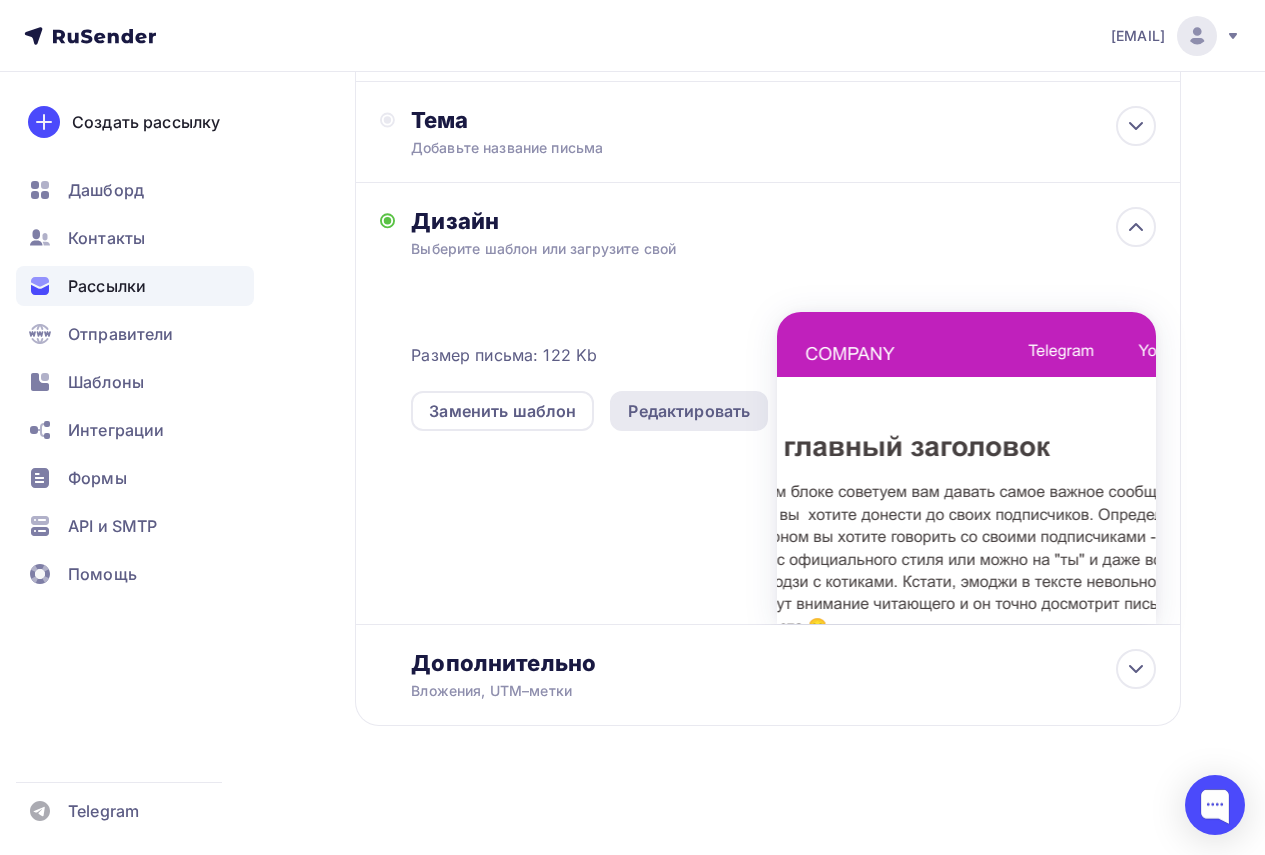 click on "Редактировать" at bounding box center [689, 411] 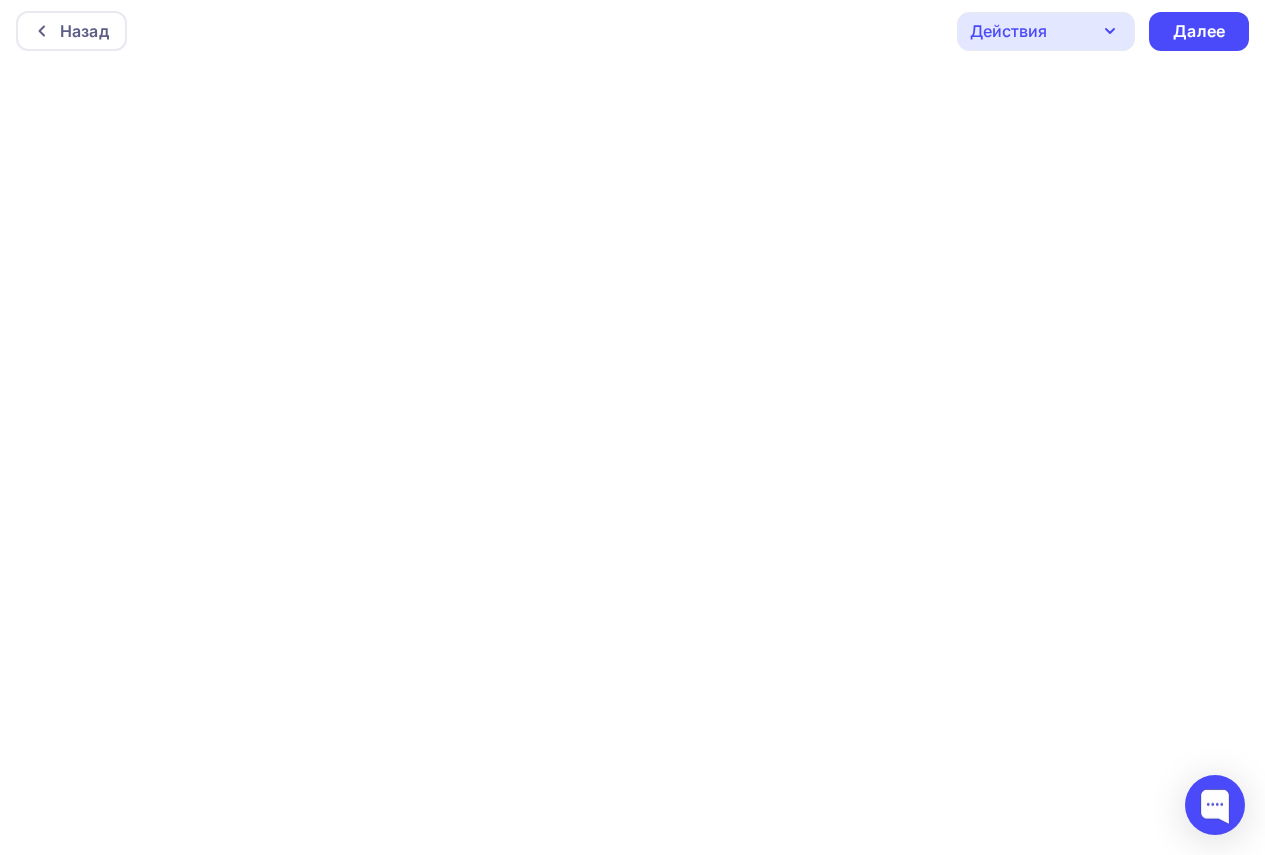 scroll, scrollTop: 0, scrollLeft: 0, axis: both 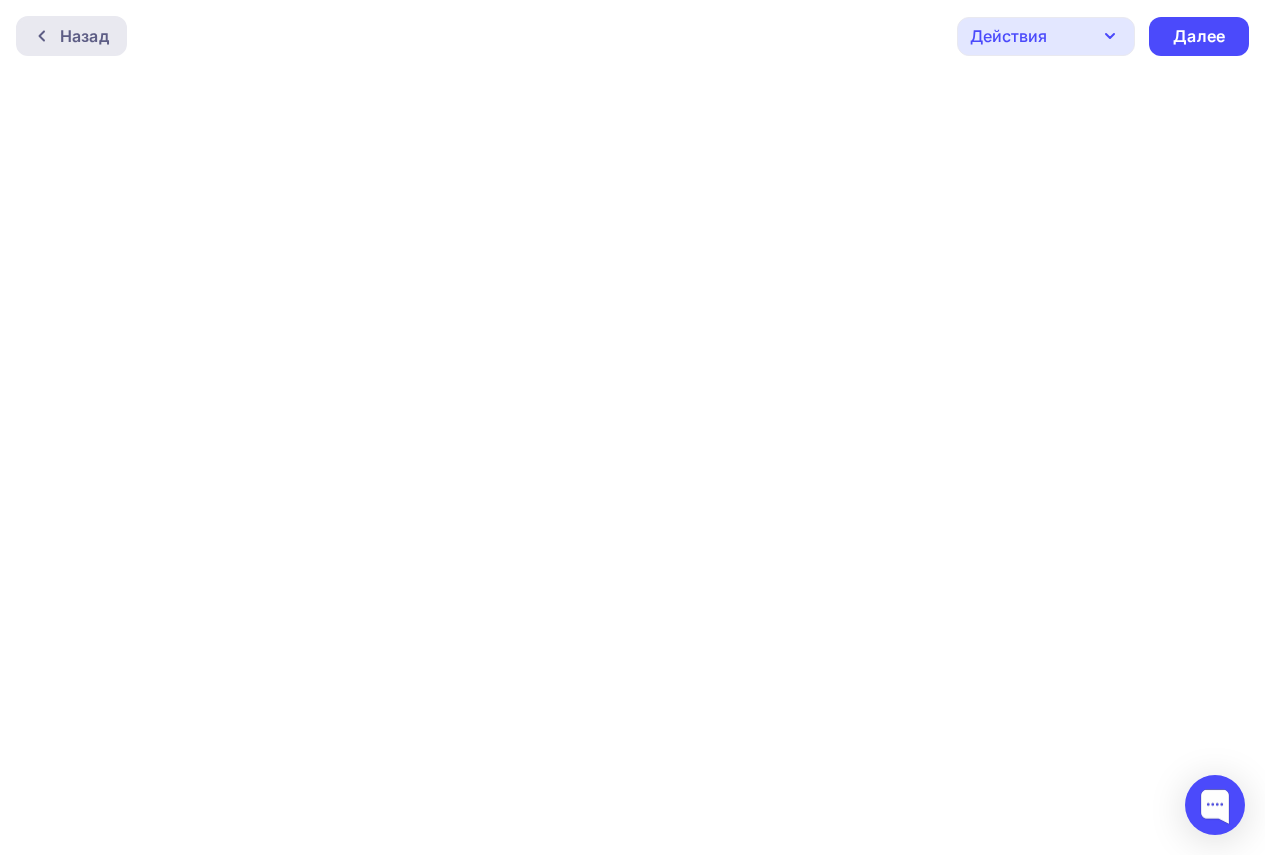 click on "Назад" at bounding box center (84, 36) 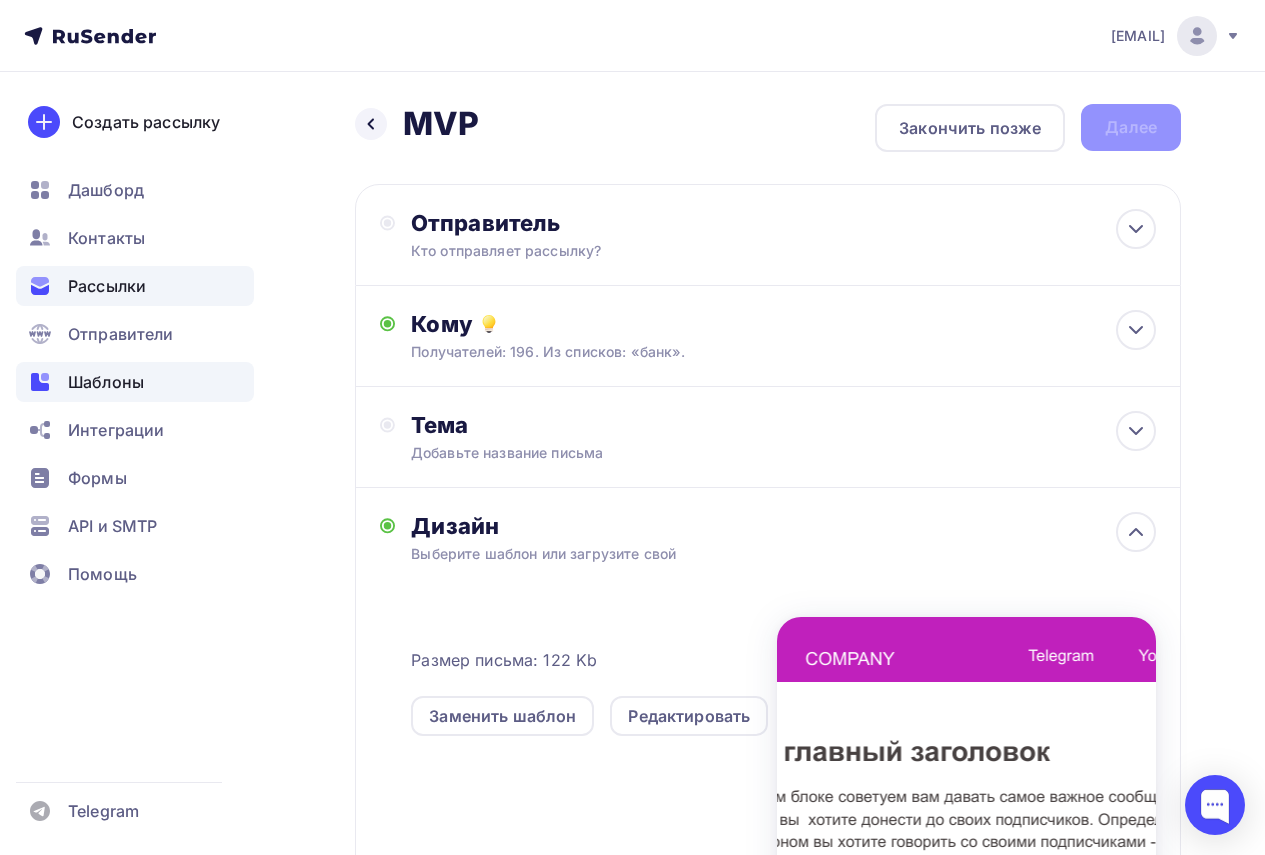 click on "Шаблоны" at bounding box center [106, 382] 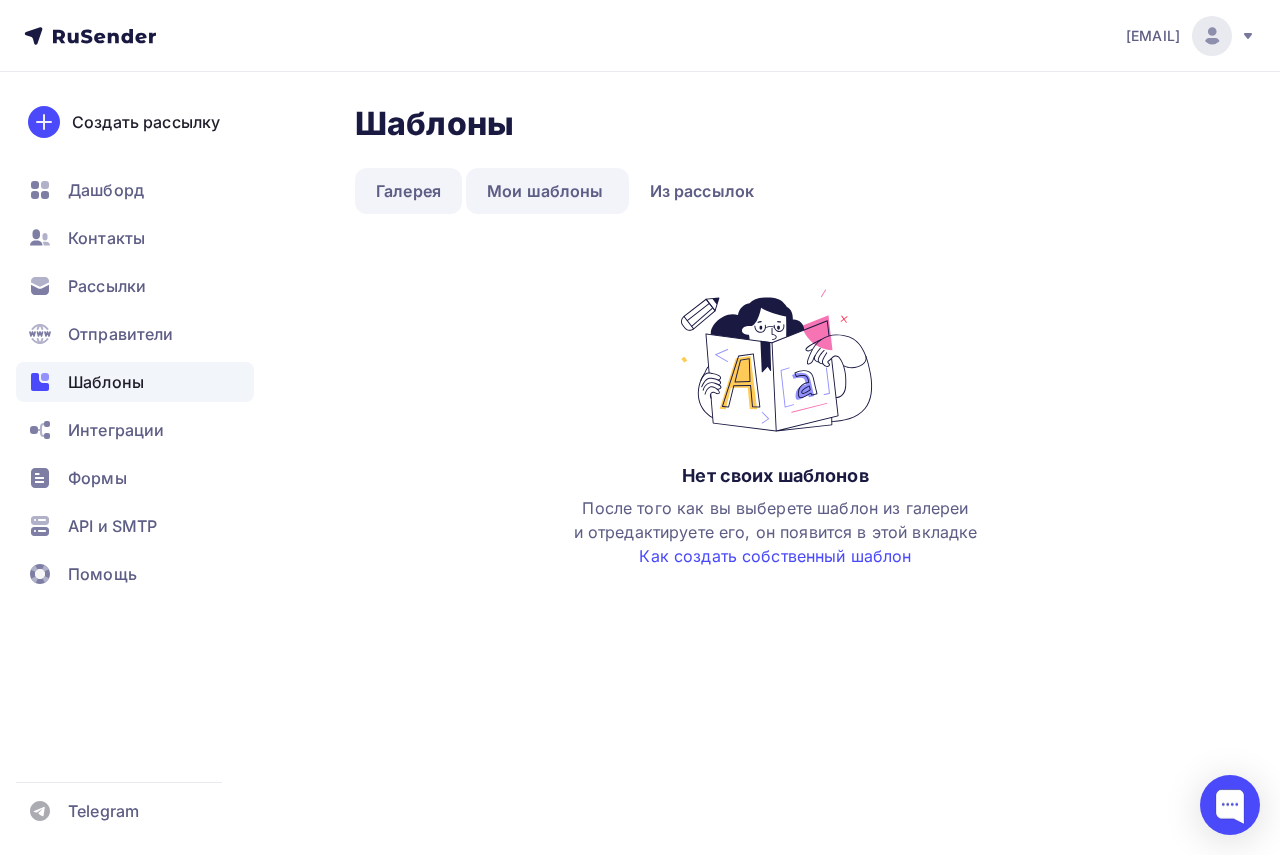 click on "Галерея" at bounding box center [408, 191] 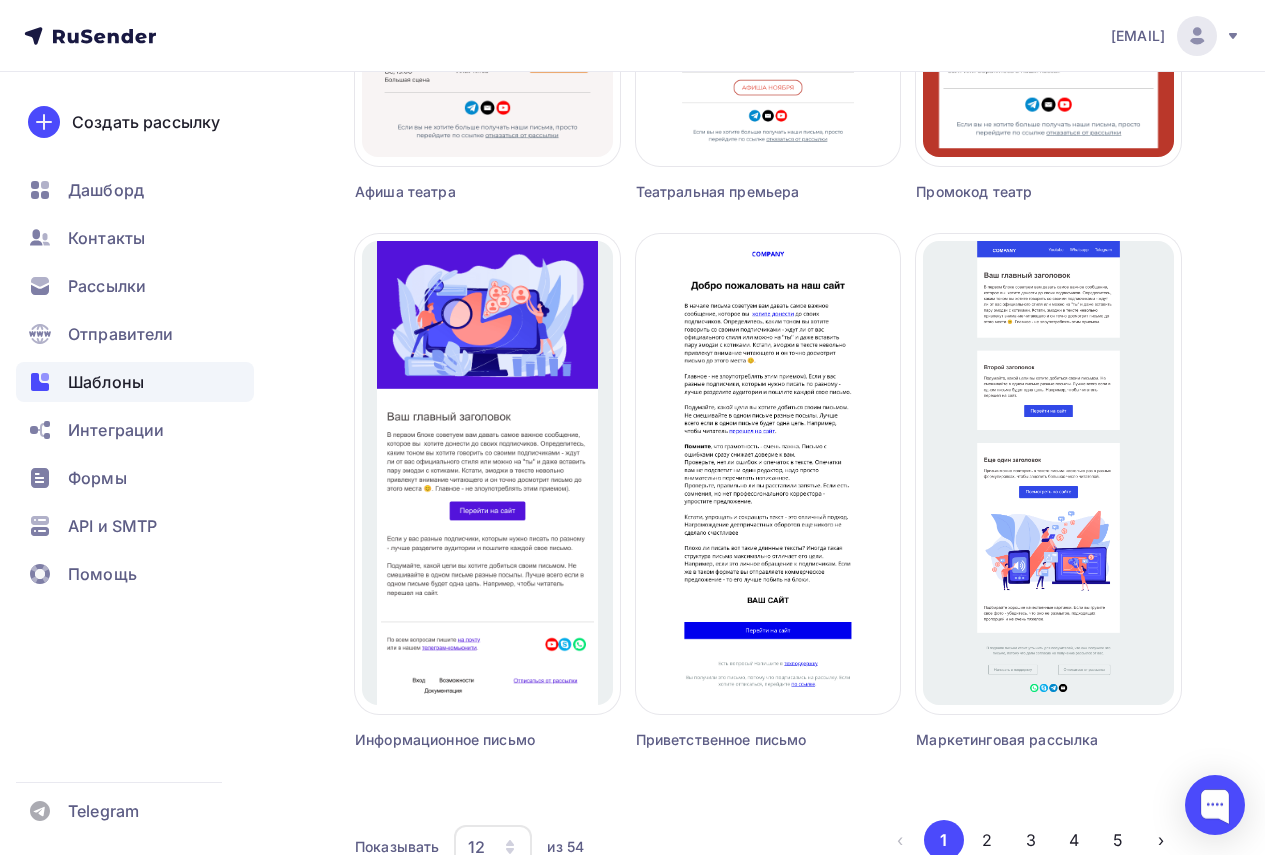 scroll, scrollTop: 1700, scrollLeft: 0, axis: vertical 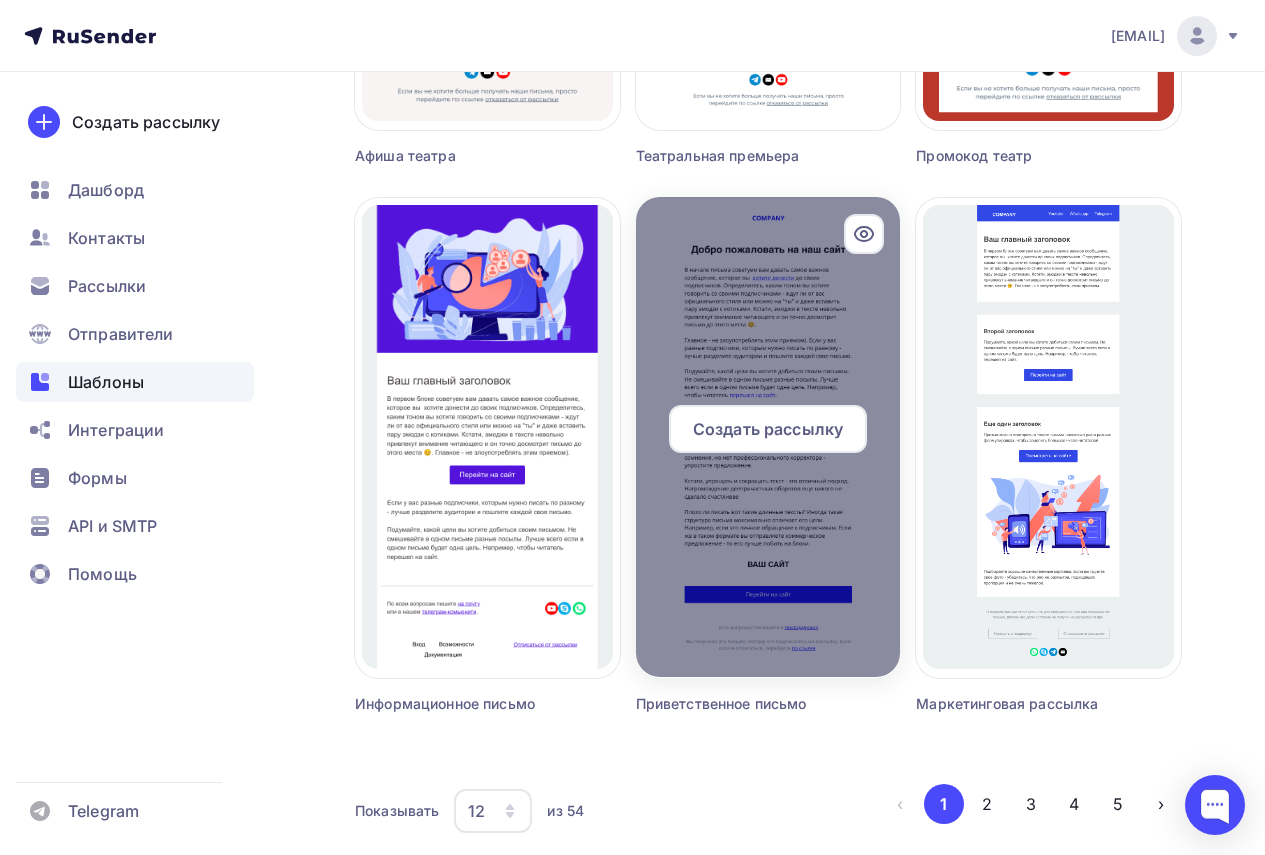 click on "Создать рассылку" at bounding box center [768, 429] 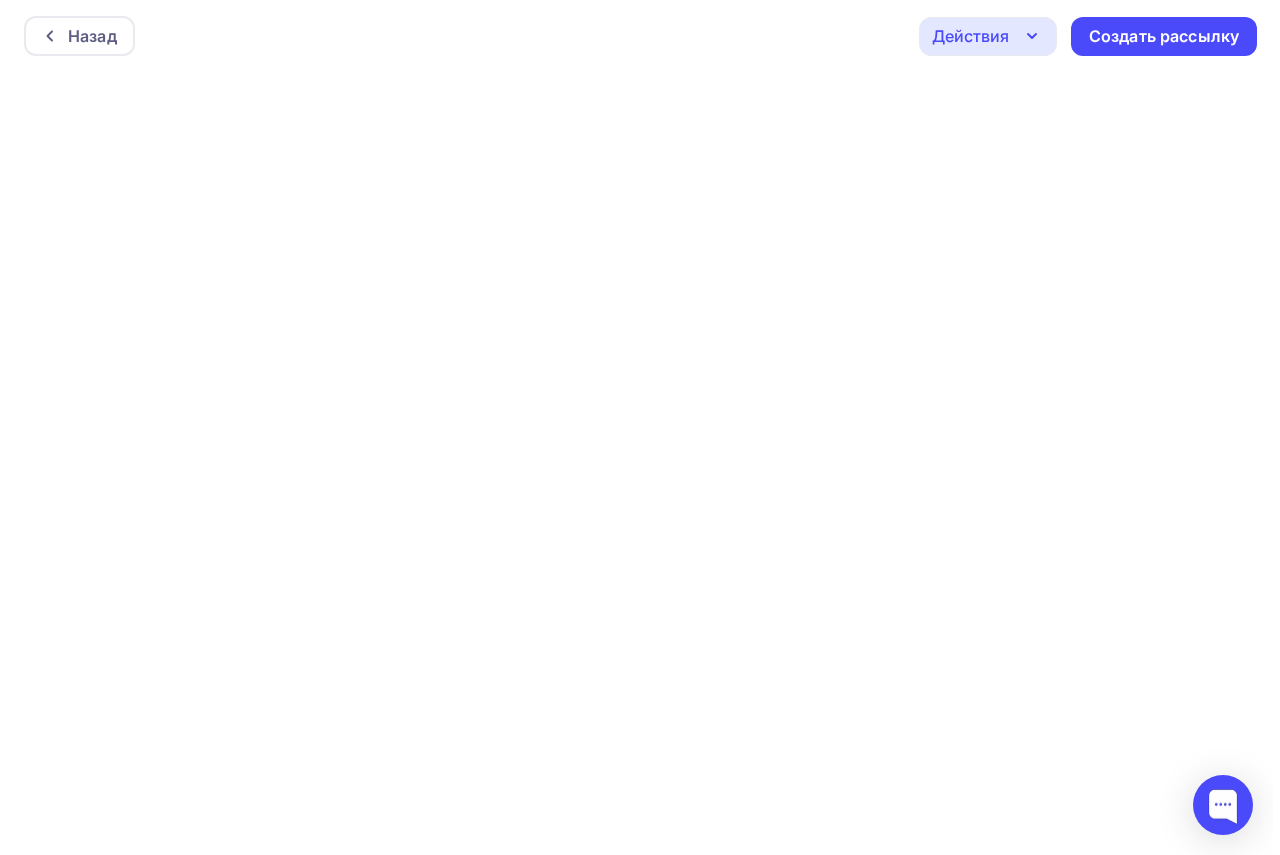 scroll, scrollTop: 5, scrollLeft: 0, axis: vertical 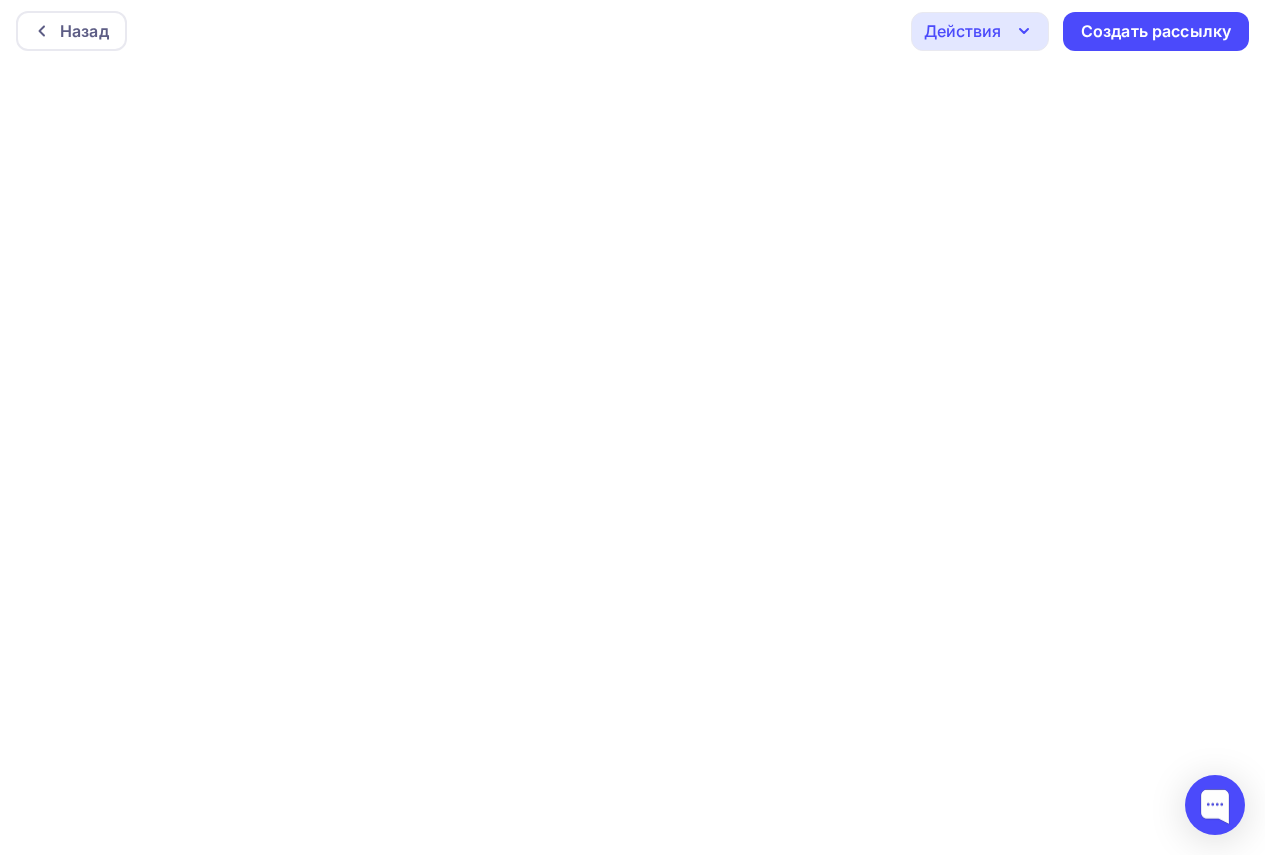 click on "Назад
Действия
Отправить тестовое письмо             Предпросмотр               Сохранить в Мои шаблоны               Выйти без сохранения               Создать рассылку" at bounding box center [632, 31] 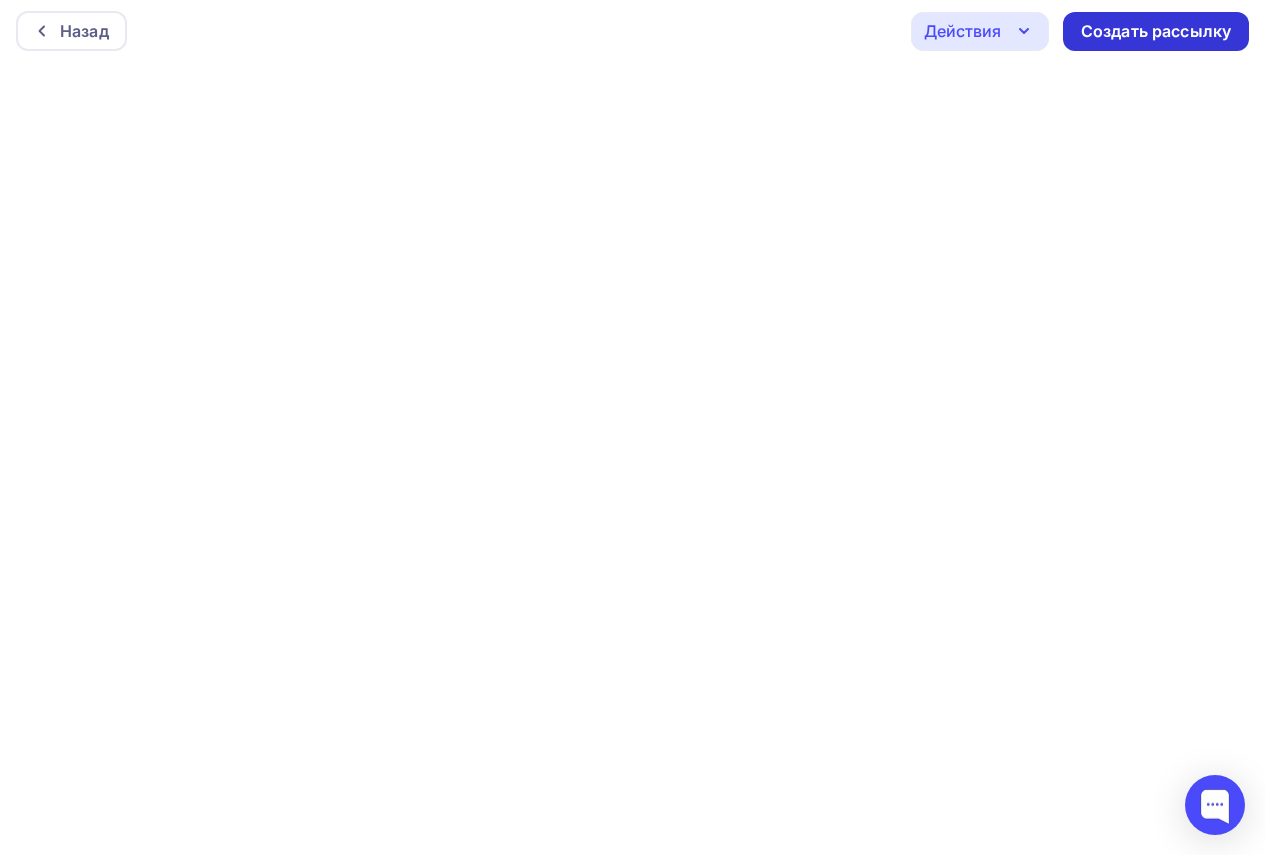 click on "Создать рассылку" at bounding box center [1156, 31] 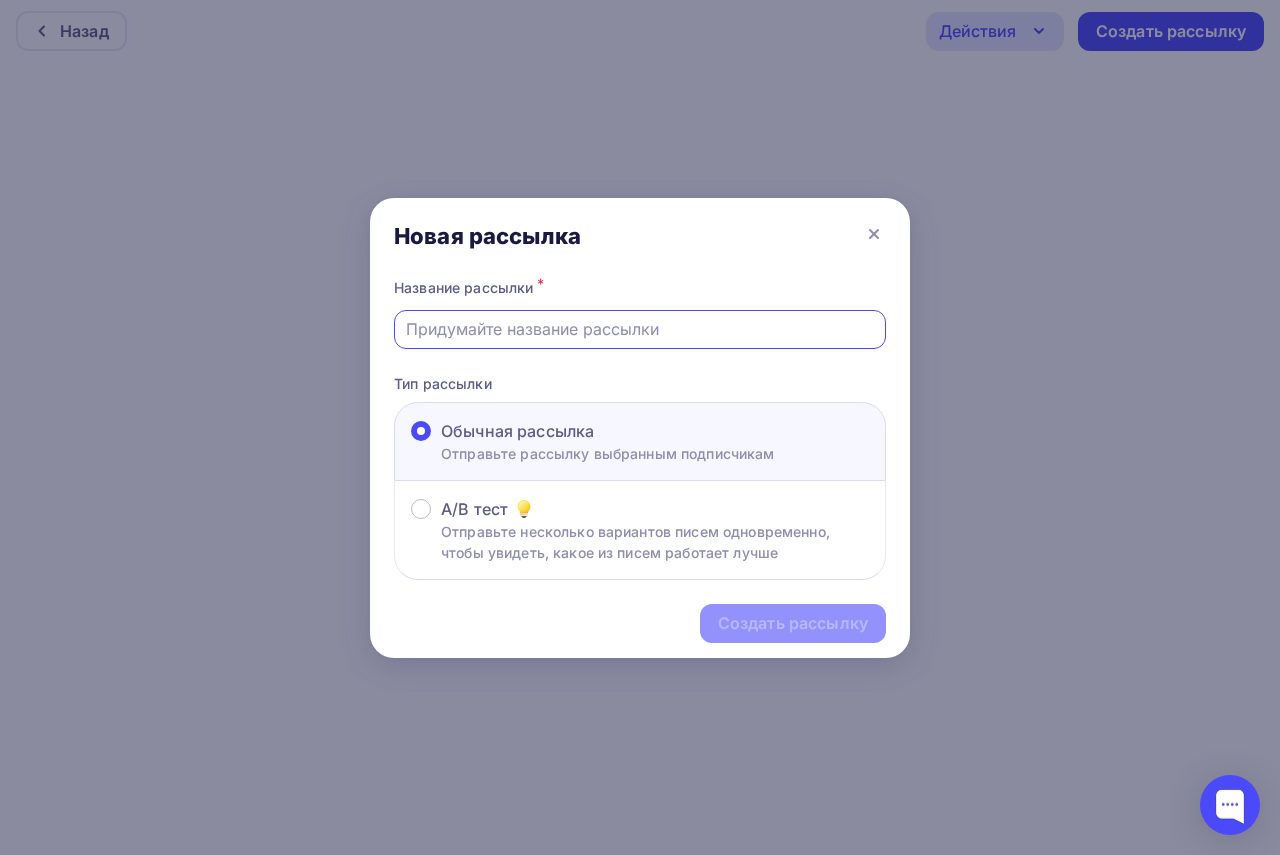 click at bounding box center [640, 329] 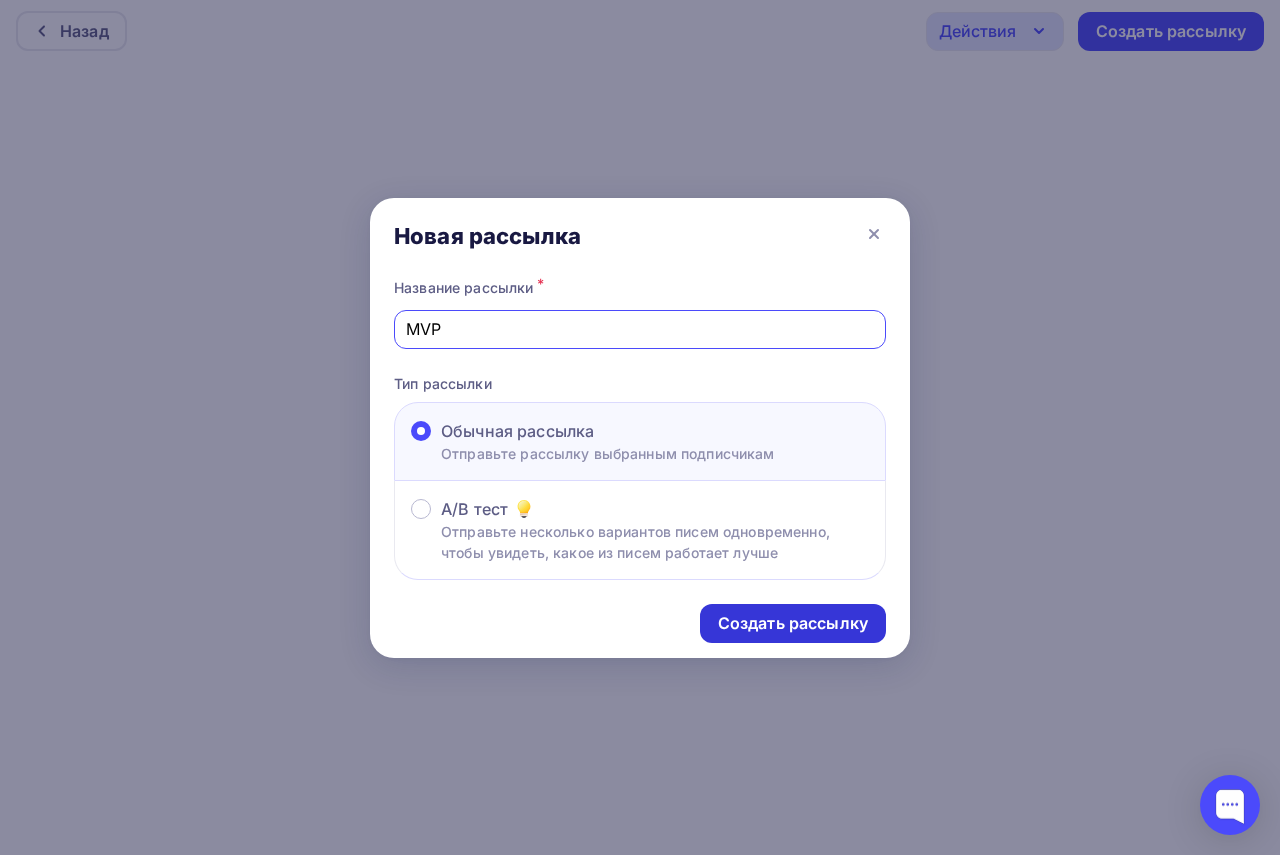 type on "MVP" 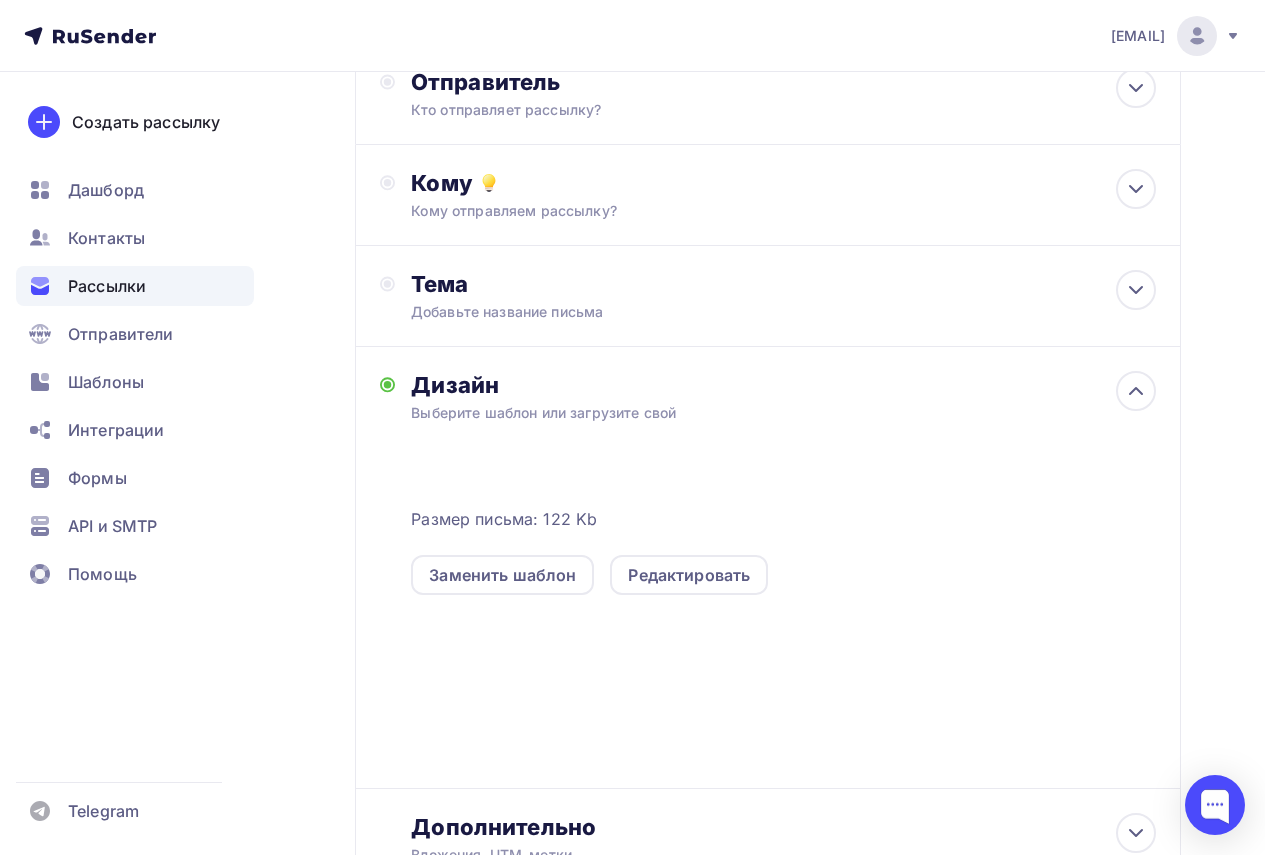 scroll, scrollTop: 200, scrollLeft: 0, axis: vertical 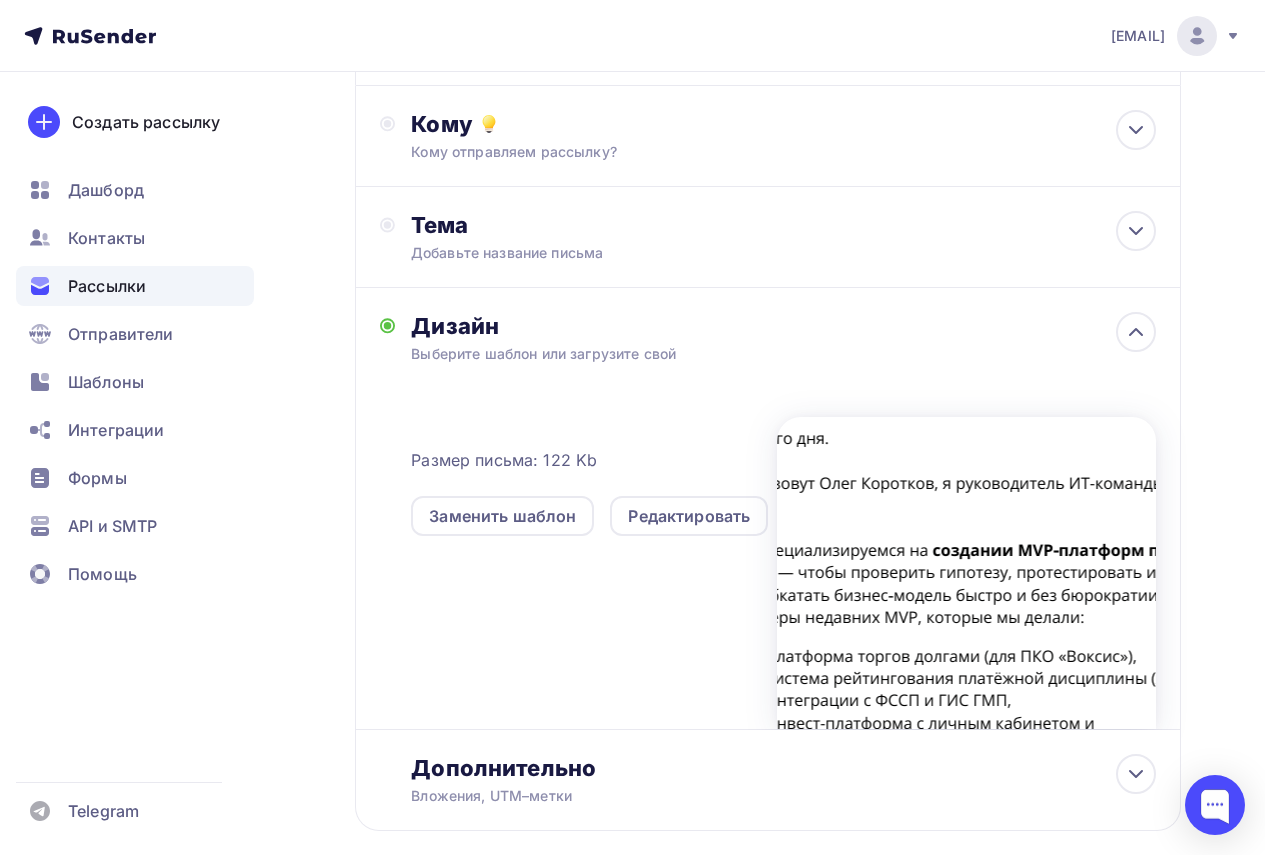 click at bounding box center (966, 573) 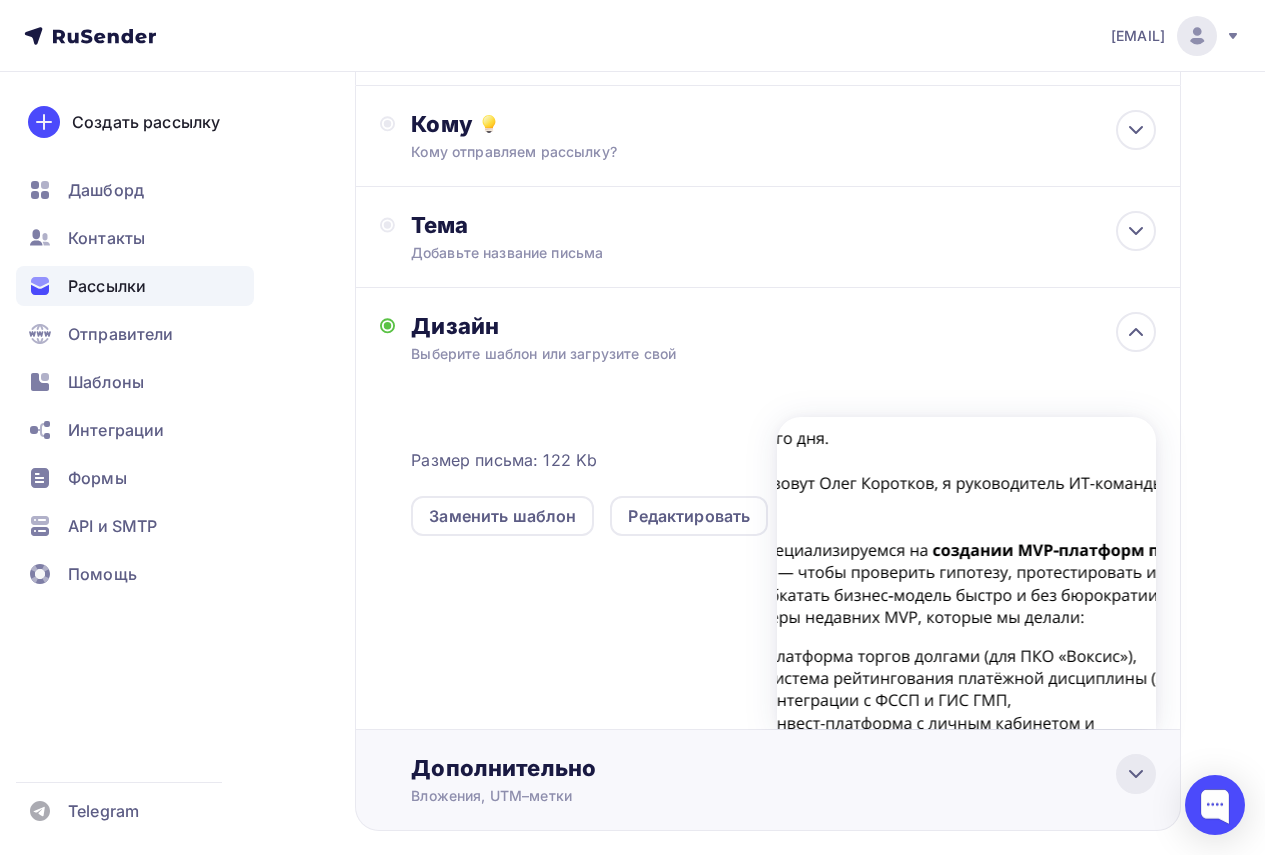 click 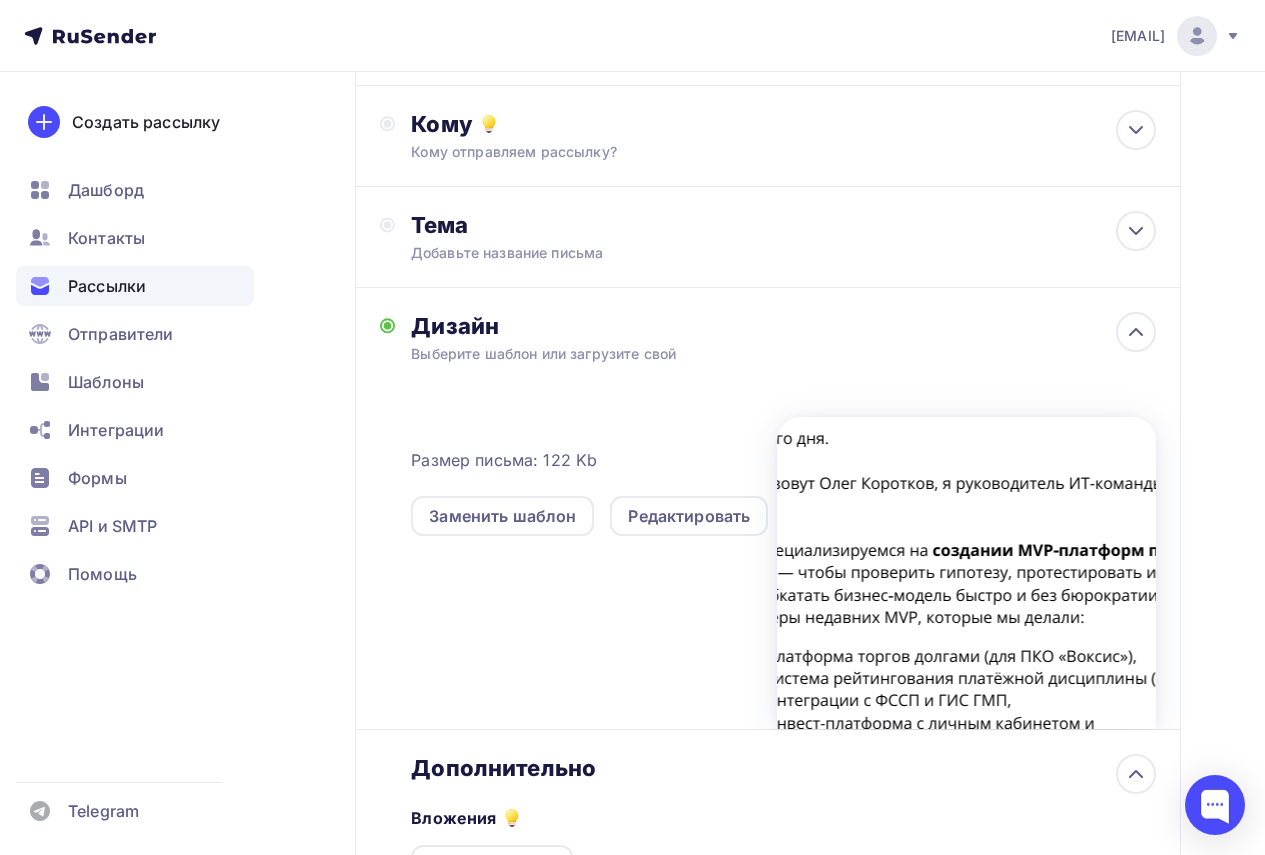 scroll, scrollTop: 0, scrollLeft: 0, axis: both 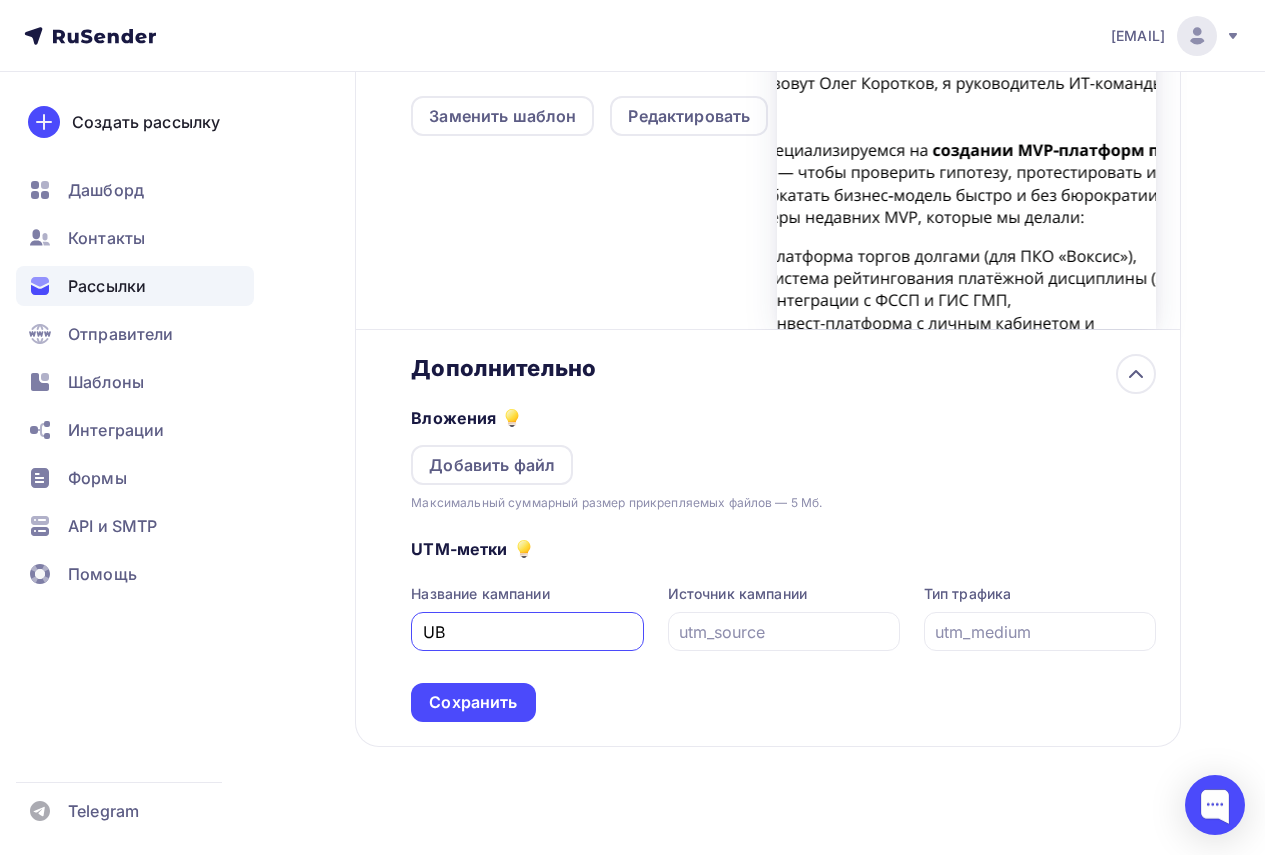 type on "U" 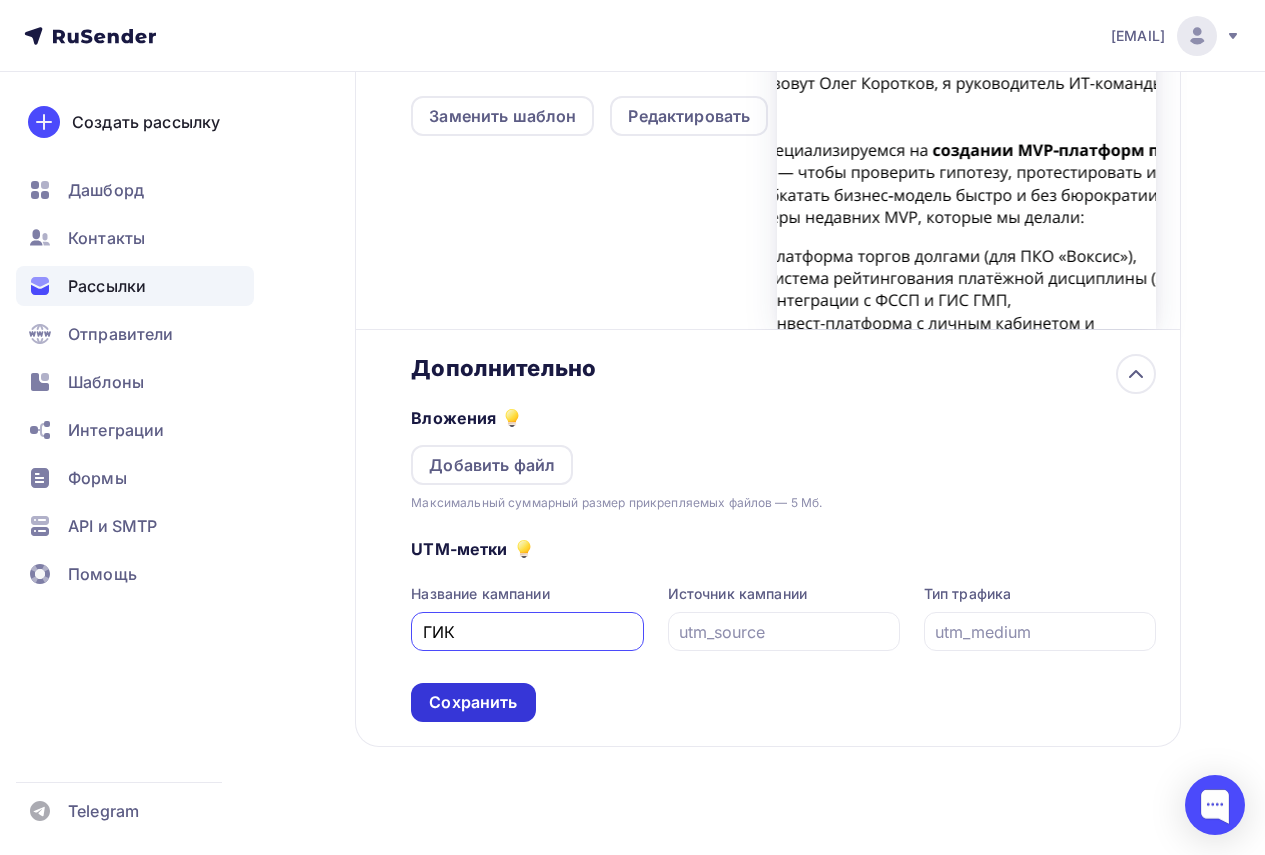 type on "ГИК" 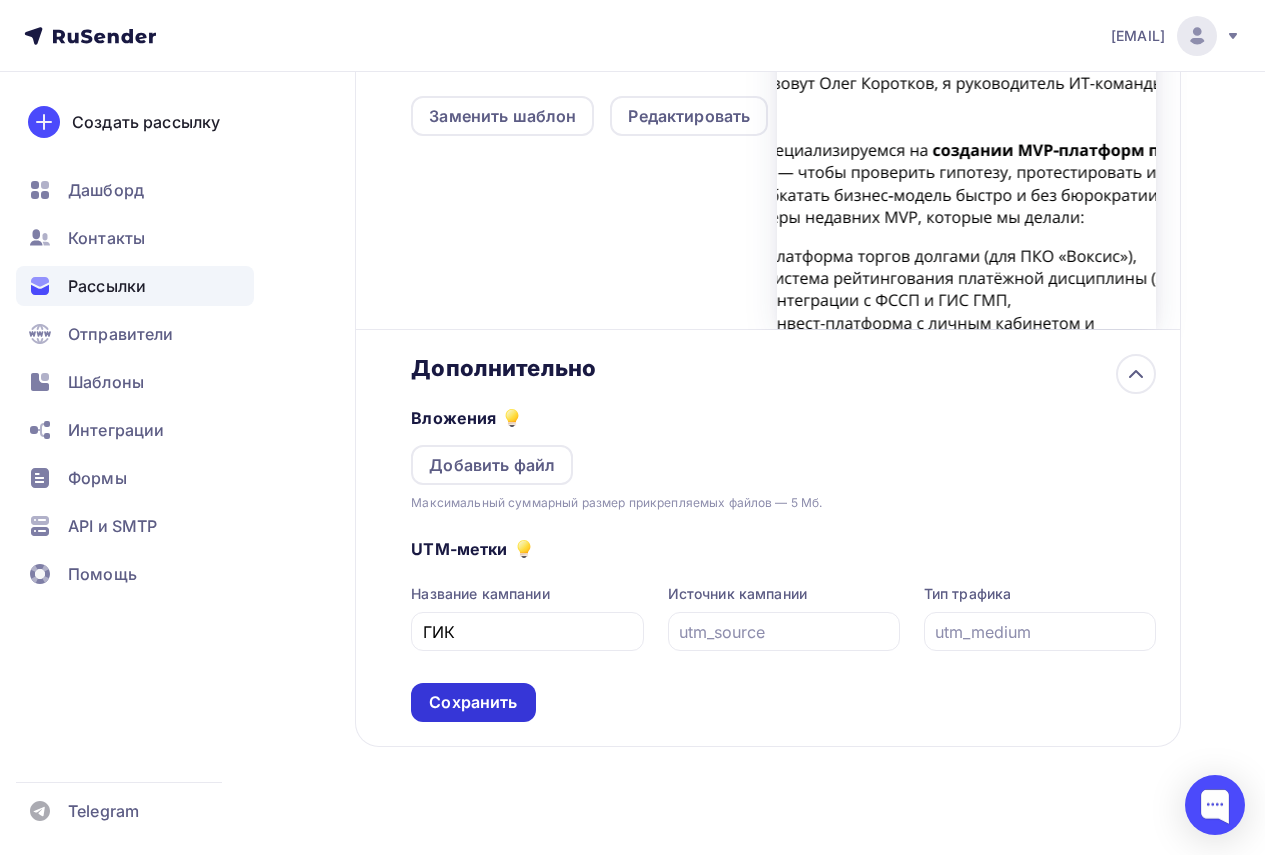 click on "Сохранить" at bounding box center [473, 702] 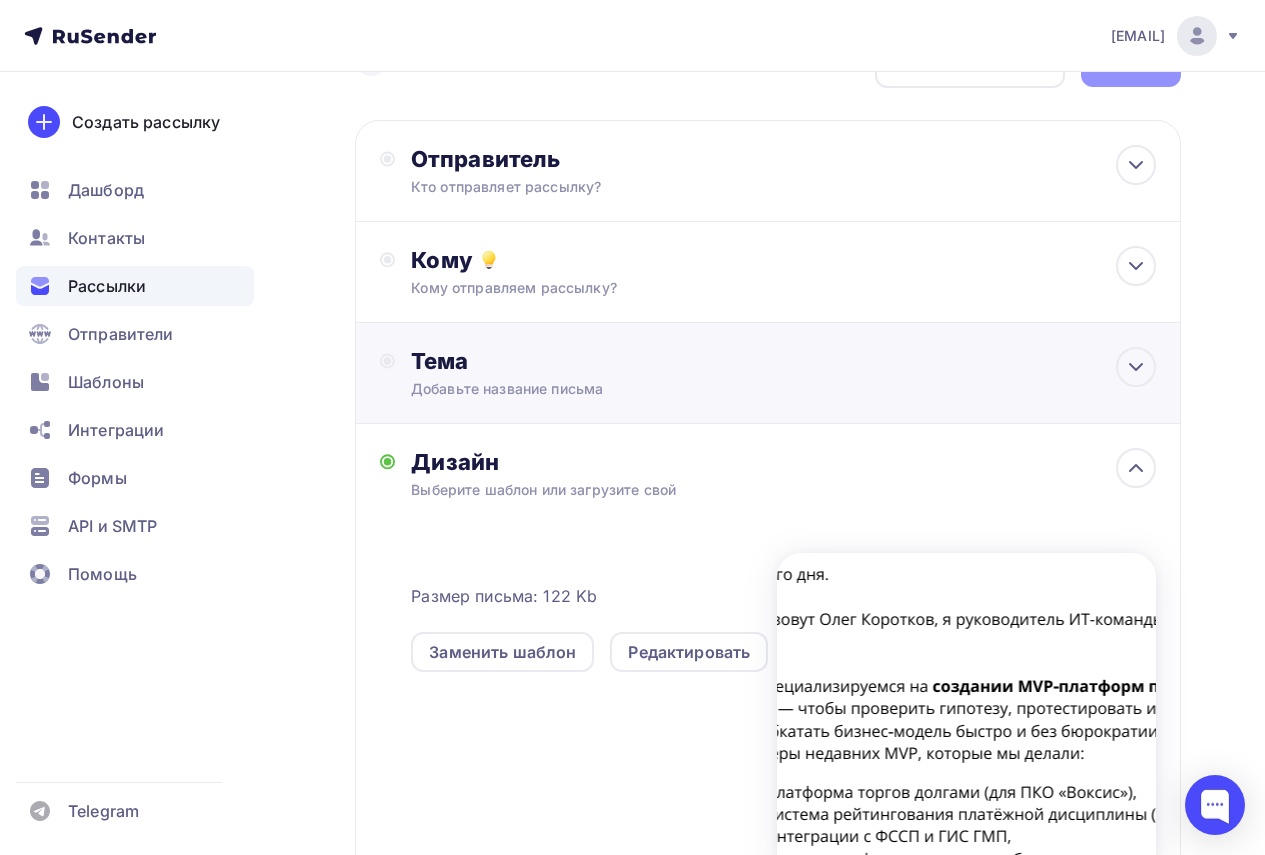 scroll, scrollTop: 100, scrollLeft: 0, axis: vertical 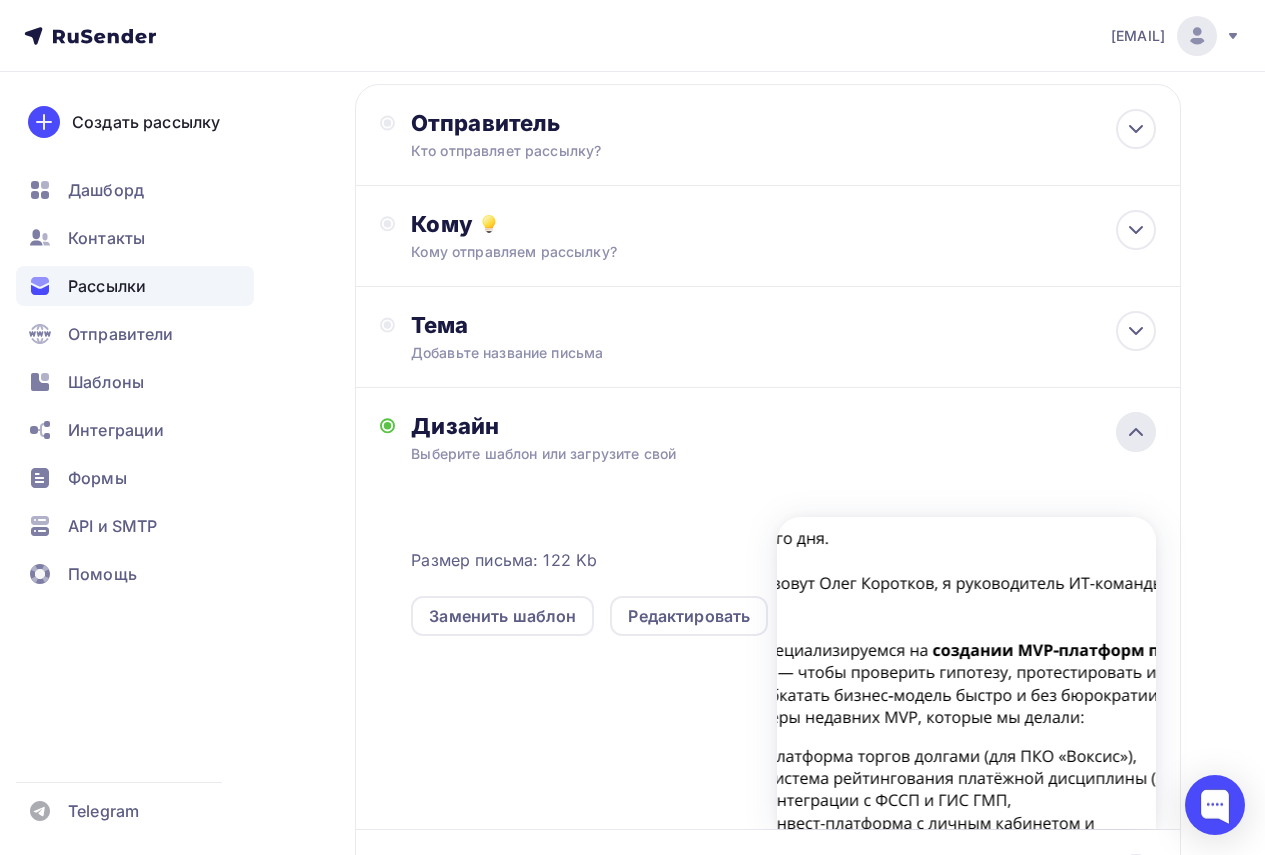 click 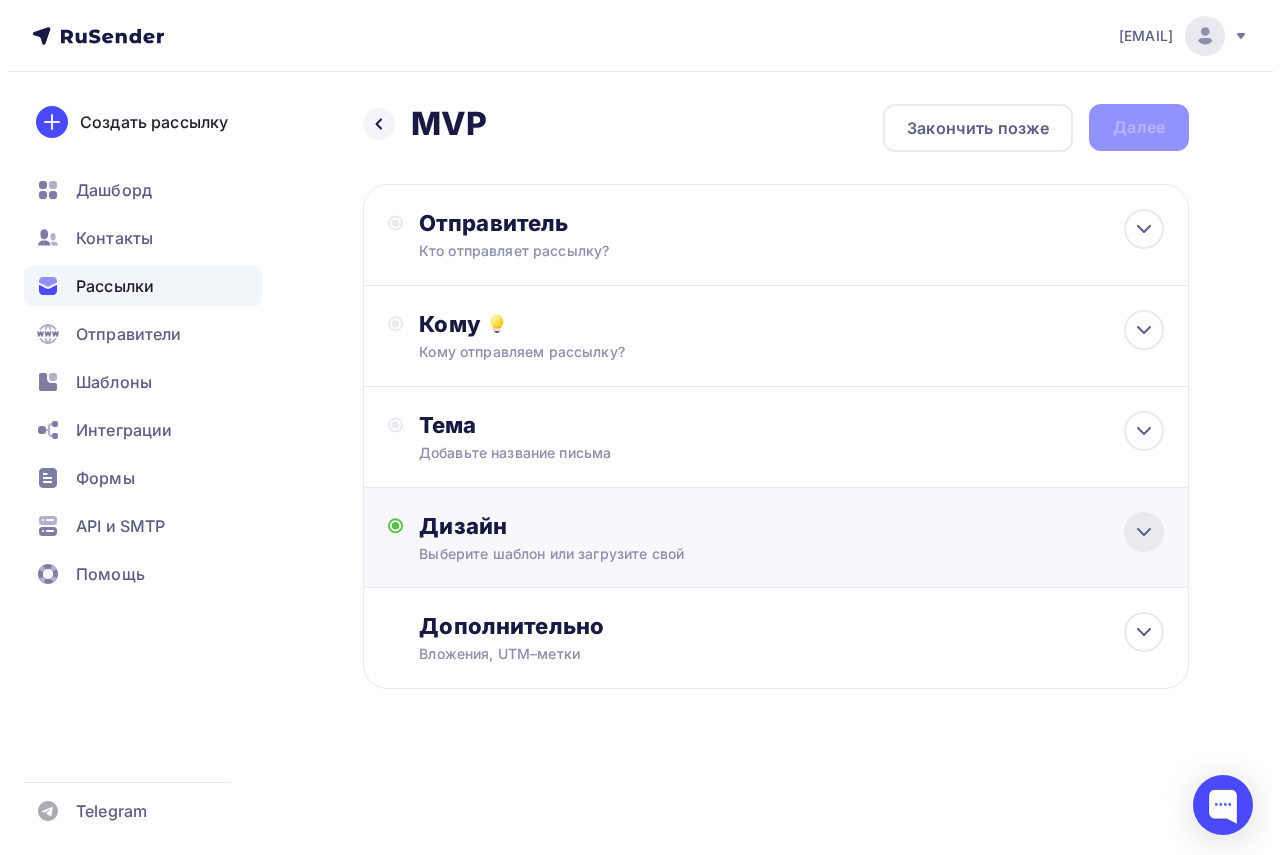 scroll, scrollTop: 0, scrollLeft: 0, axis: both 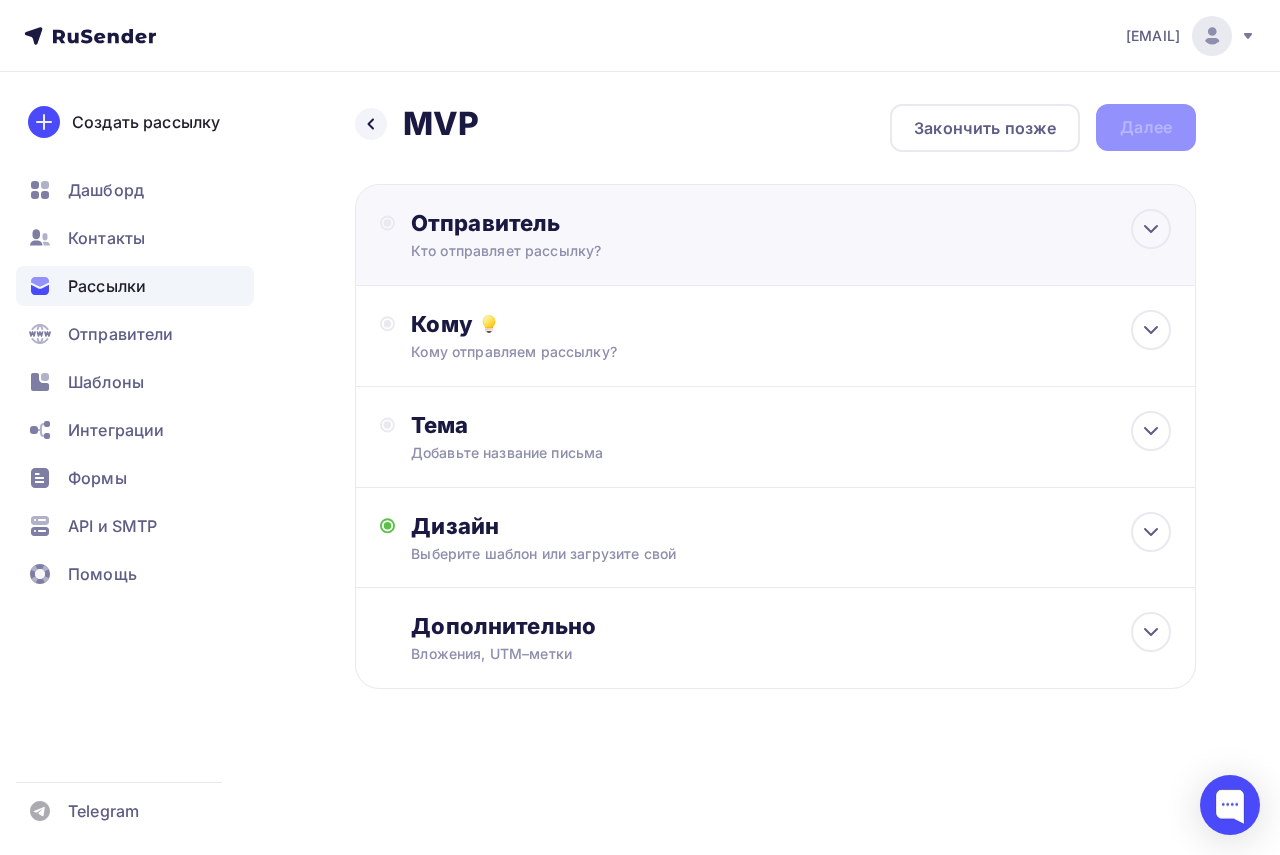 click on "Отправитель
Кто отправляет рассылку?
Email  *
[EMAIL]
[EMAIL]               Добавить отправителя
Рекомендуем  добавить почту на домене , чтобы рассылка не попала в «Спам»
Имя                 Сохранить" at bounding box center (627, 235) 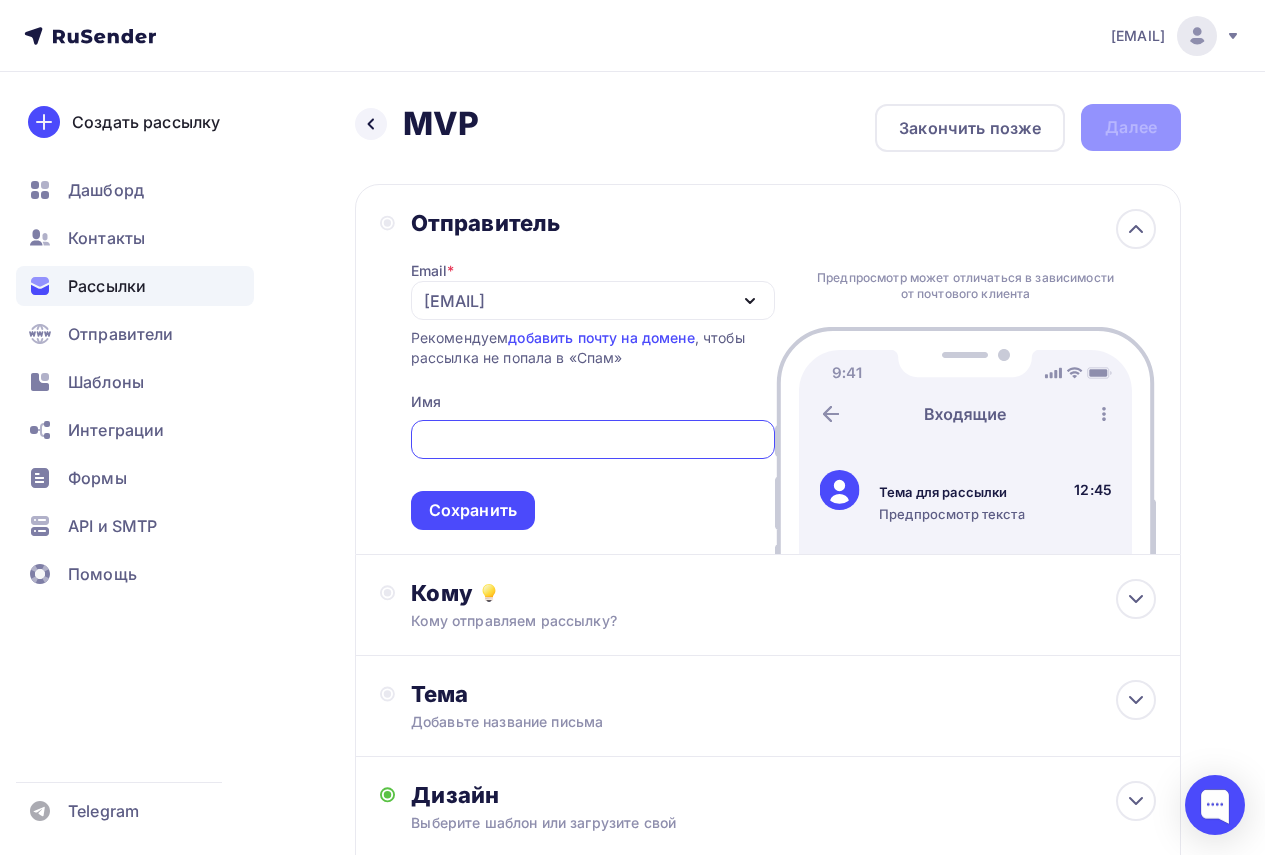 scroll, scrollTop: 0, scrollLeft: 0, axis: both 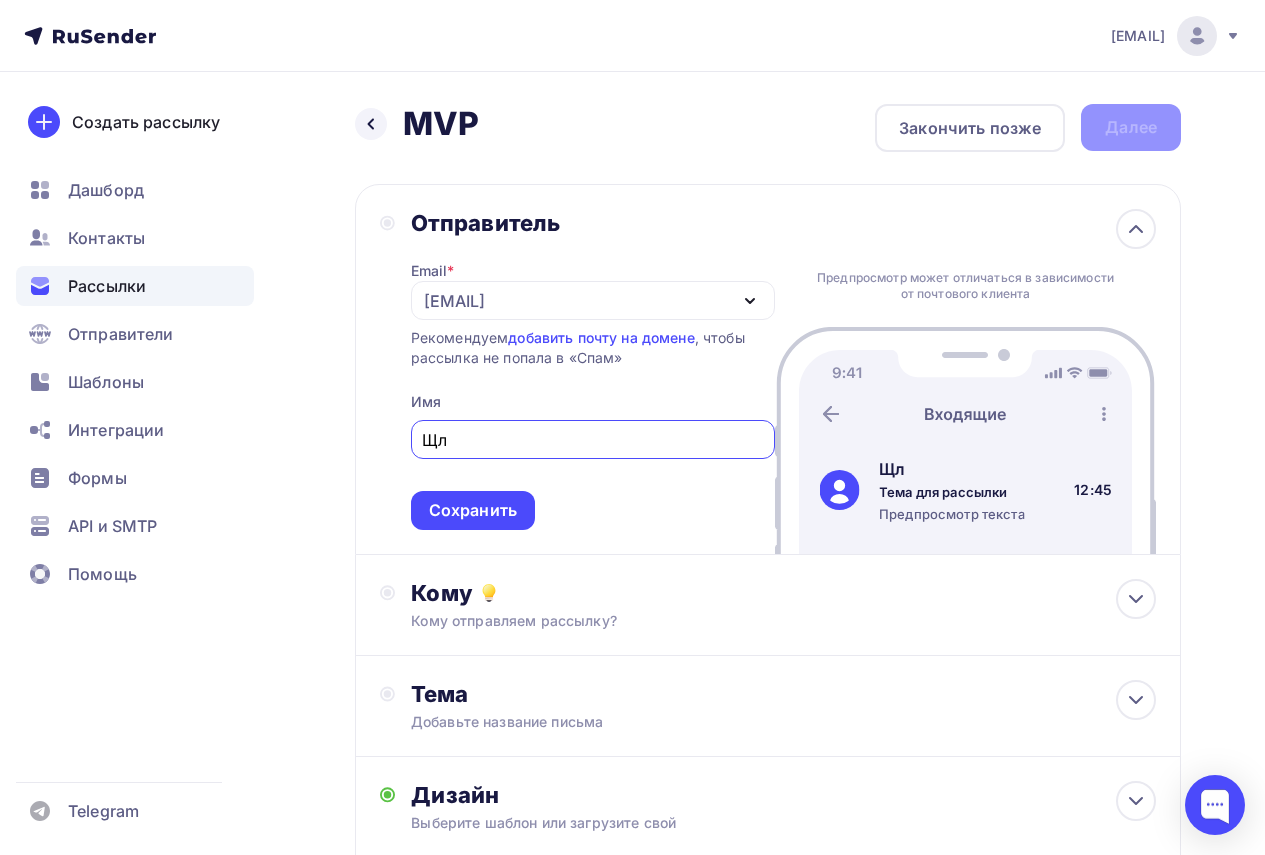 type on "Щ" 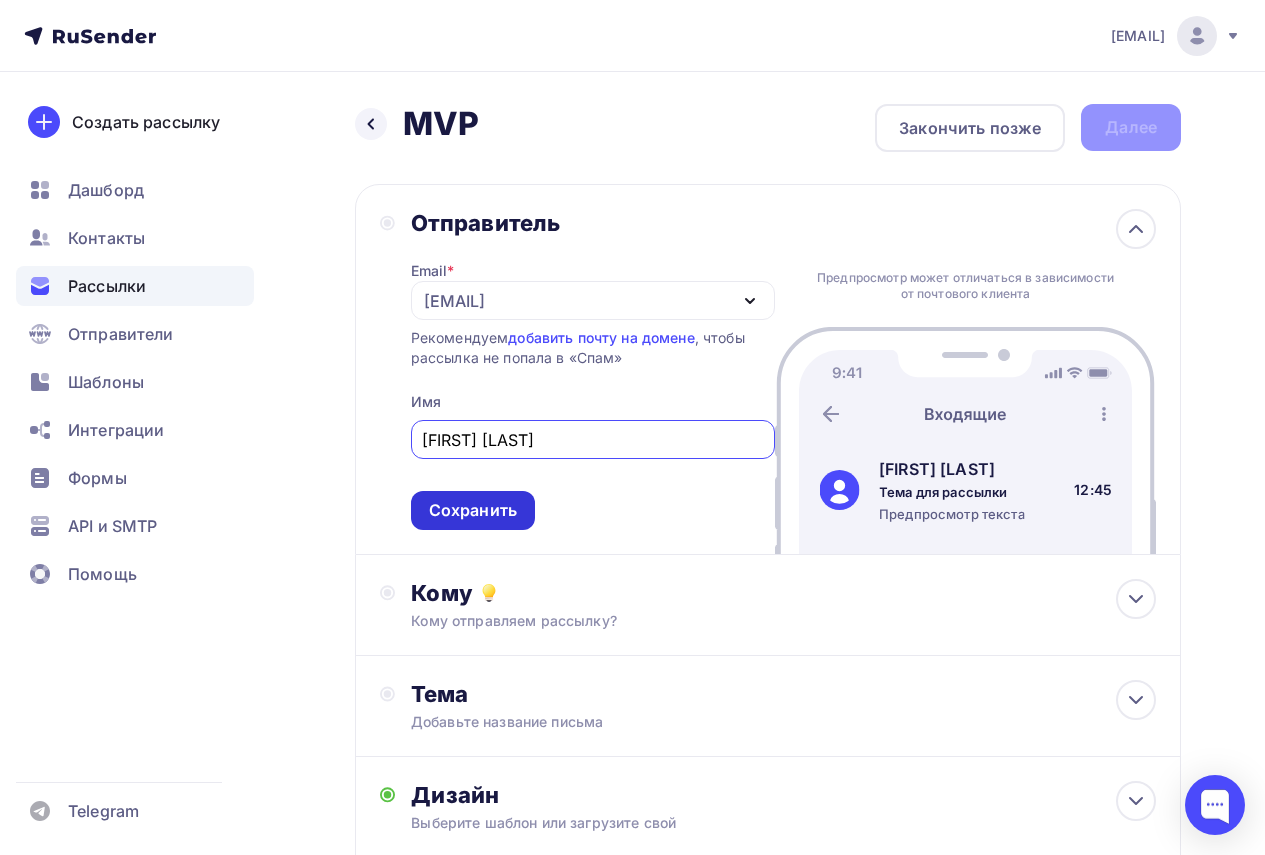 type on "[FIRST] [LAST]" 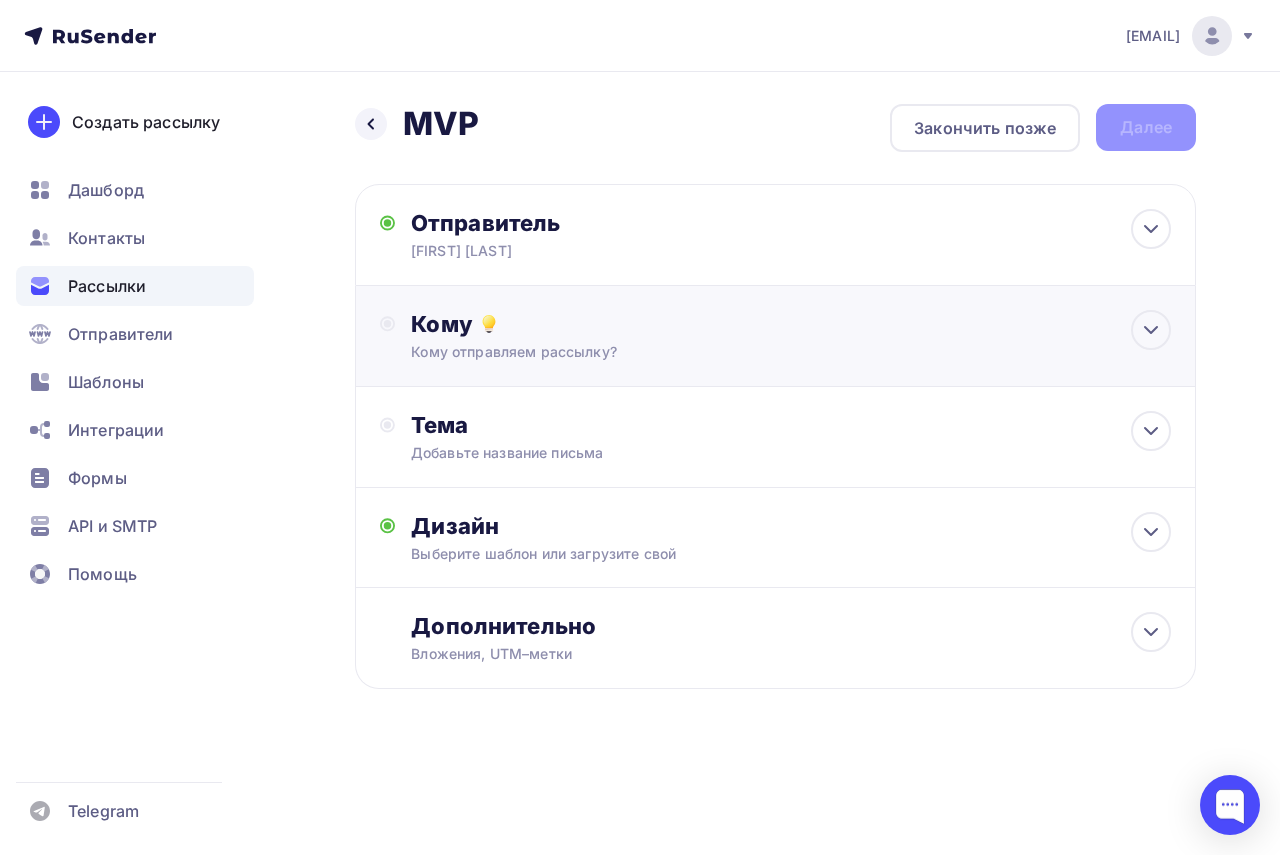 click on "Кому" at bounding box center (791, 324) 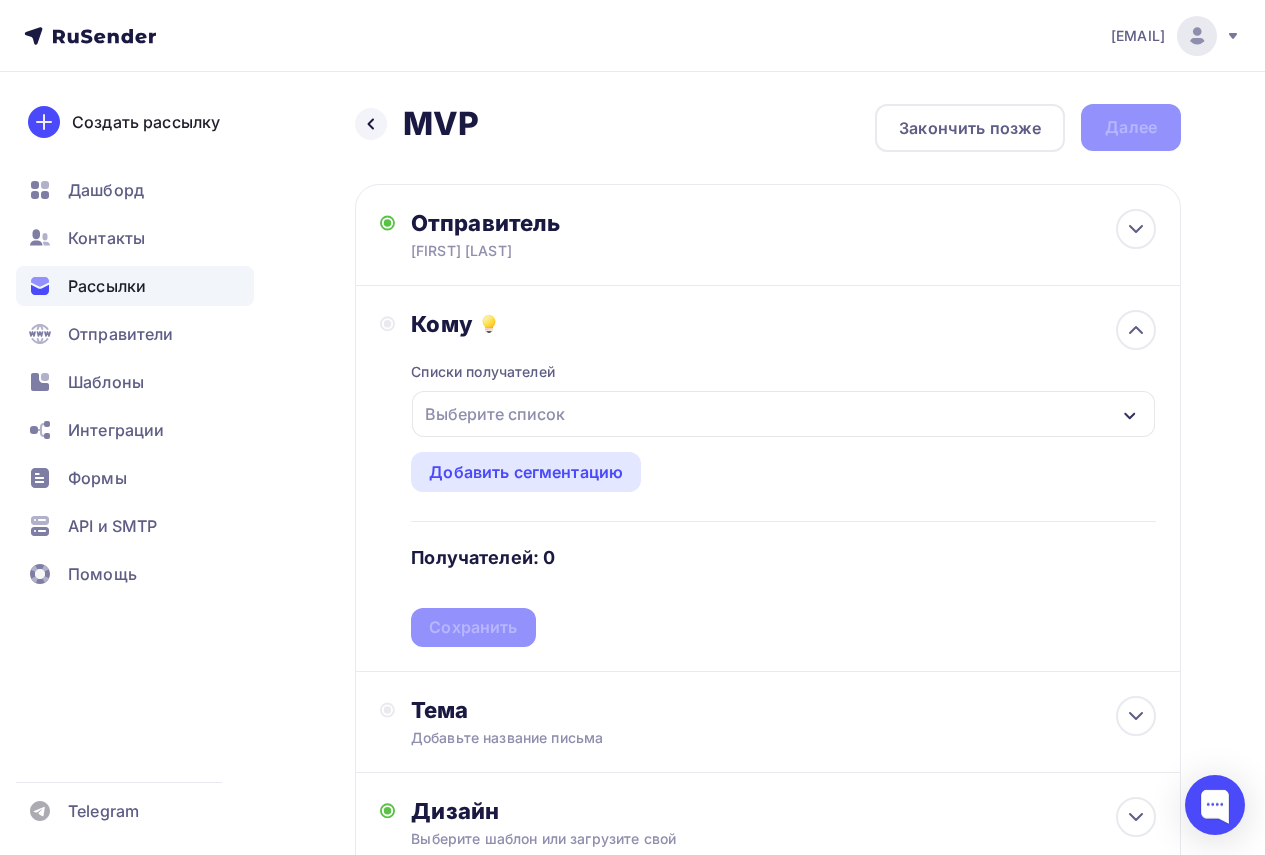 click on "Выберите список" at bounding box center [783, 414] 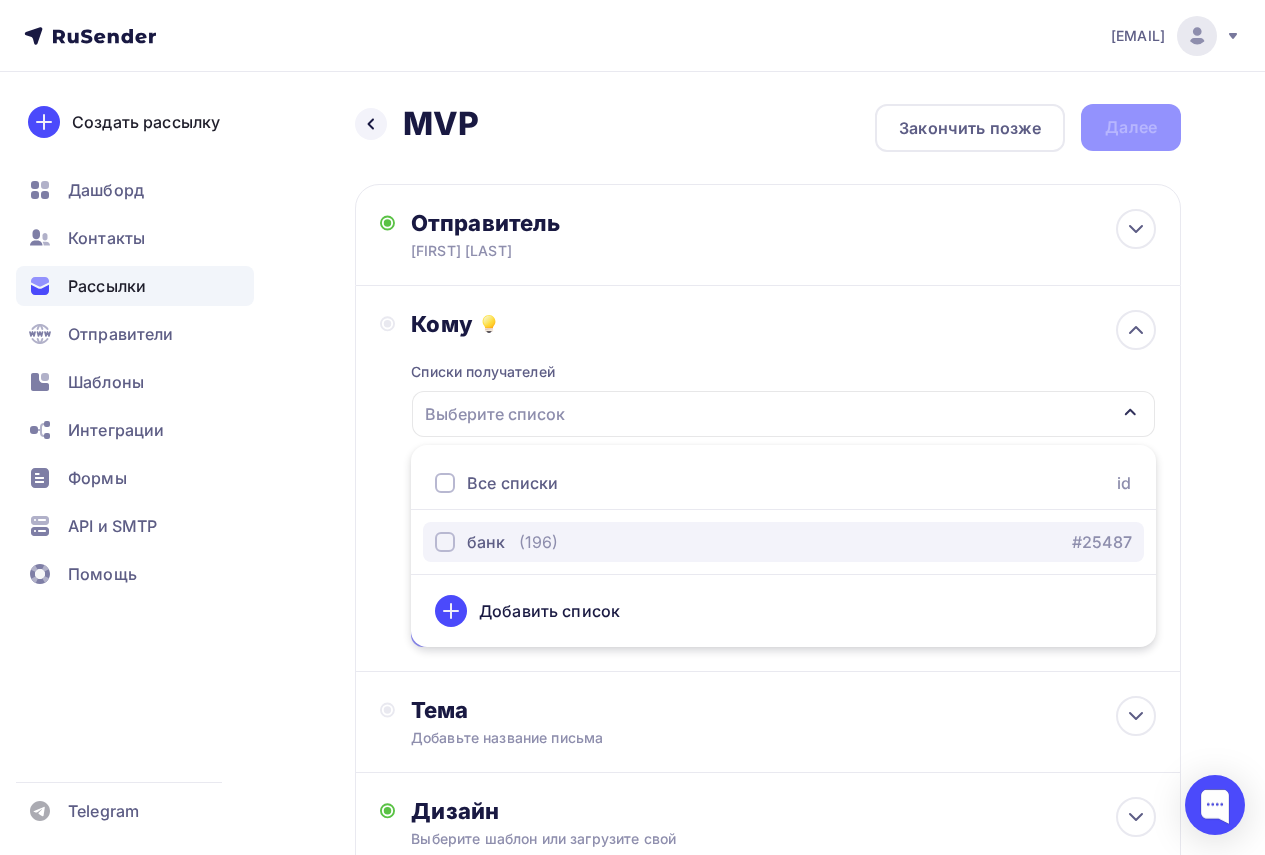 click at bounding box center (445, 542) 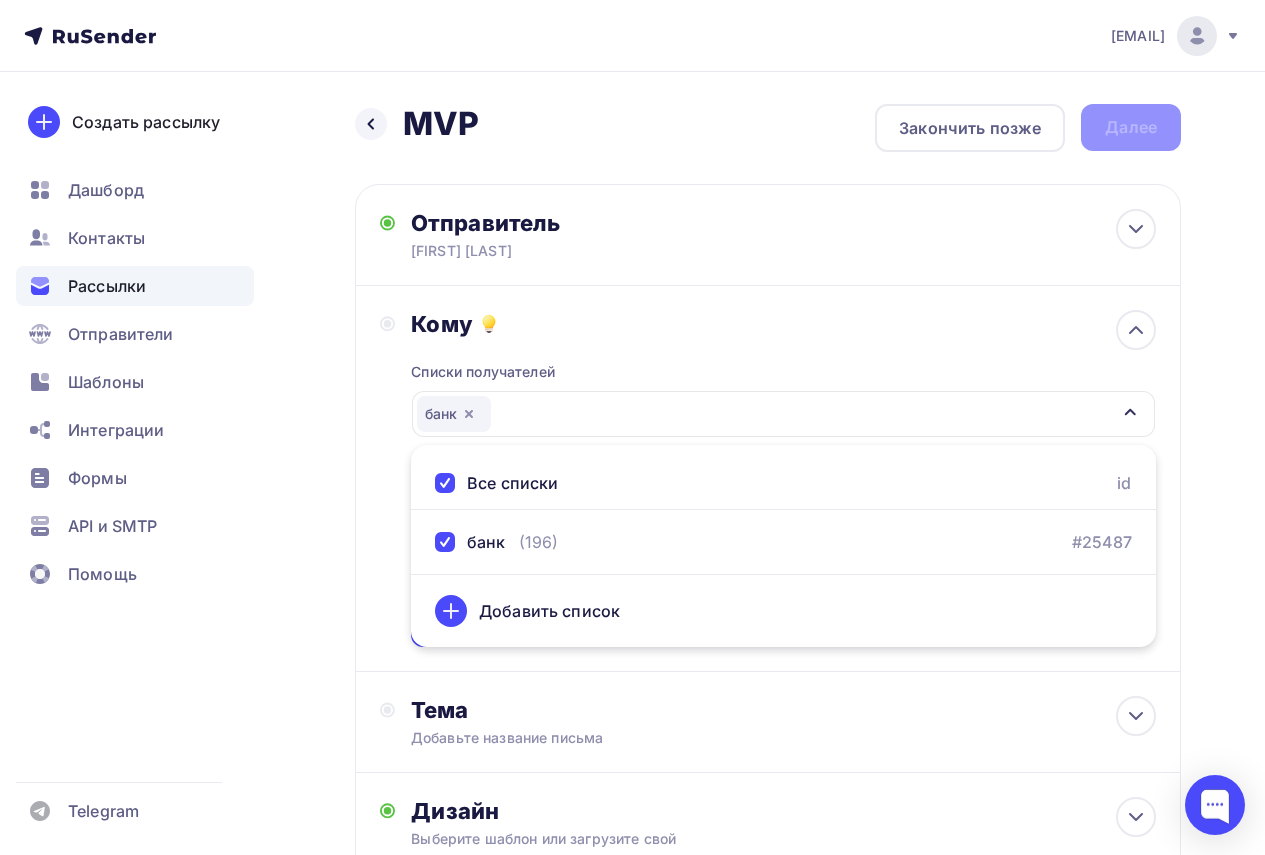 click on "Назад
MVP
MVP
Закончить позже
Далее
Отправитель
[FIRST] [LAST]
Email  *
[EMAIL]
[EMAIL]               Добавить отправителя
Рекомендуем  добавить почту на домене , чтобы рассылка не попала в «Спам»
Имя     [FIRST] [LAST]             Сохранить
Предпросмотр может отличаться  в зависимости от почтового клиента
[FIRST] [LAST]
Тема для рассылки
12:45
Кому" at bounding box center [632, 587] 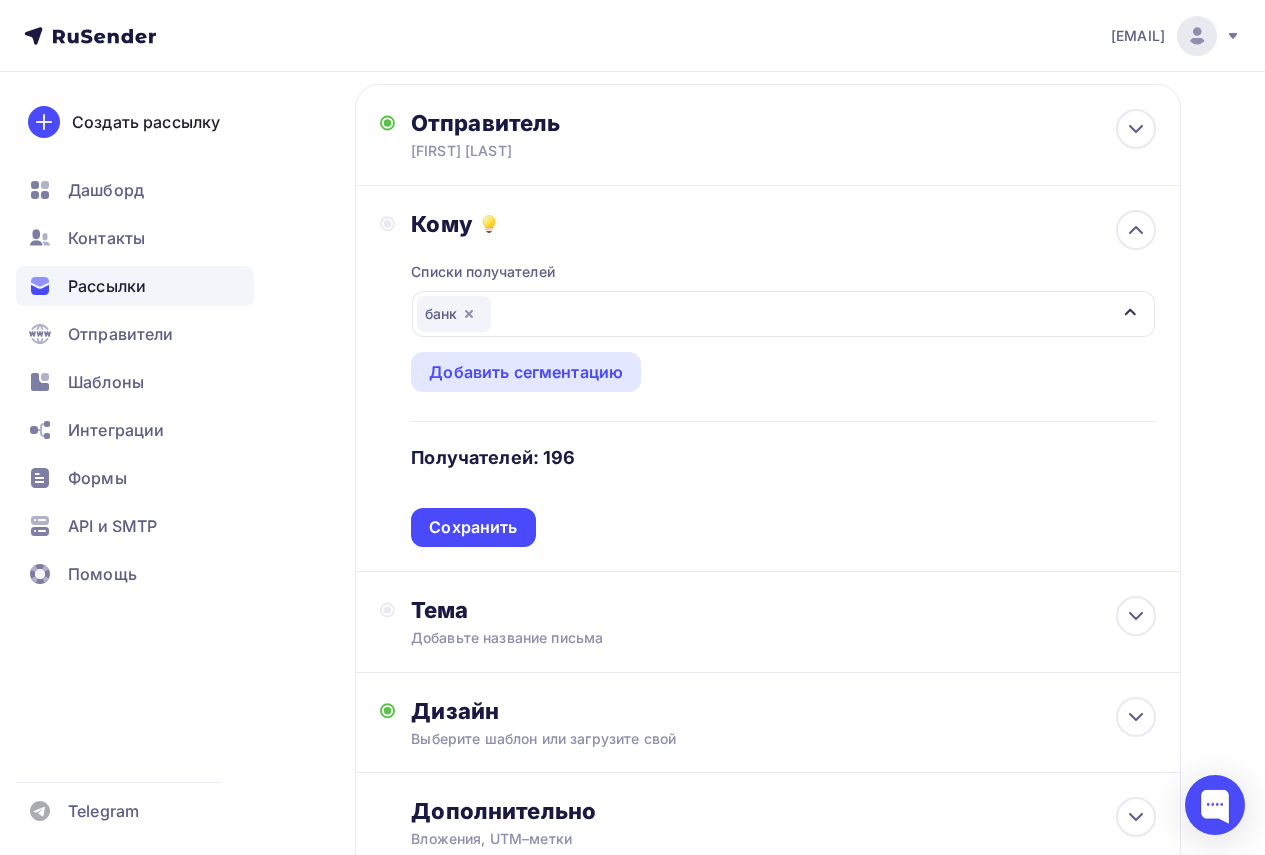 scroll, scrollTop: 200, scrollLeft: 0, axis: vertical 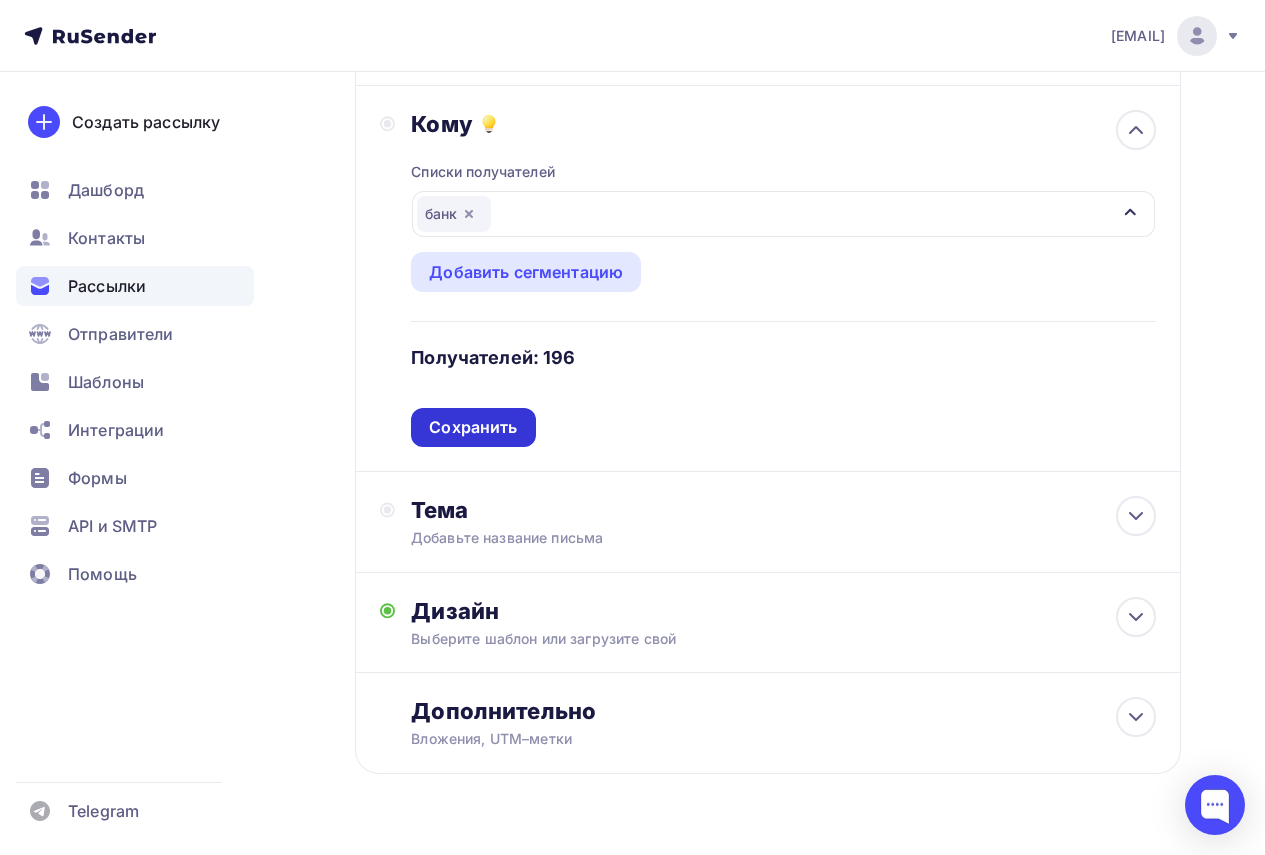 click on "Сохранить" at bounding box center (473, 427) 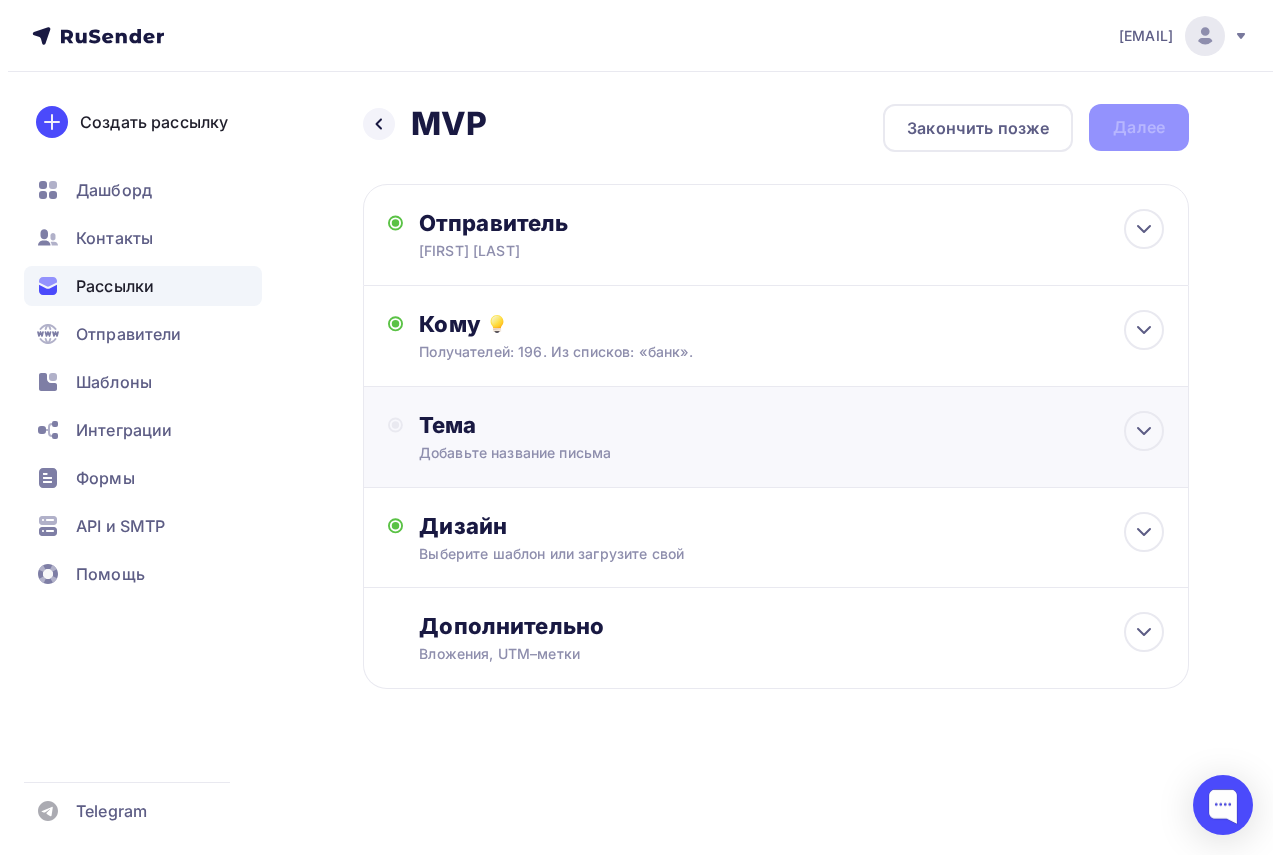 scroll, scrollTop: 0, scrollLeft: 0, axis: both 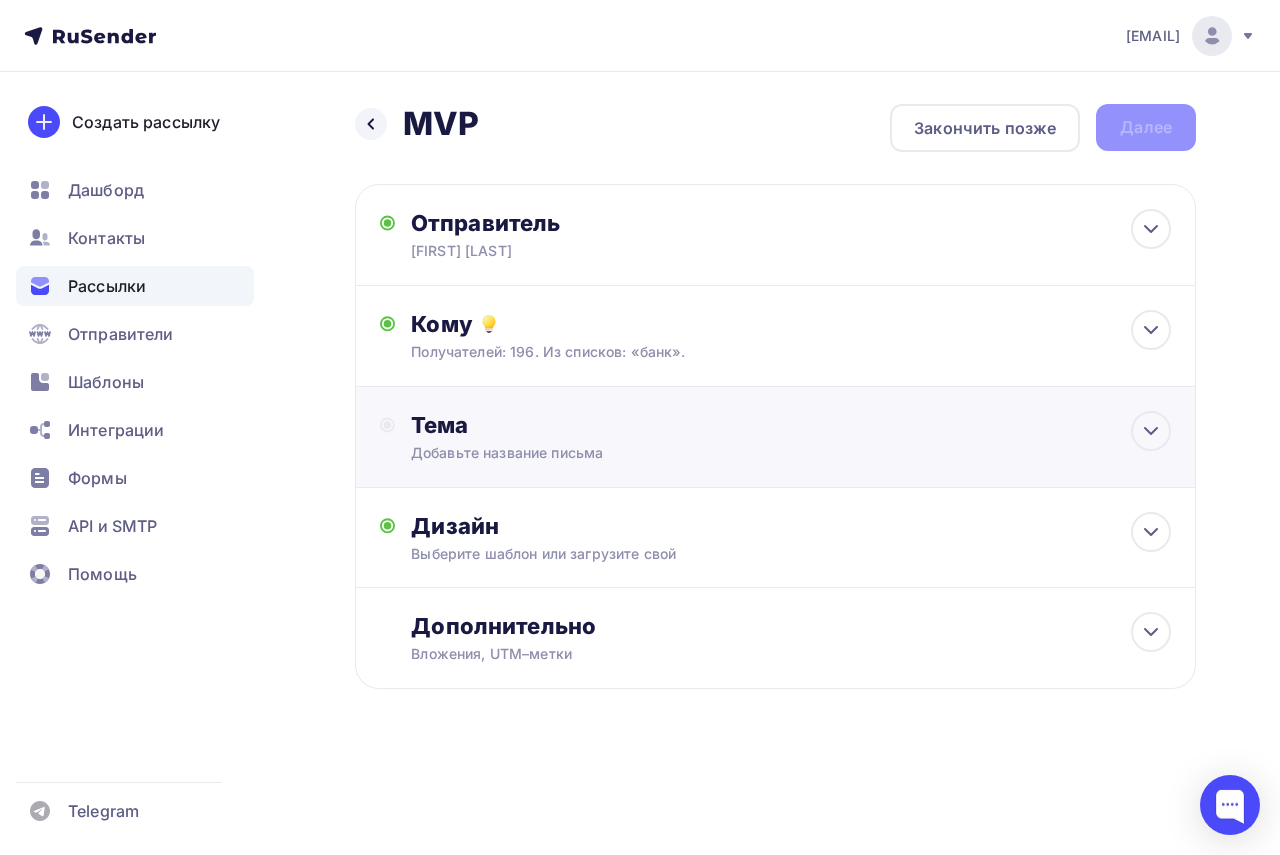 click on "Тема" at bounding box center (608, 425) 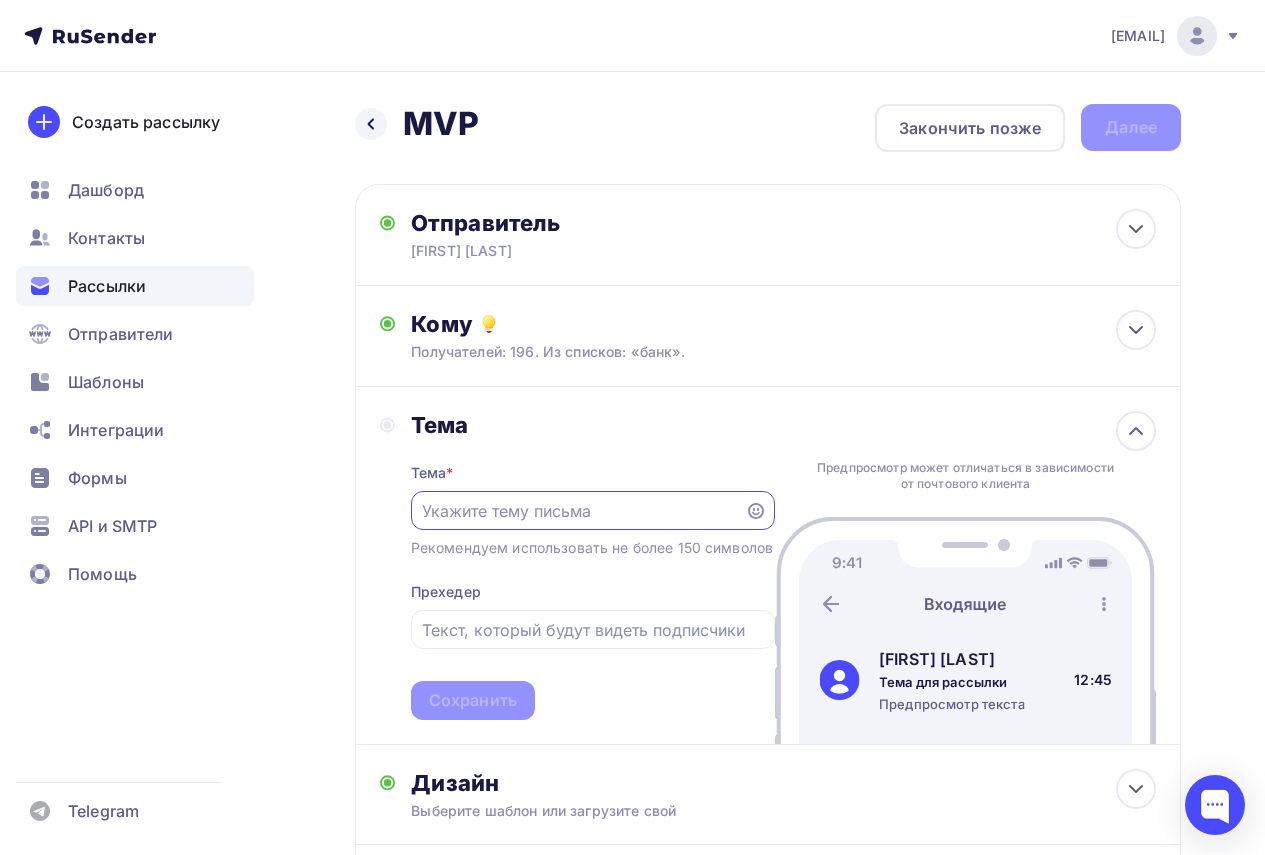 scroll, scrollTop: 0, scrollLeft: 0, axis: both 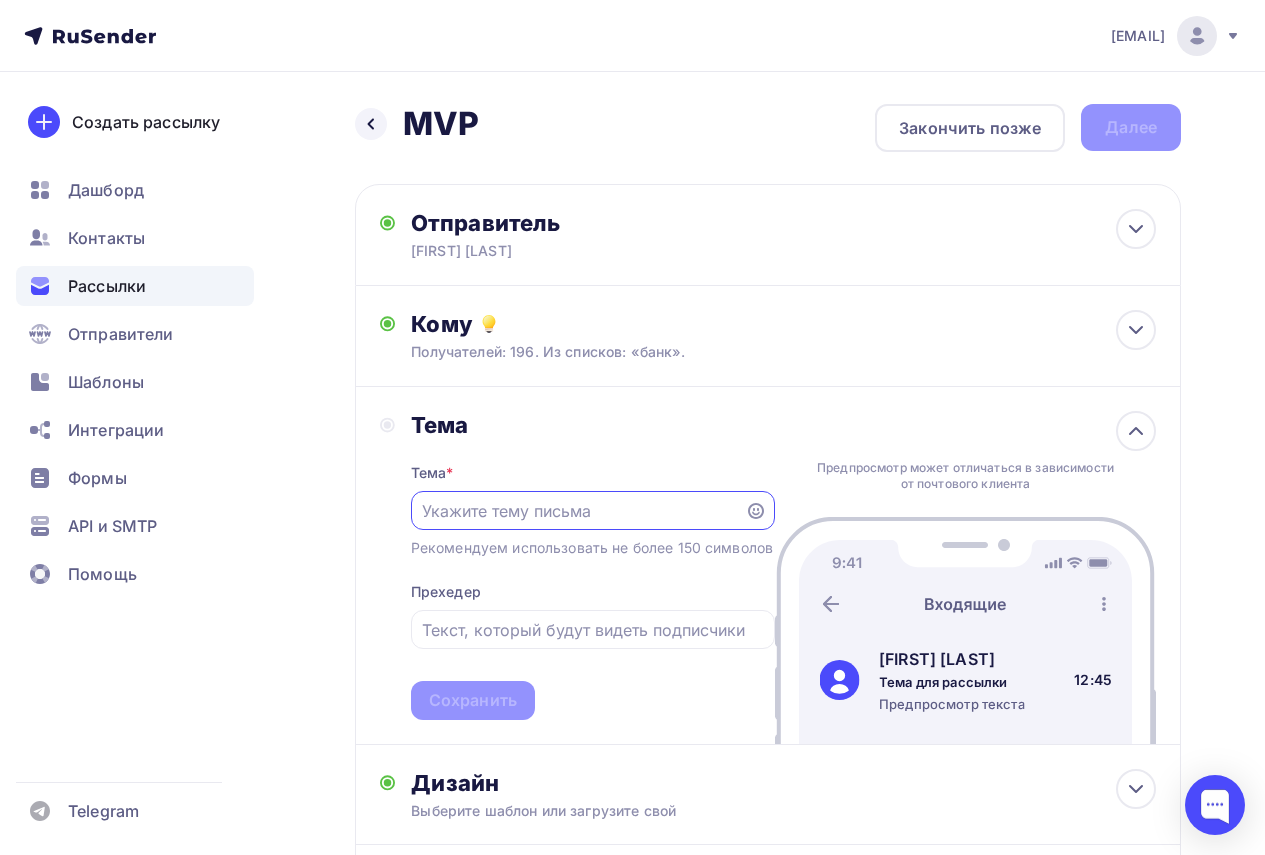 paste on "MVP-платформа под вашу задачу за 2–4 недели" 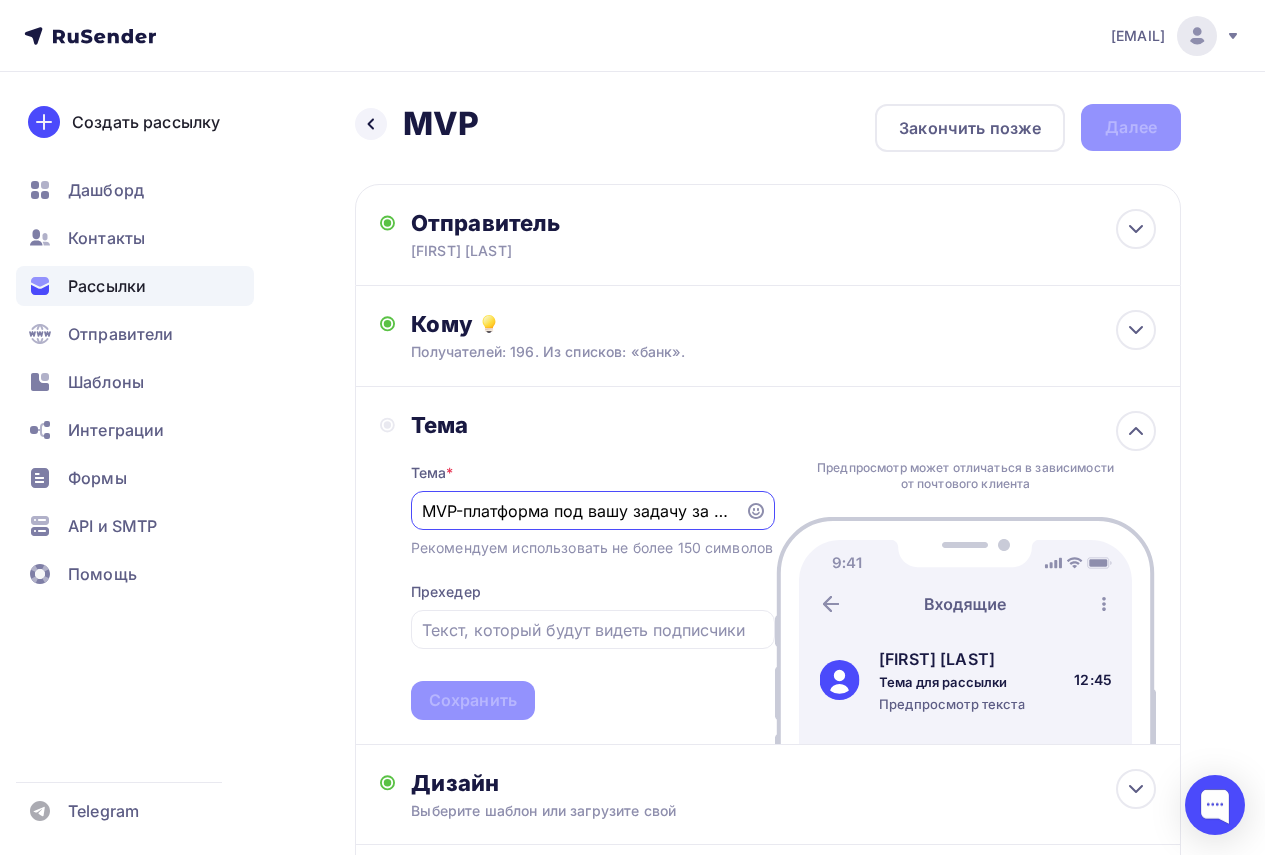 scroll, scrollTop: 0, scrollLeft: 69, axis: horizontal 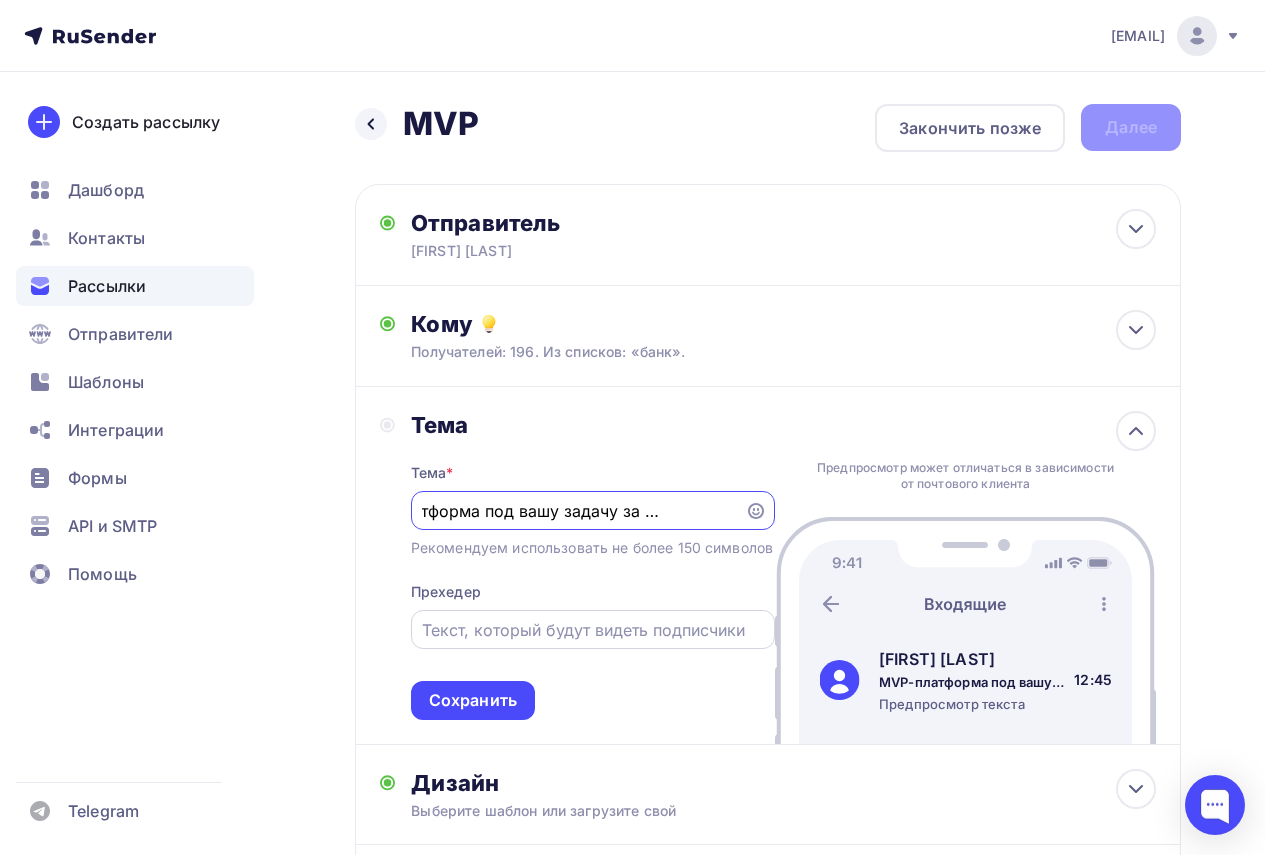 type on "MVP-платформа под вашу задачу за 2–4 недели" 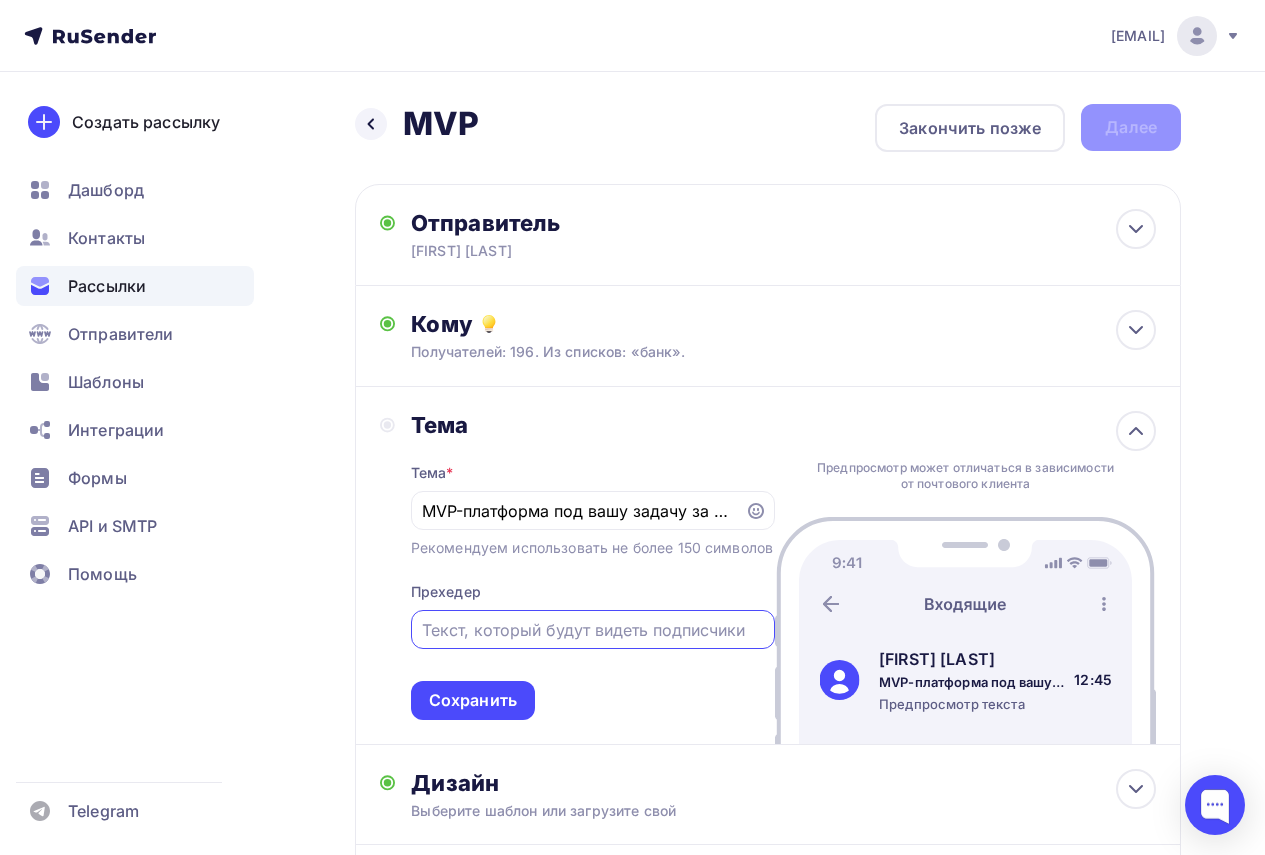 paste on "готовым модулям (аутентификация, чат, ставки, отчёты), мы запускаем MVP от 2 недель до 3 месяцев, бюджетно — от 500 тыс. ₽" 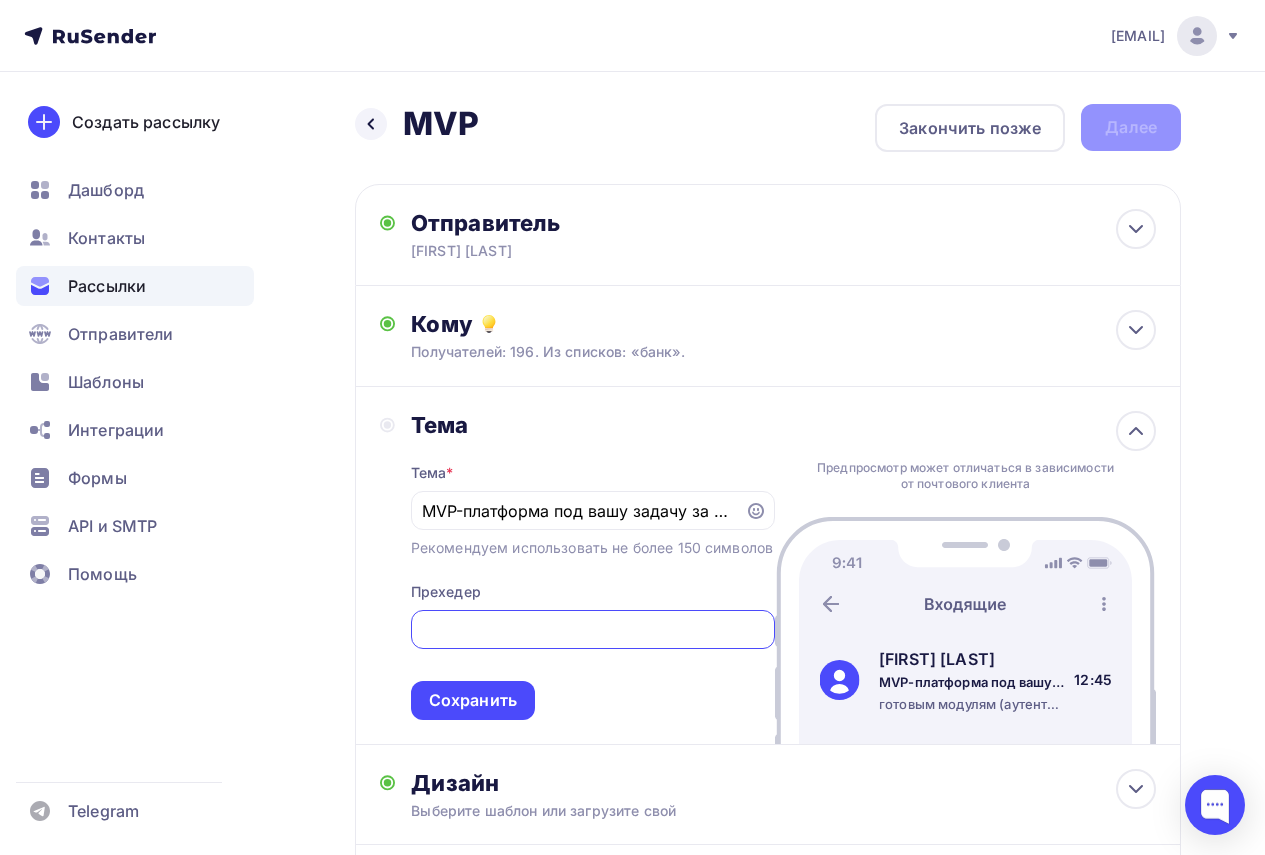 scroll, scrollTop: 0, scrollLeft: 0, axis: both 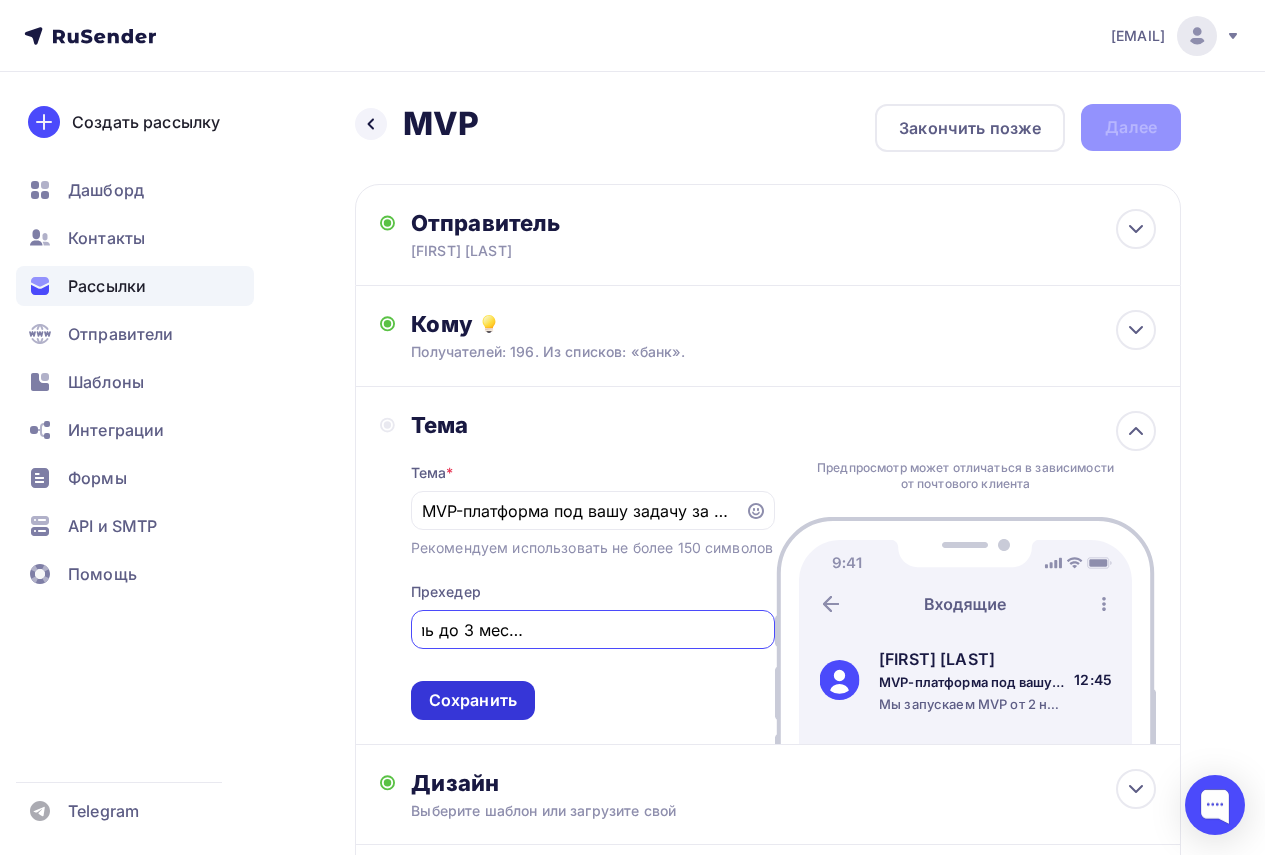 type on "Мы запускаем MVP от 2 недель до 3 месяцев, бюджетно — от 500 тыс. ₽" 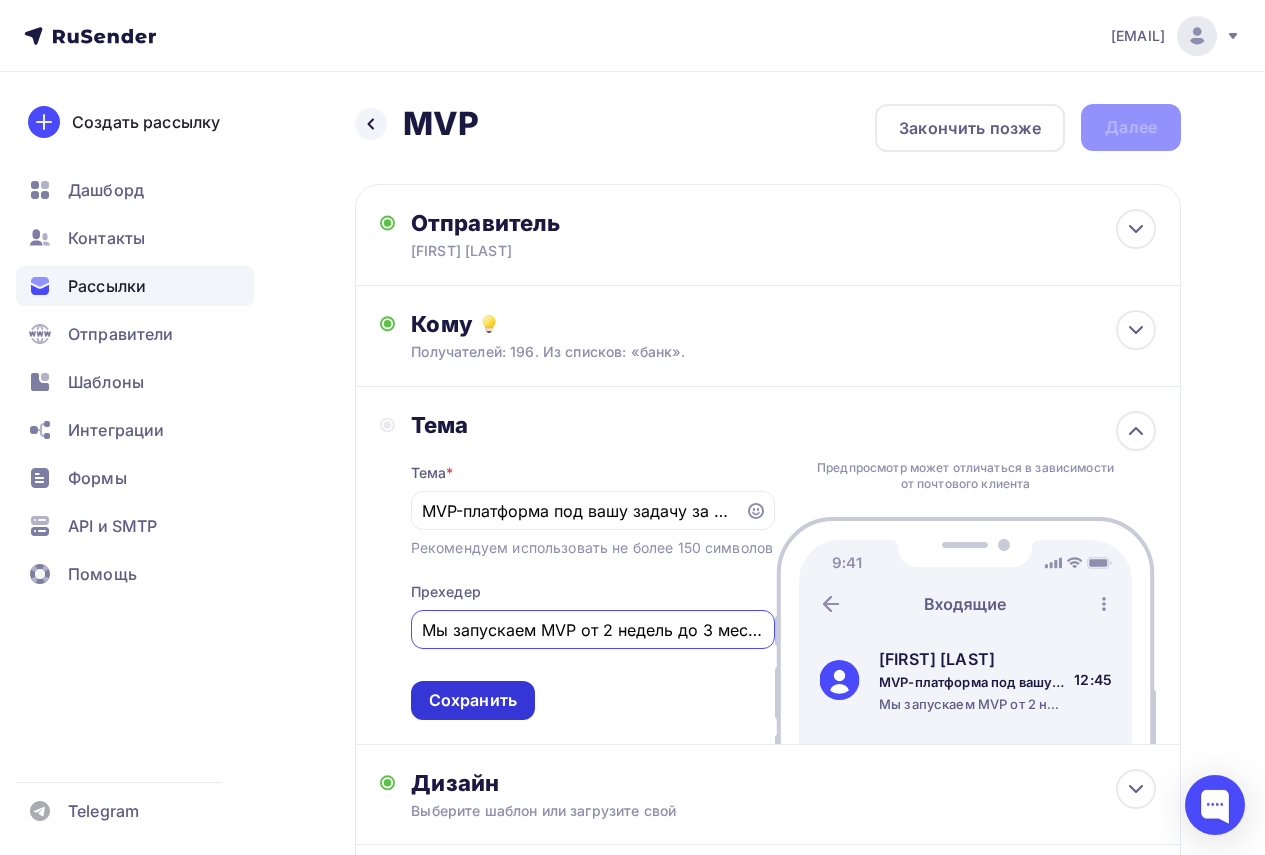 click on "Сохранить" at bounding box center (473, 700) 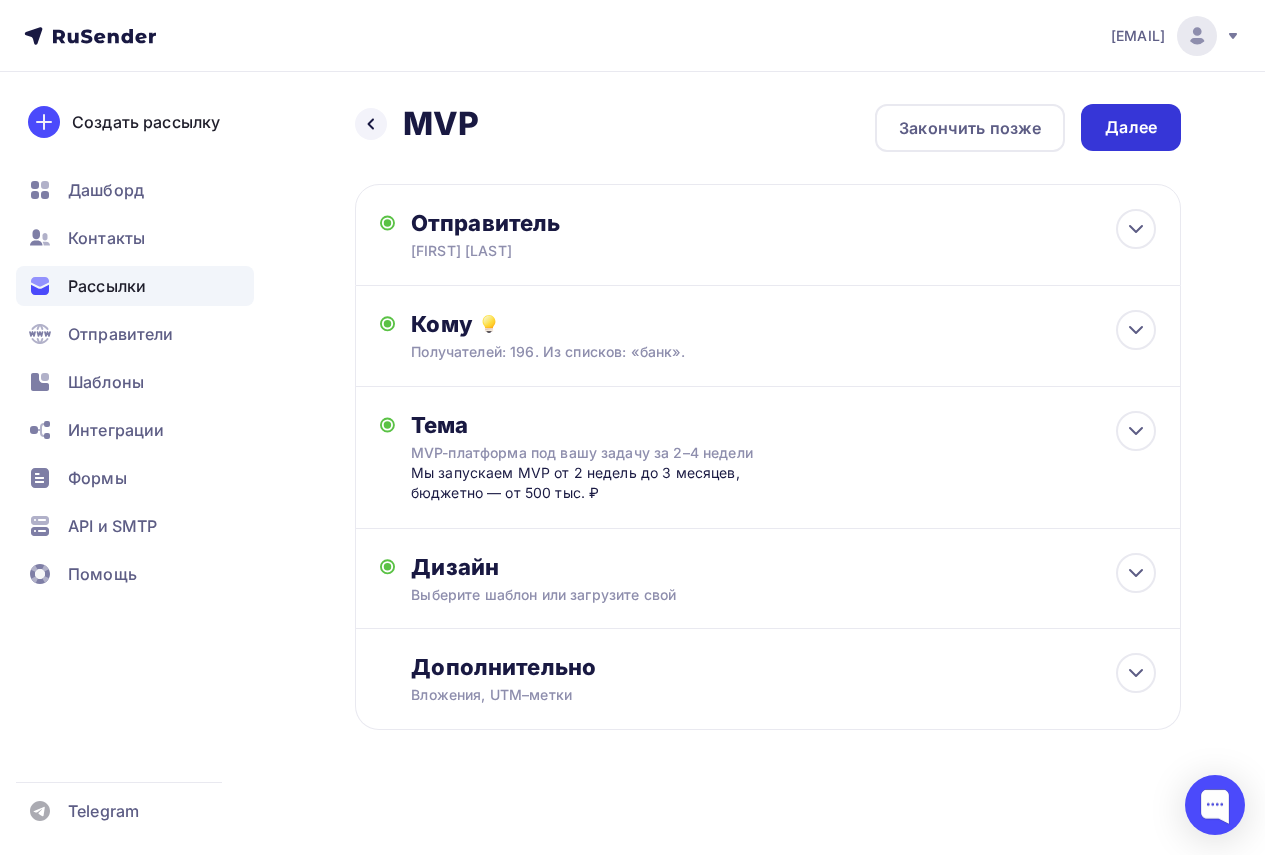 click on "Далее" at bounding box center (1131, 127) 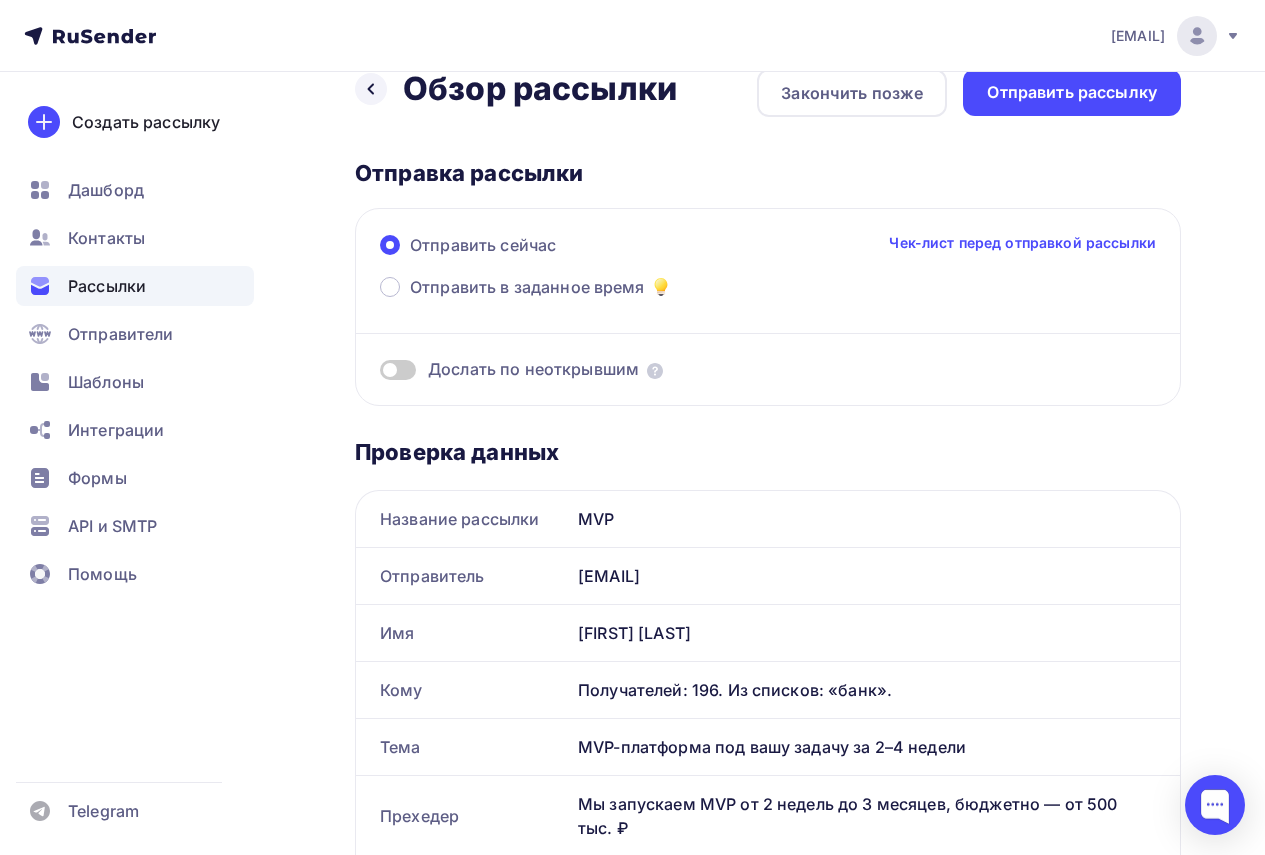 scroll, scrollTop: 0, scrollLeft: 0, axis: both 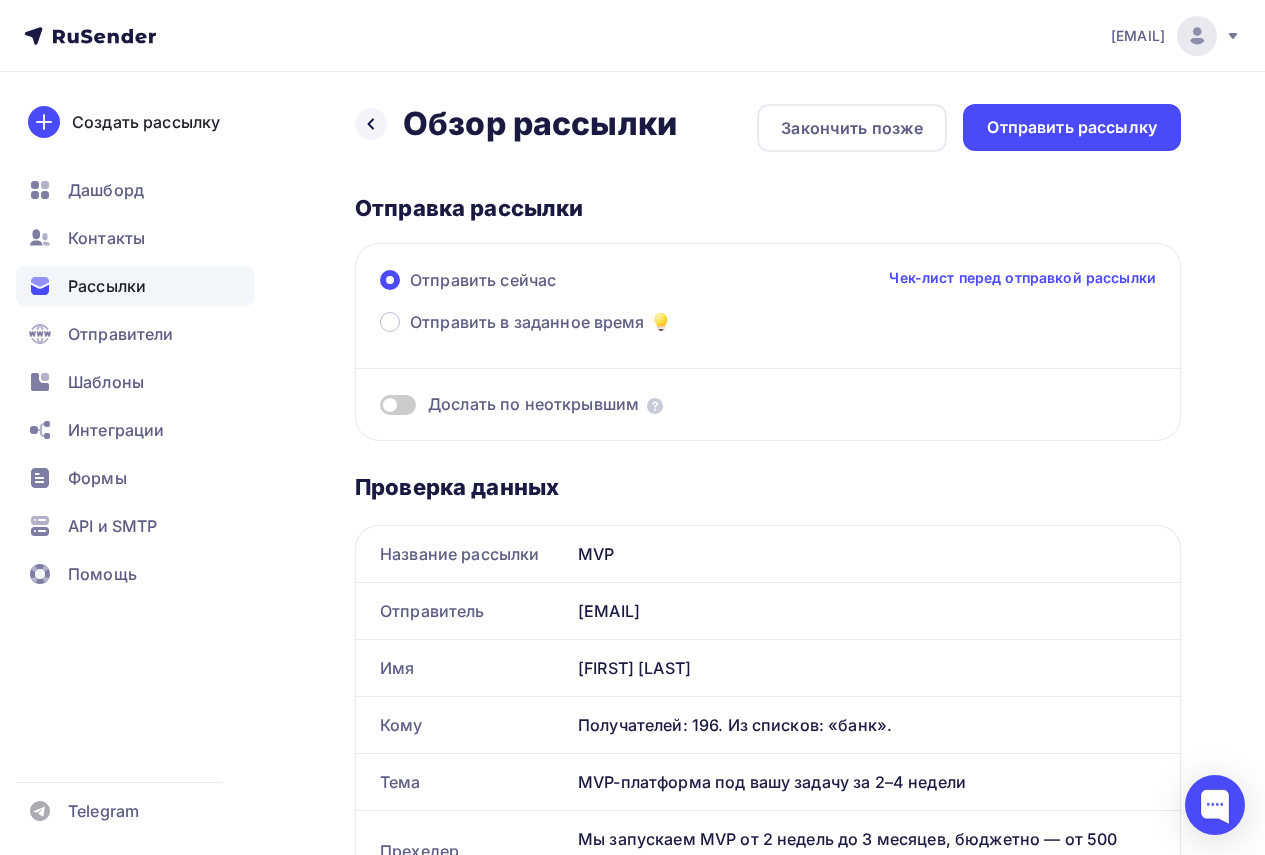 click on "Чек-лист перед отправкой рассылки" at bounding box center (1022, 278) 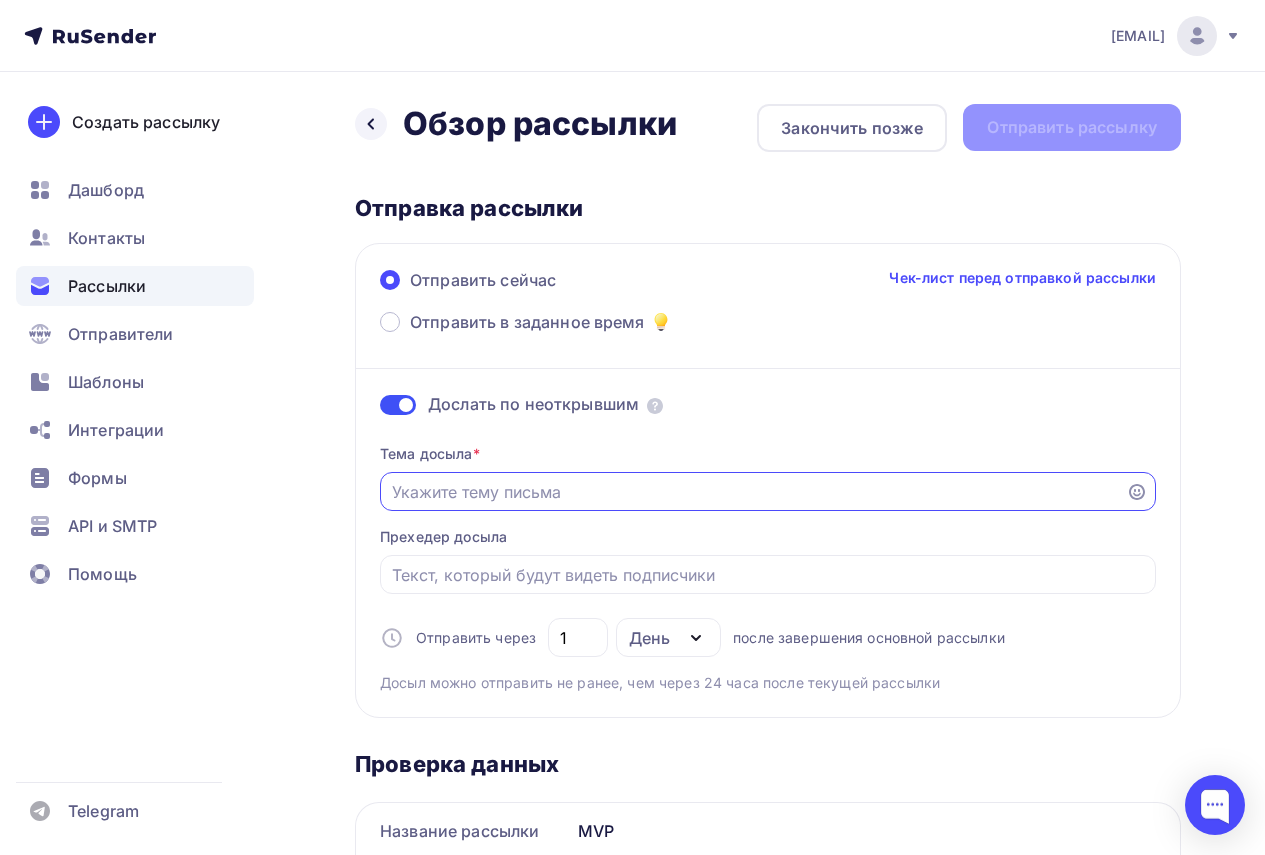 click on "Отправить в заданное время" at bounding box center (753, 492) 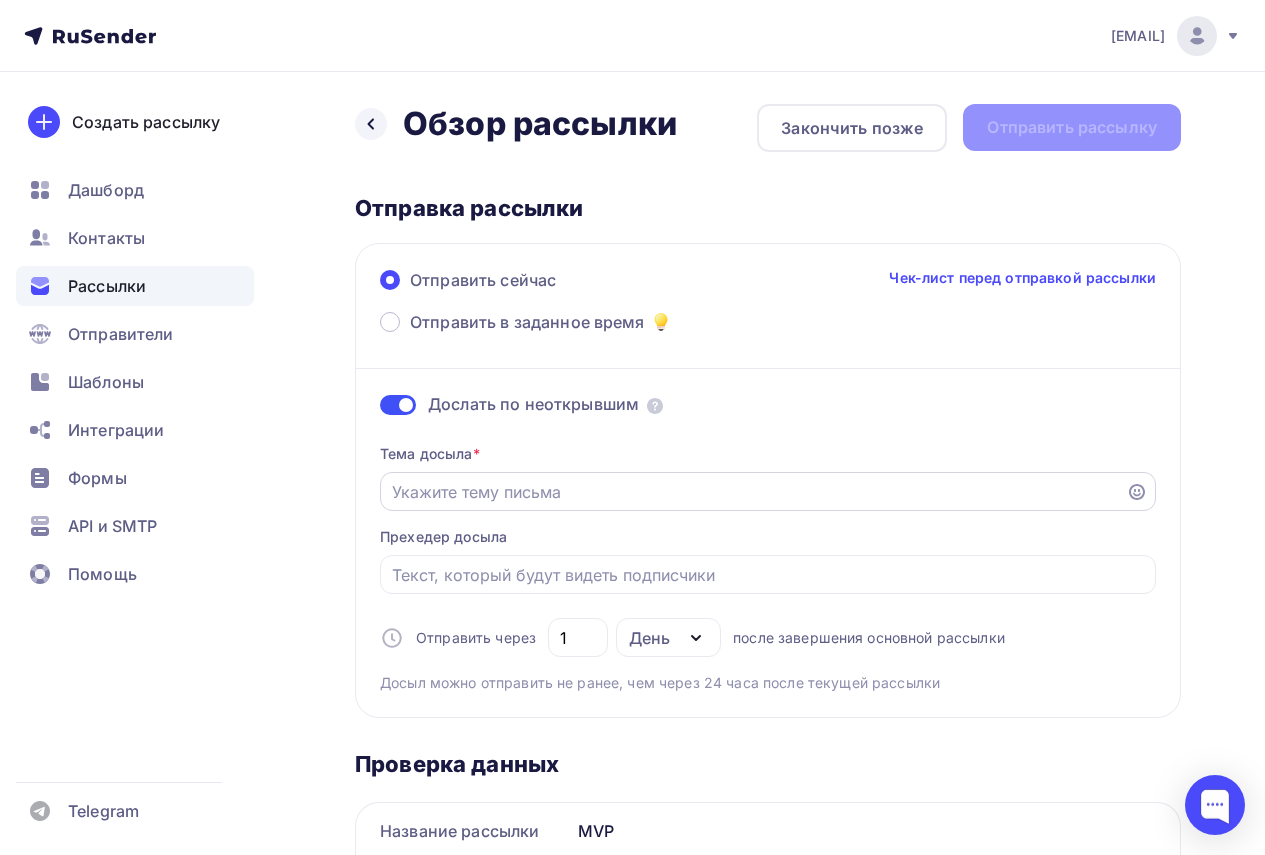 click on "Отправить в заданное время" at bounding box center (753, 492) 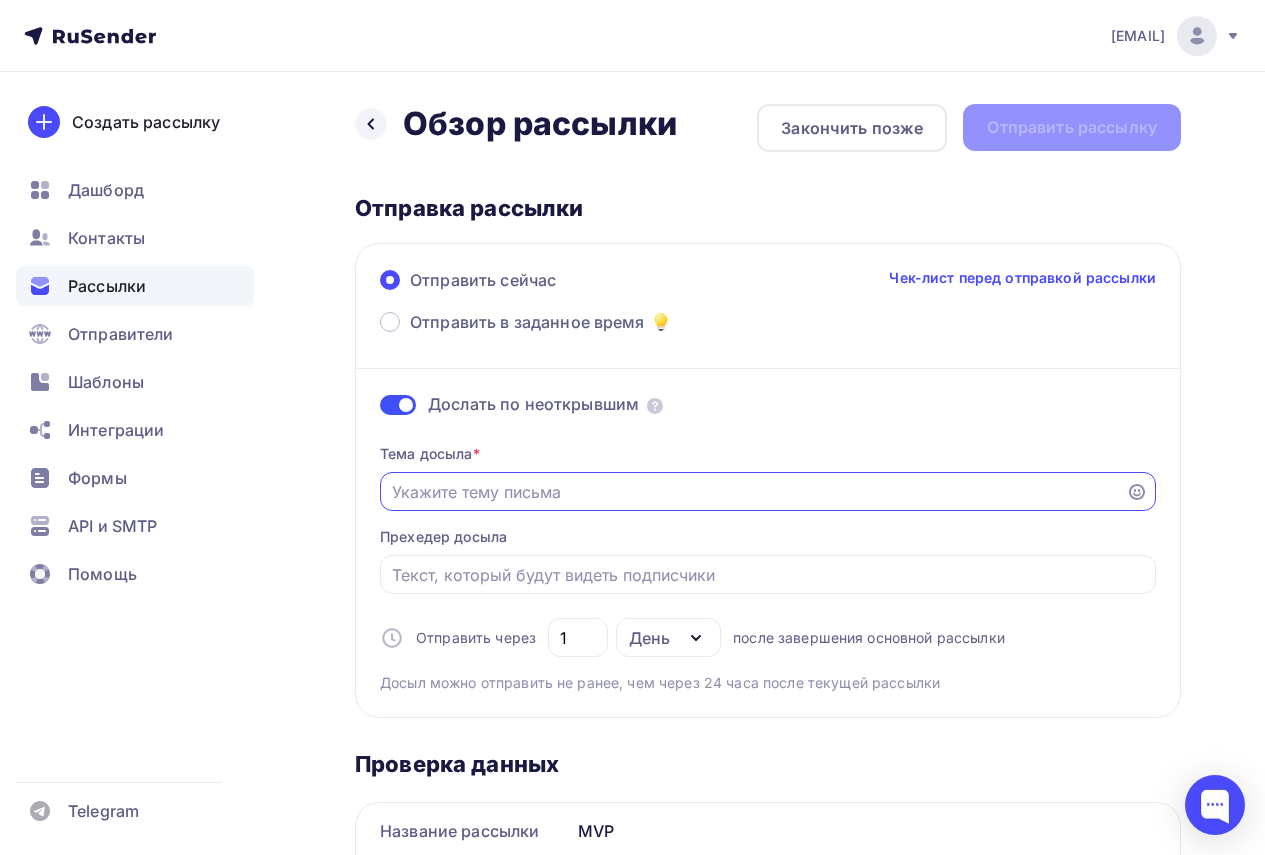 paste on "MVP под вашу гипотезу за 4–6 недель. Смета и план" 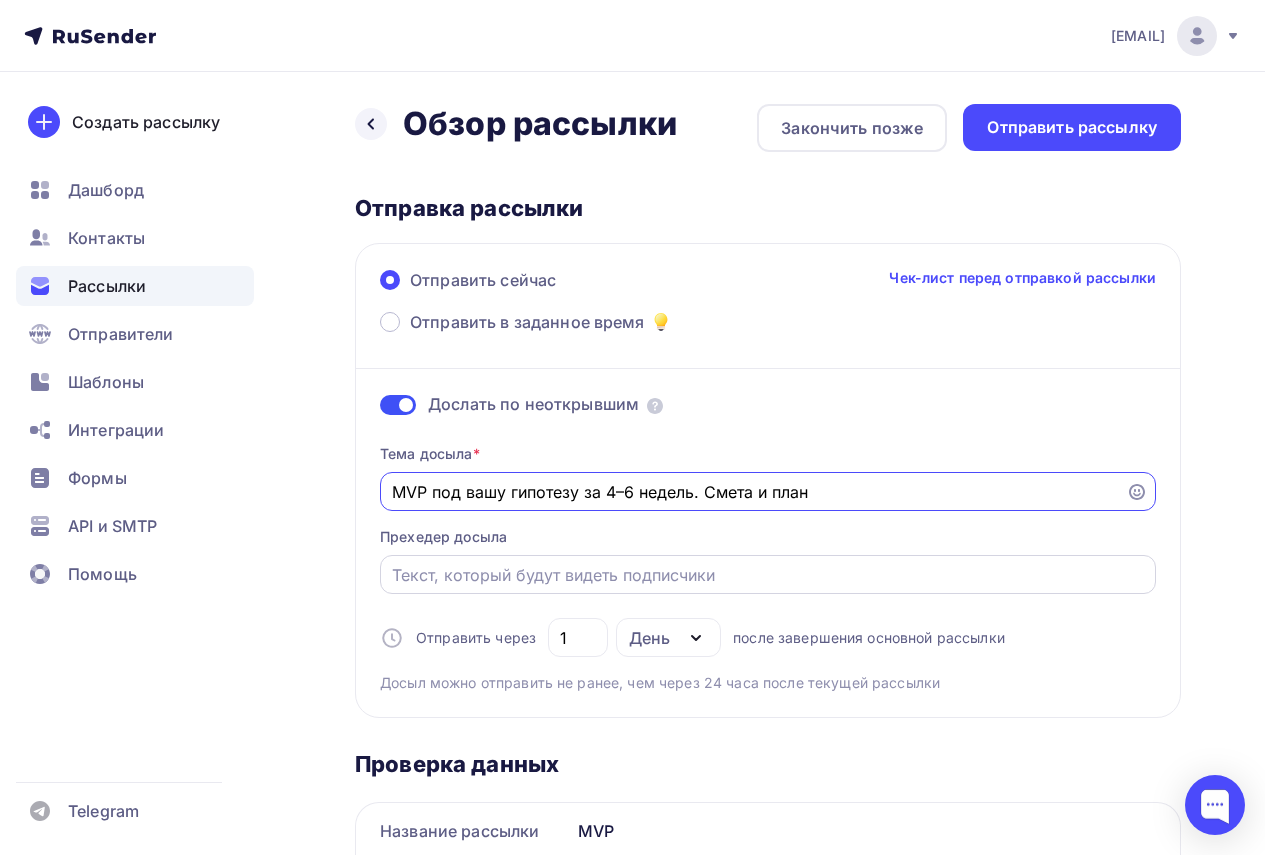 type on "MVP под вашу гипотезу за 4–6 недель. Смета и план" 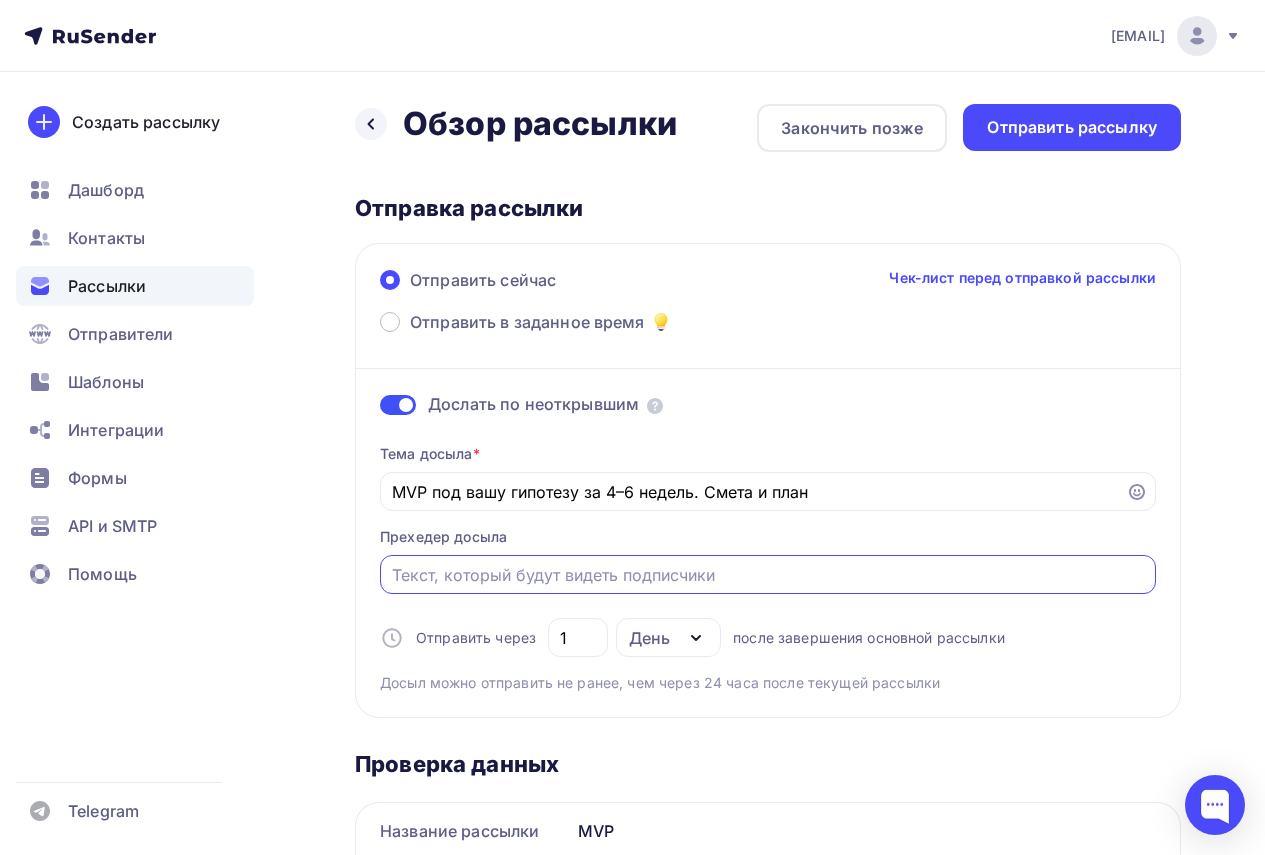 click on "Отправить в заданное время" at bounding box center [768, 575] 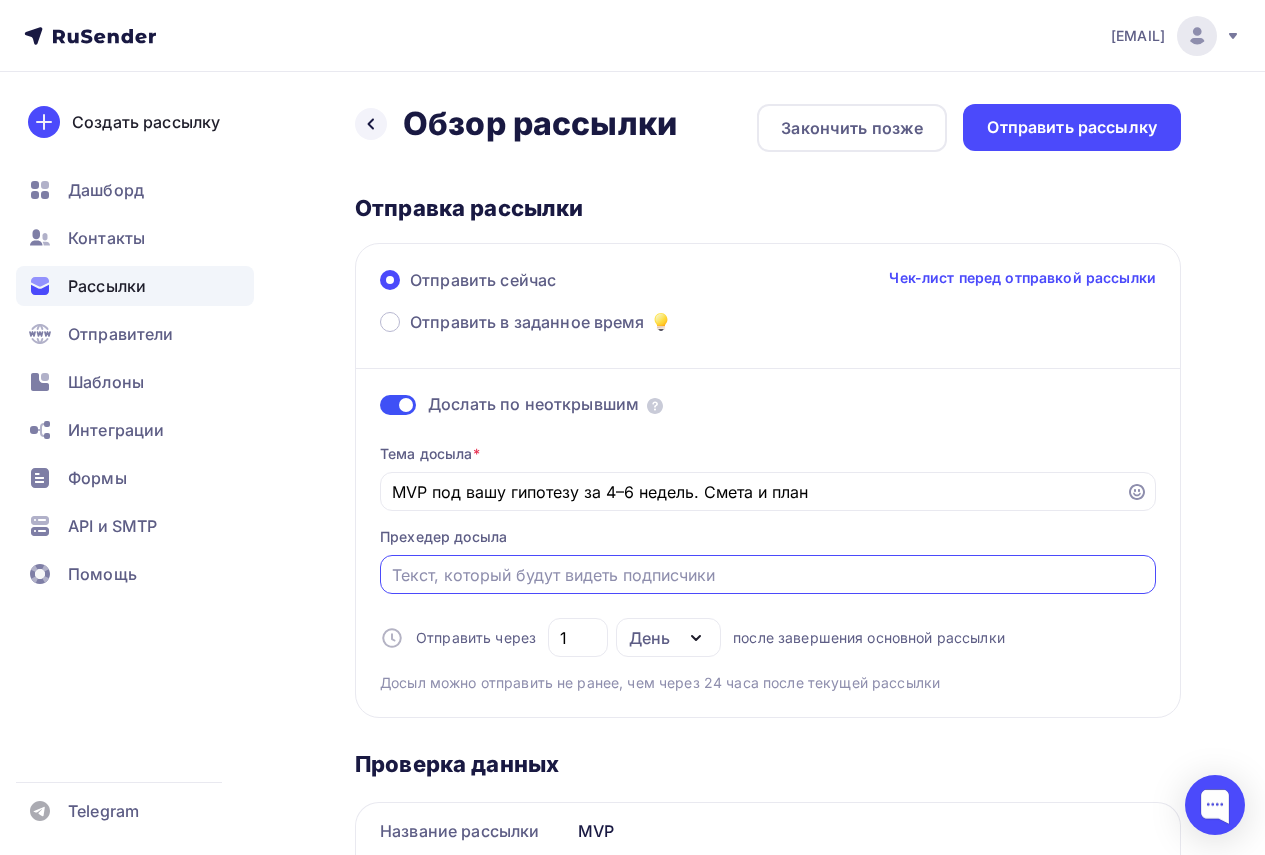 paste on "запускаем MVP от 2 недель до 3 месяцев, бюджетно — от 500 тыс. ₽" 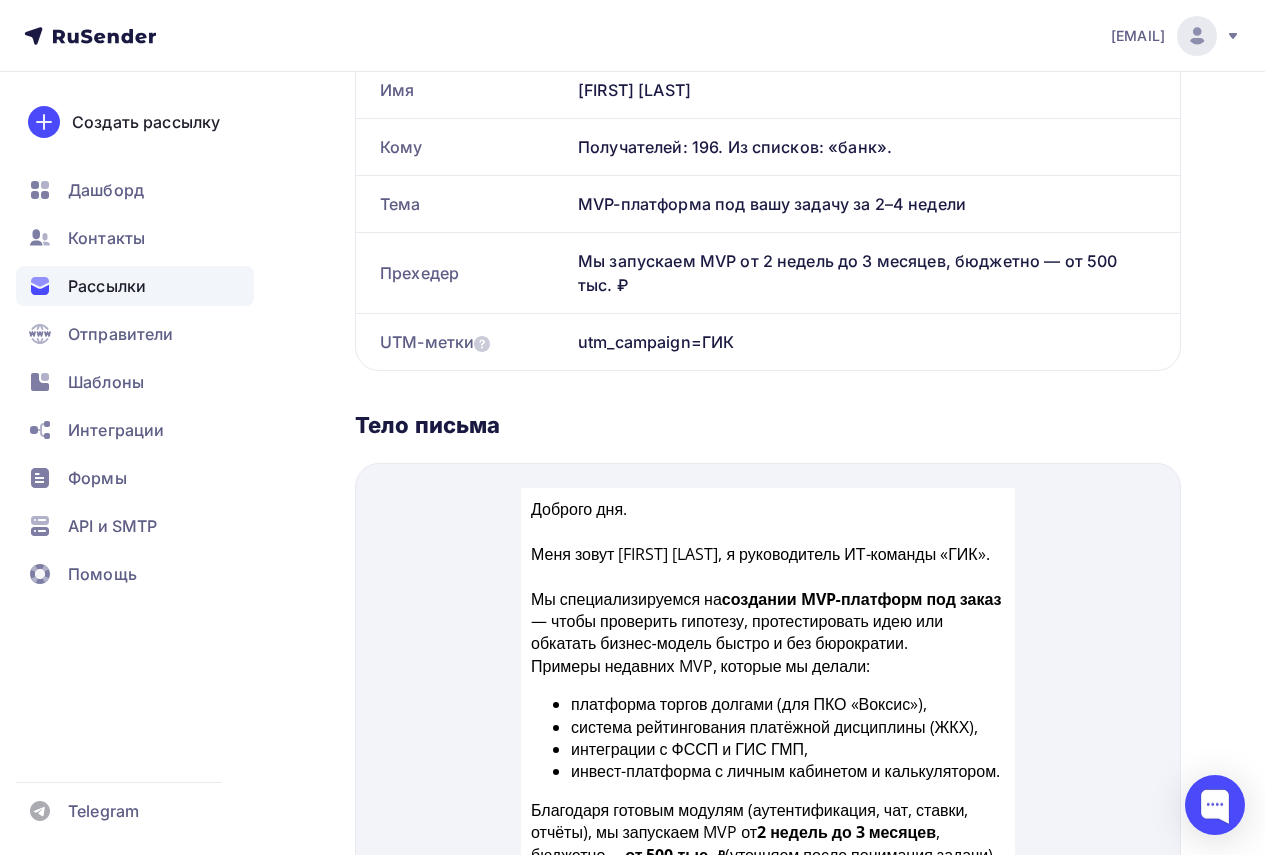 scroll, scrollTop: 854, scrollLeft: 0, axis: vertical 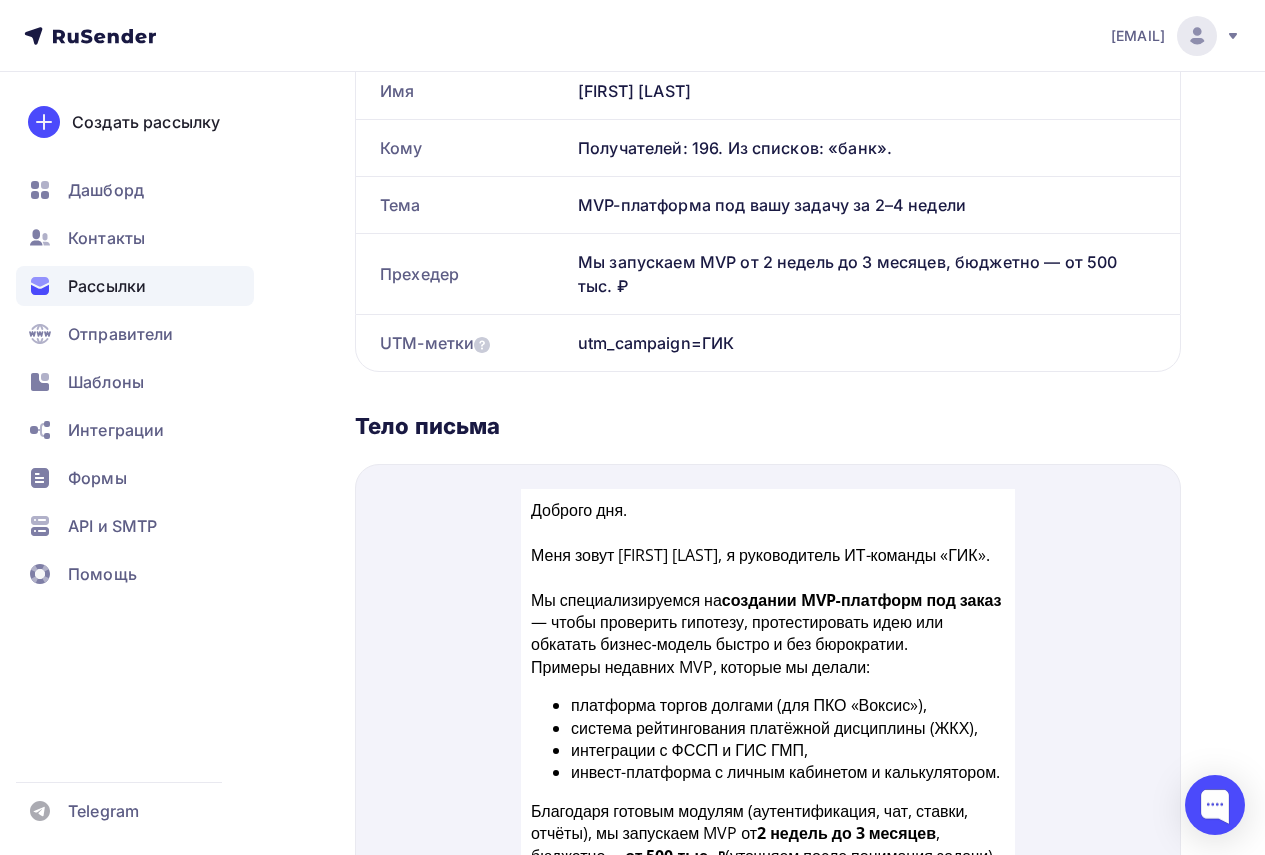 type on "Запускаем MVP от 2 недель до 6 недель, бюджетно — от 500 тыс. ₽" 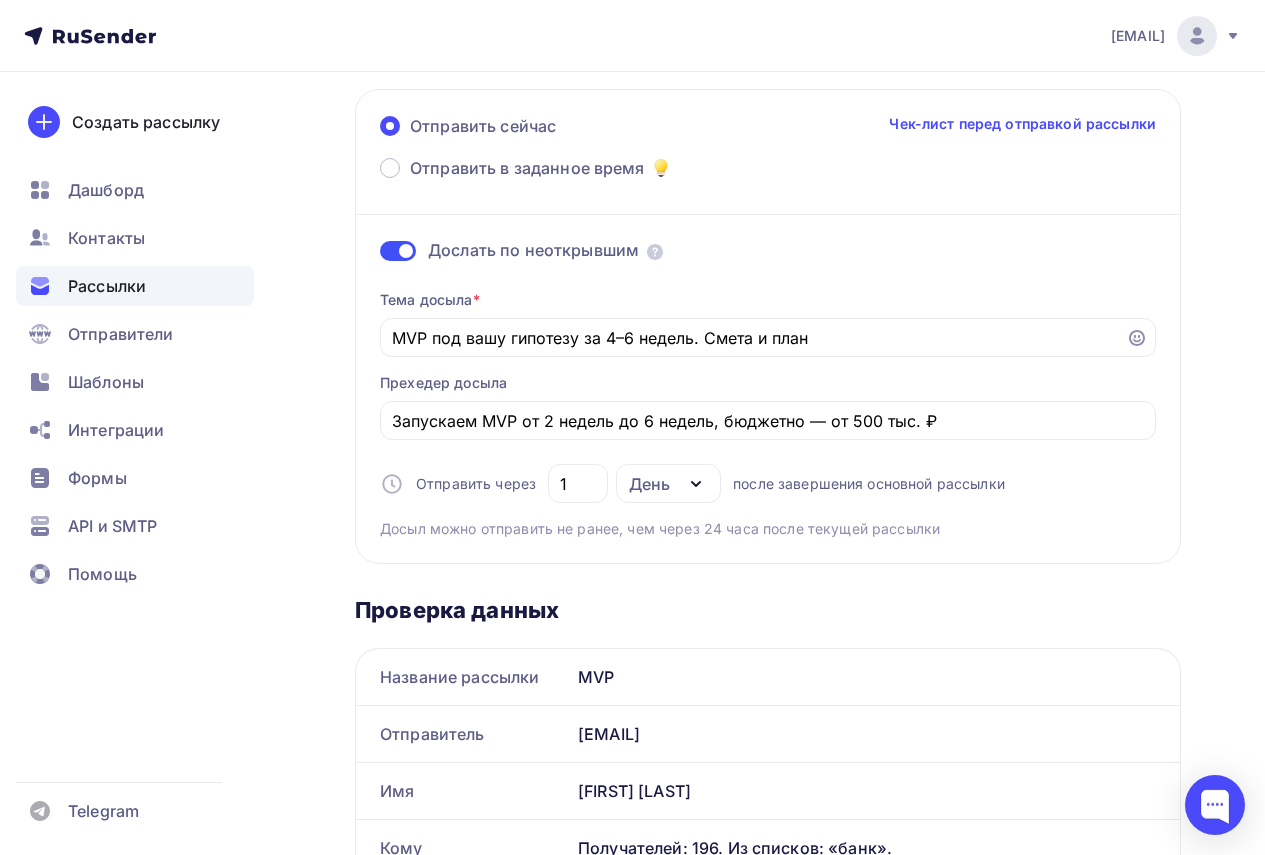 scroll, scrollTop: 0, scrollLeft: 0, axis: both 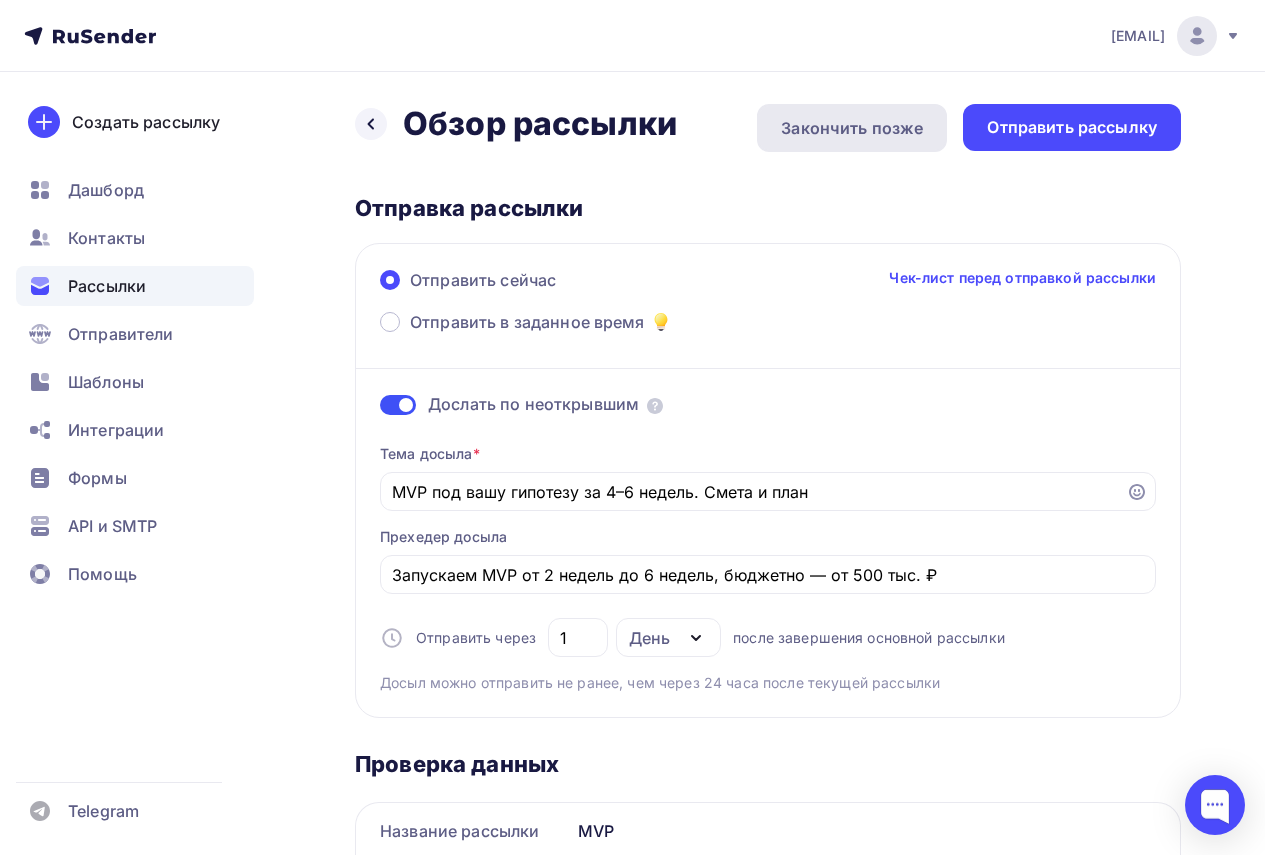 click on "Закончить позже" at bounding box center [852, 128] 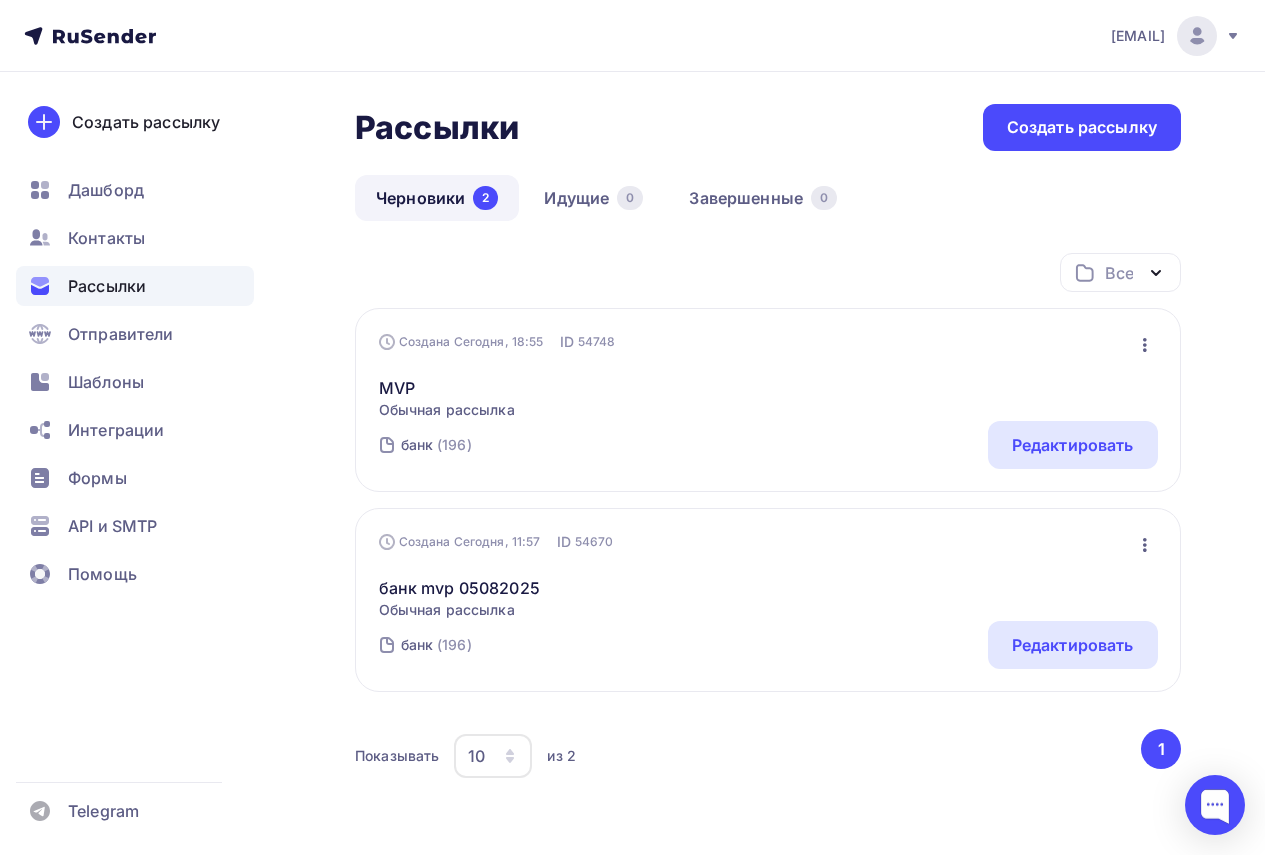 click 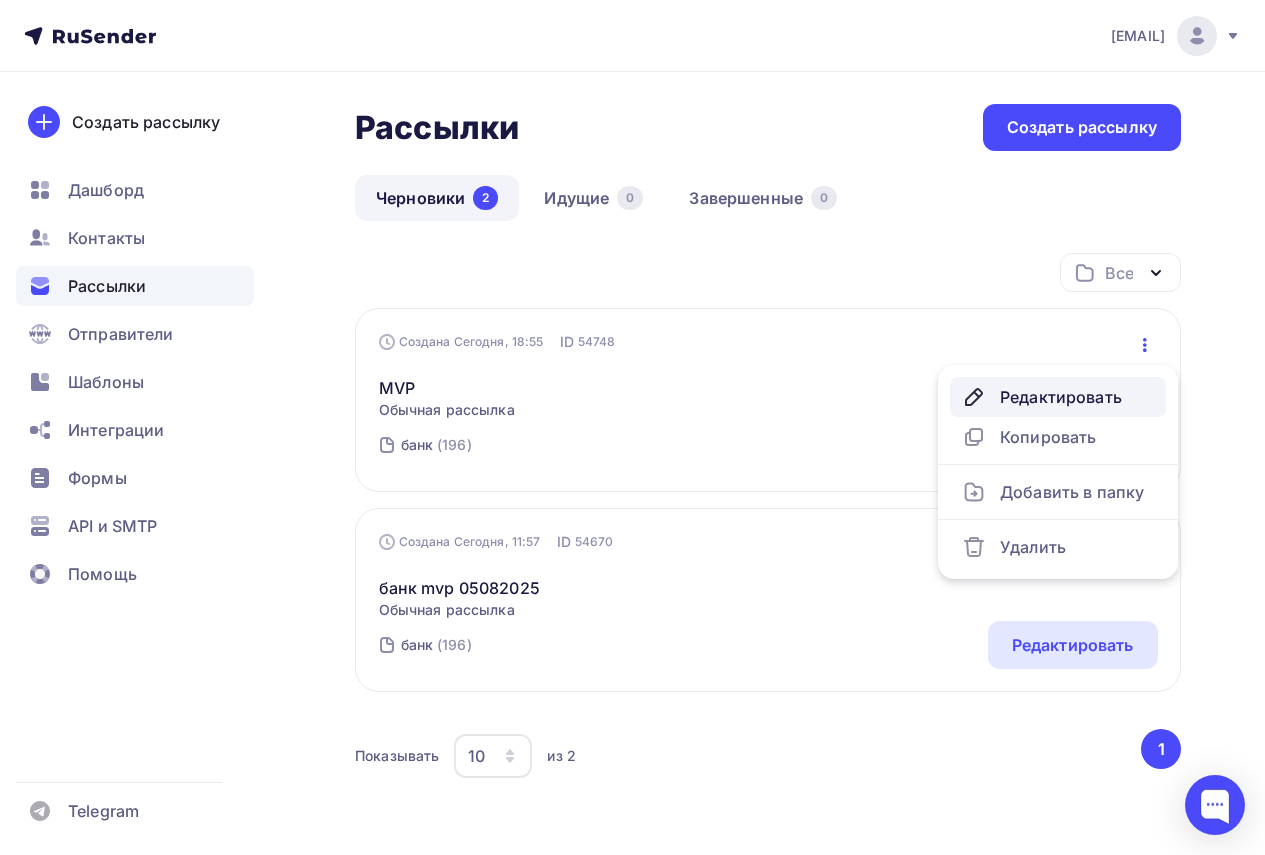 click on "Редактировать" at bounding box center (1058, 397) 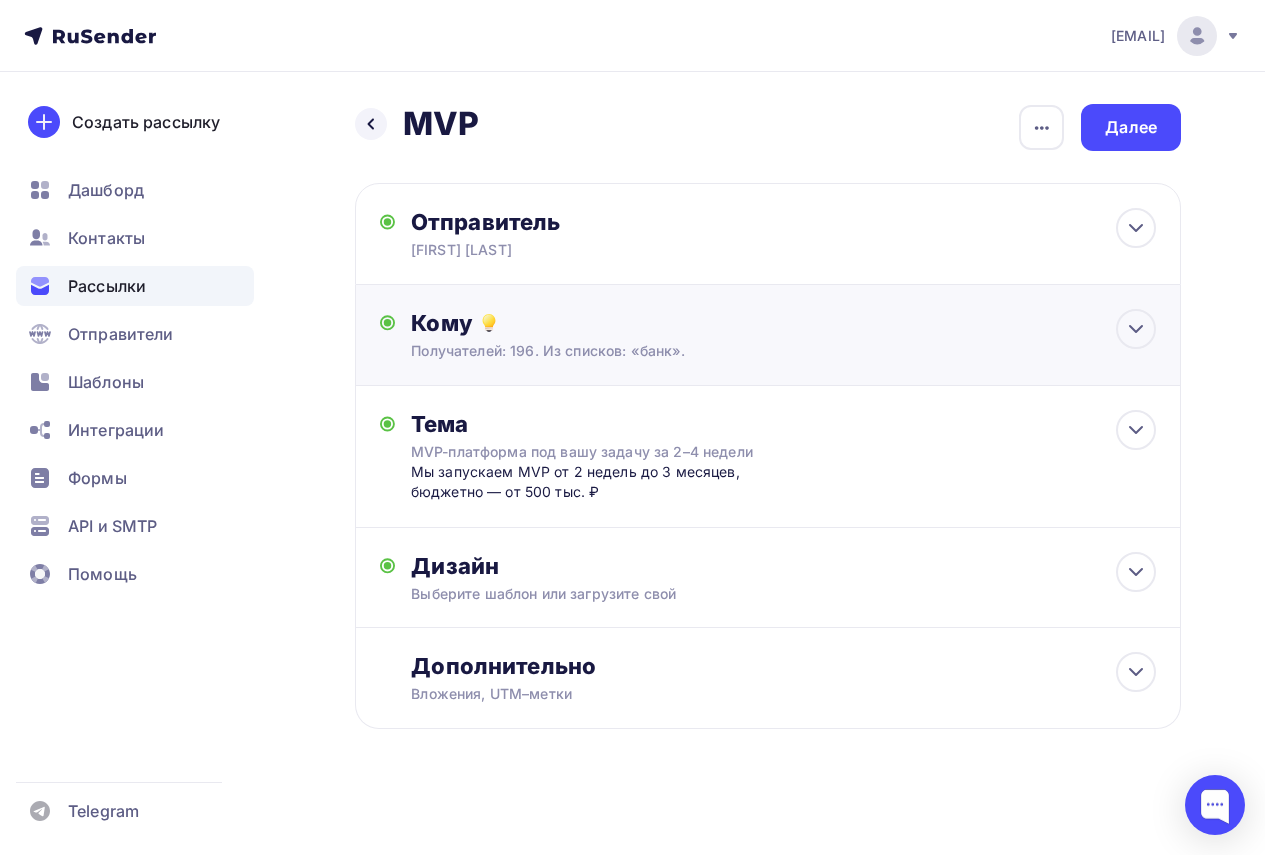 click on "Получателей: 196. Из
списков: «банк»." at bounding box center (746, 351) 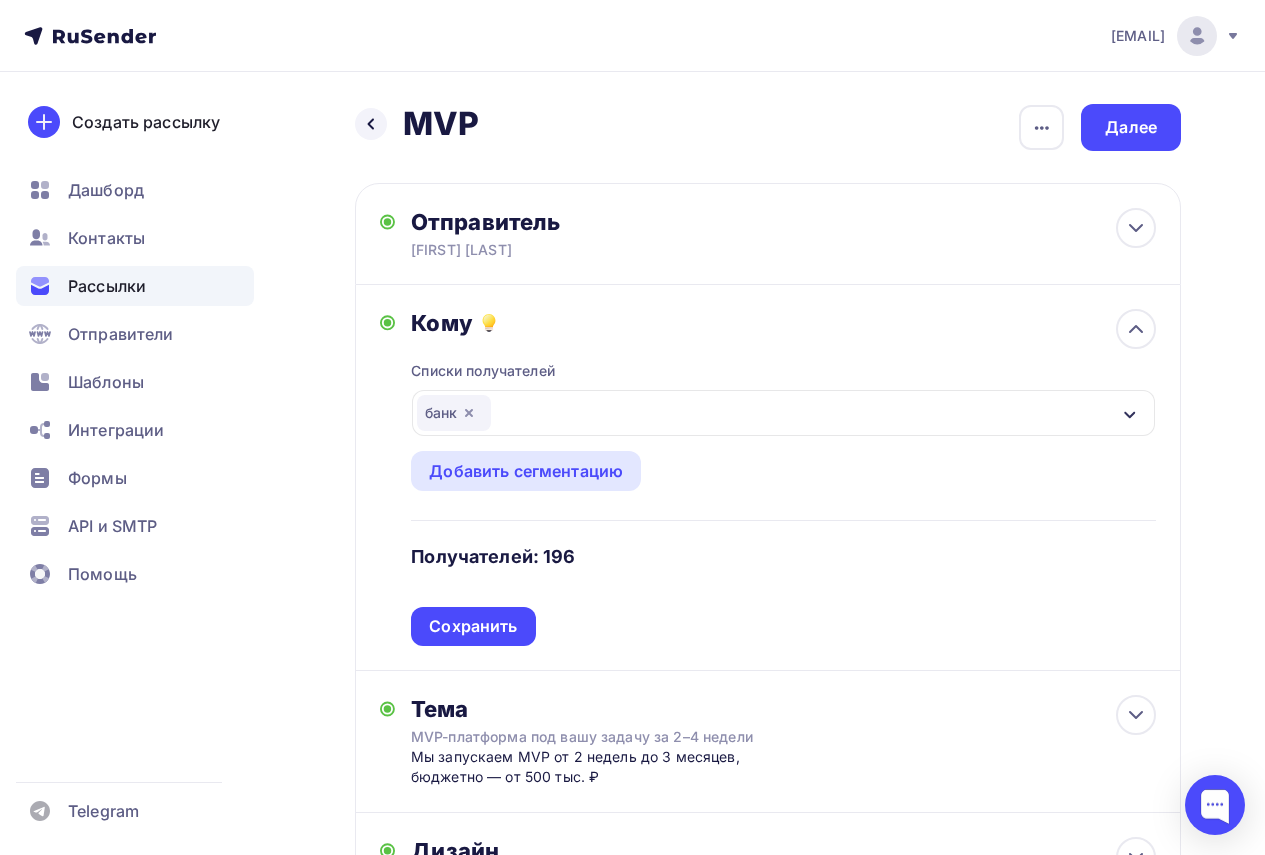 click 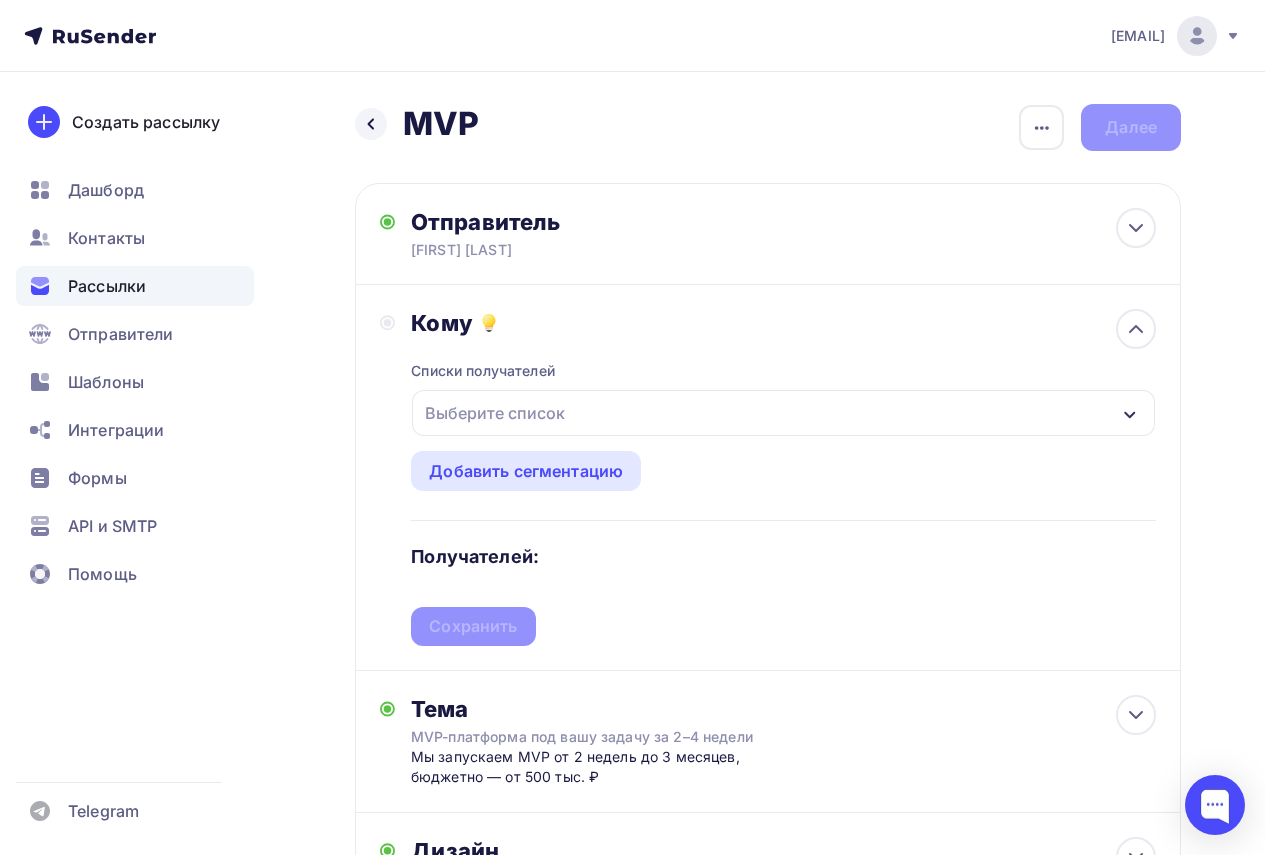 click on "Выберите список" at bounding box center (495, 413) 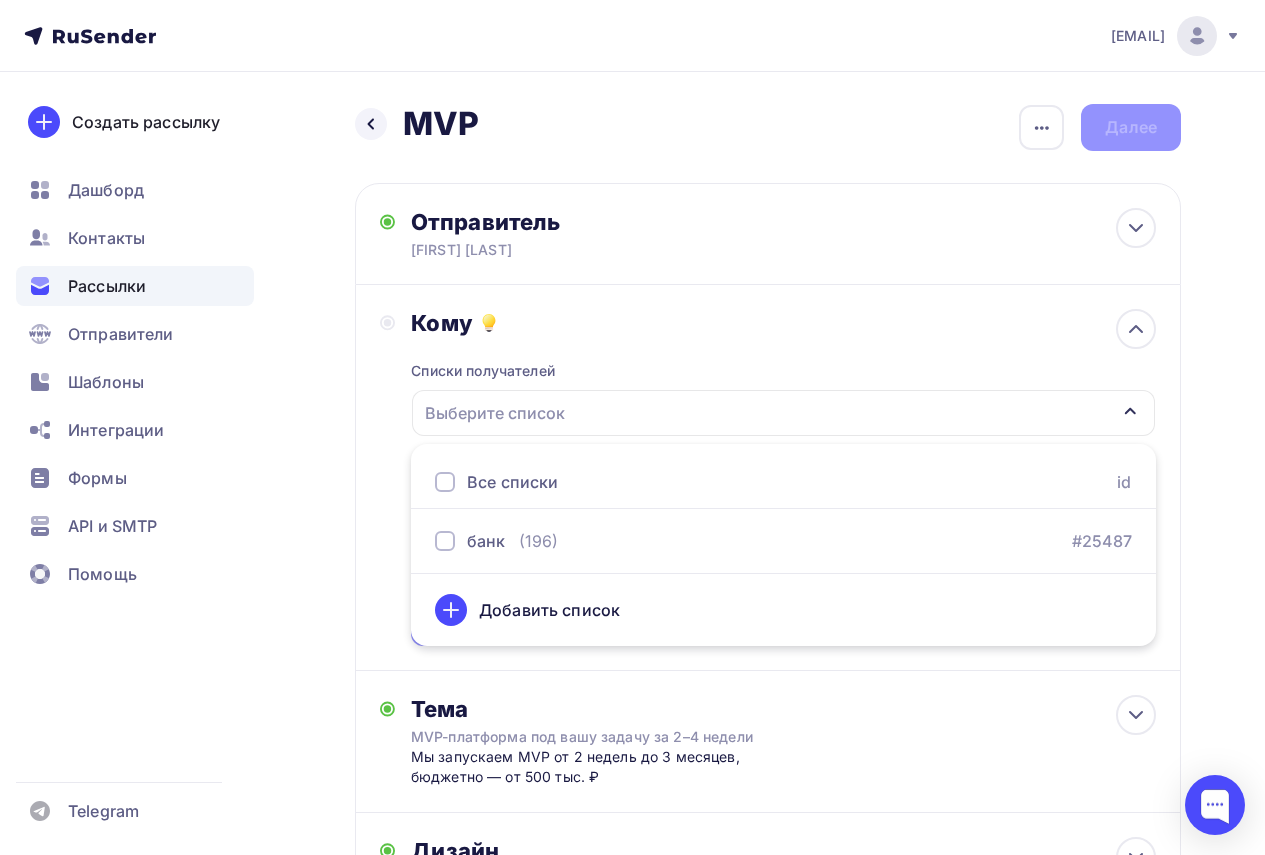 click on "Добавить список" at bounding box center [549, 610] 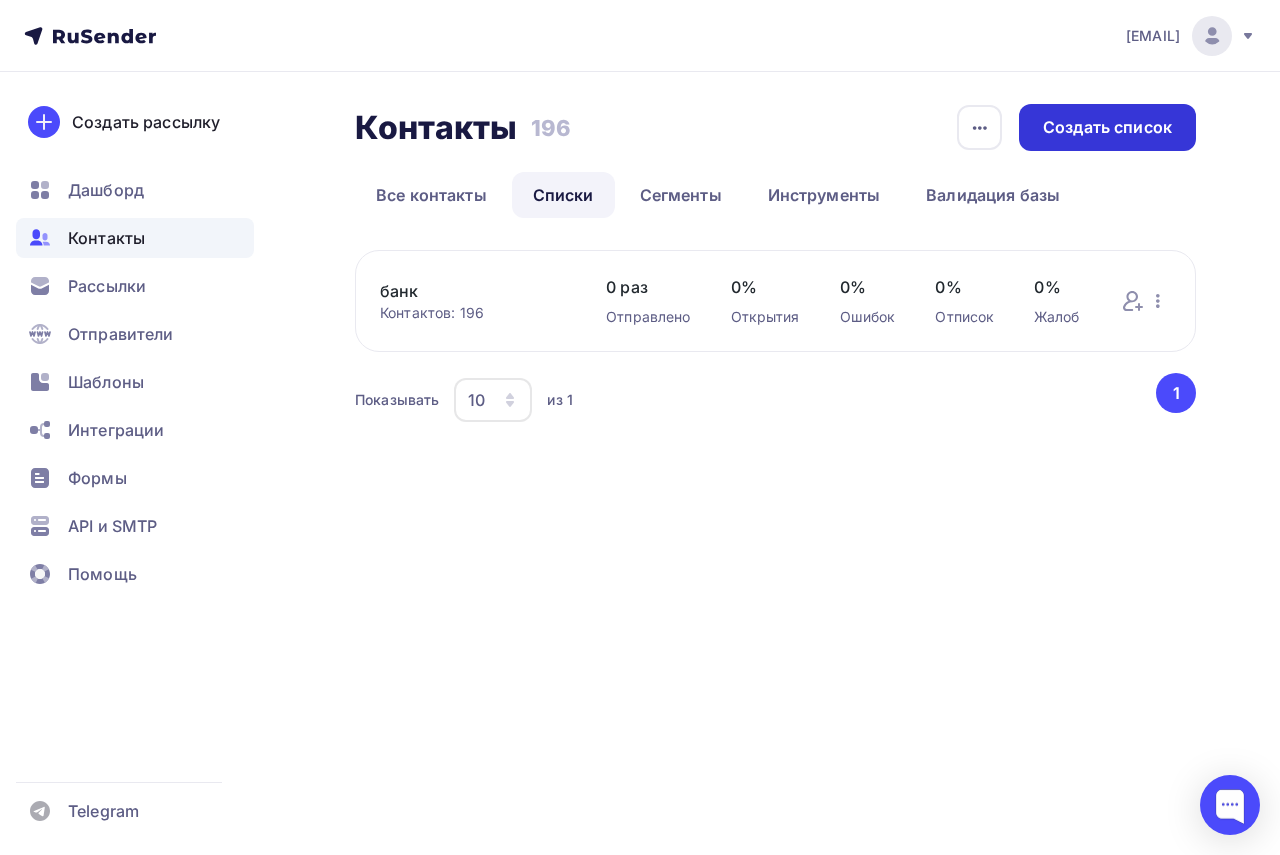 click on "Создать список" at bounding box center (1107, 127) 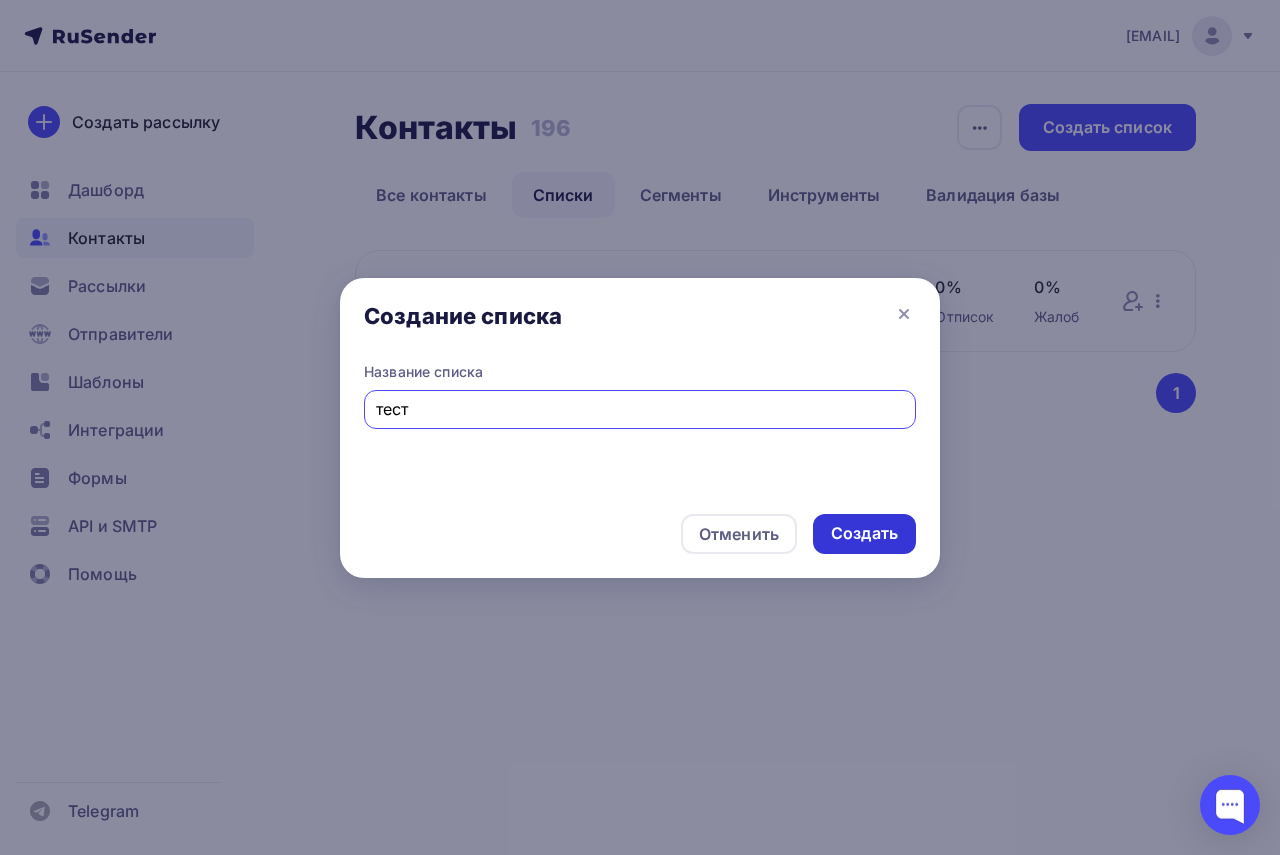 type on "тест" 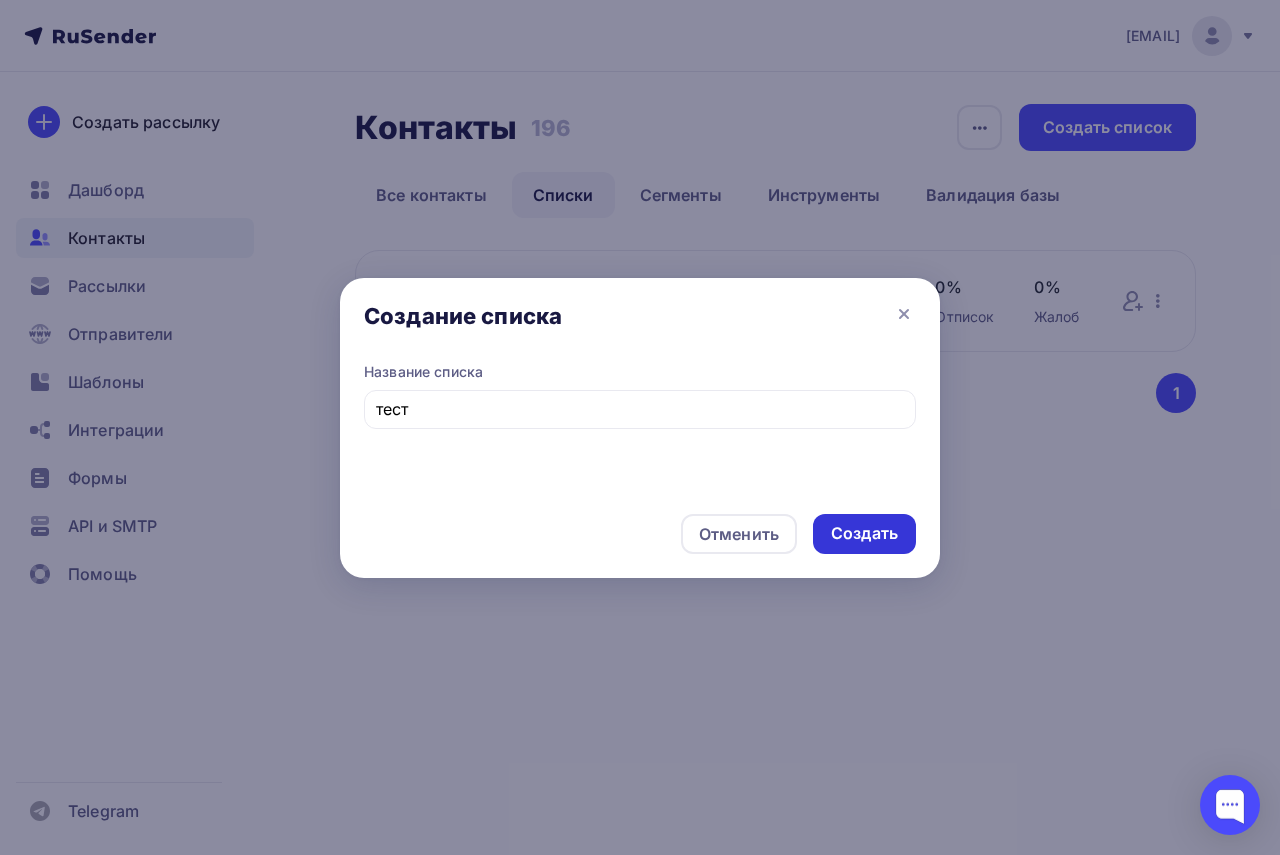 click on "Создать" at bounding box center (864, 534) 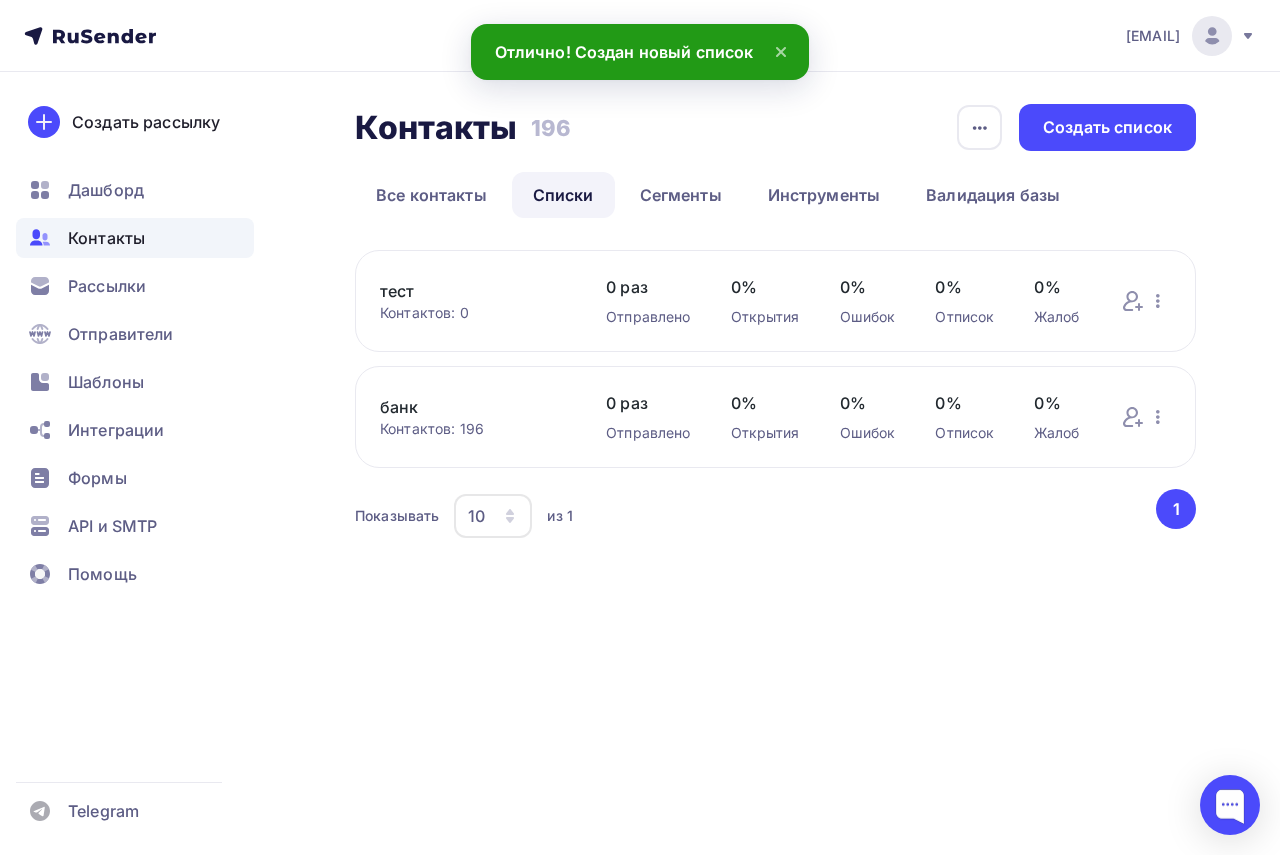 click on "тест" at bounding box center [473, 291] 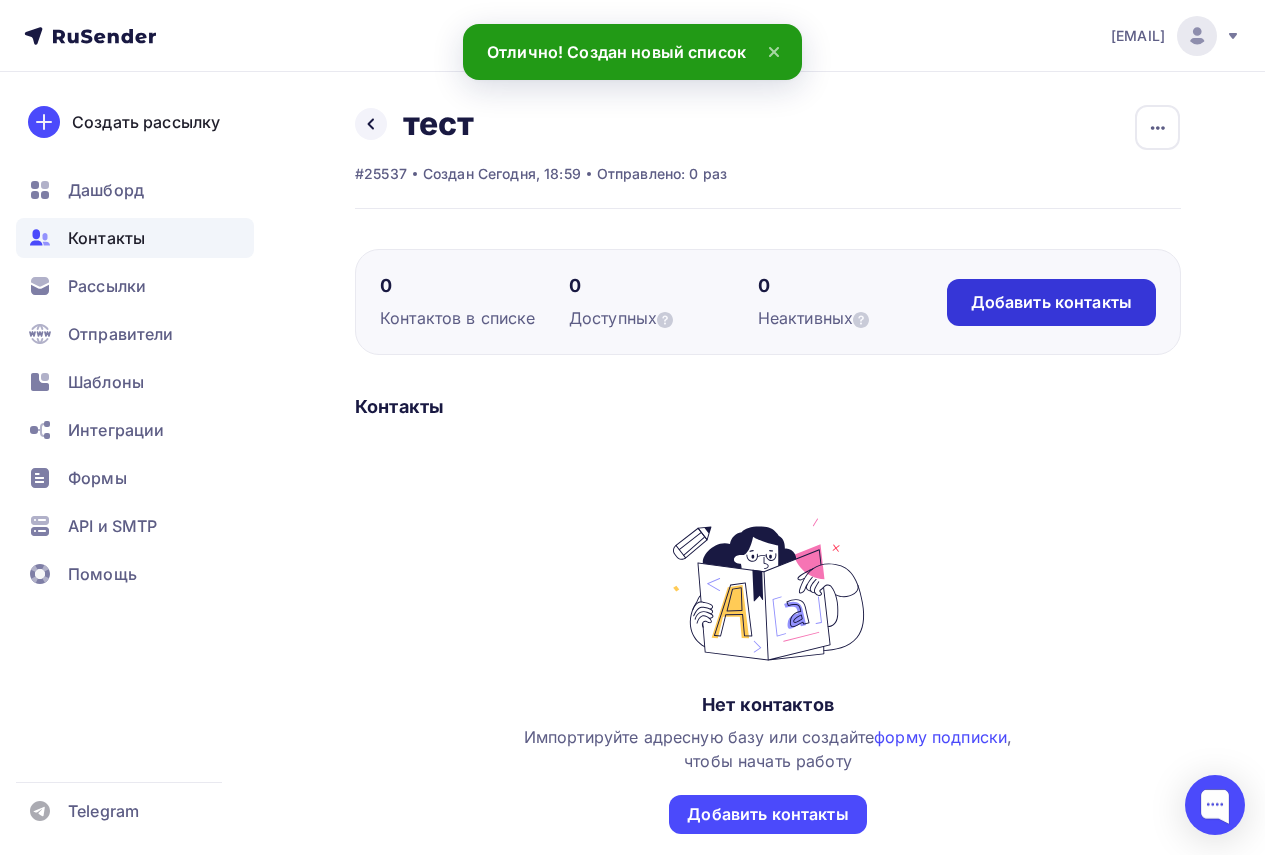 click on "Добавить контакты" at bounding box center [1051, 302] 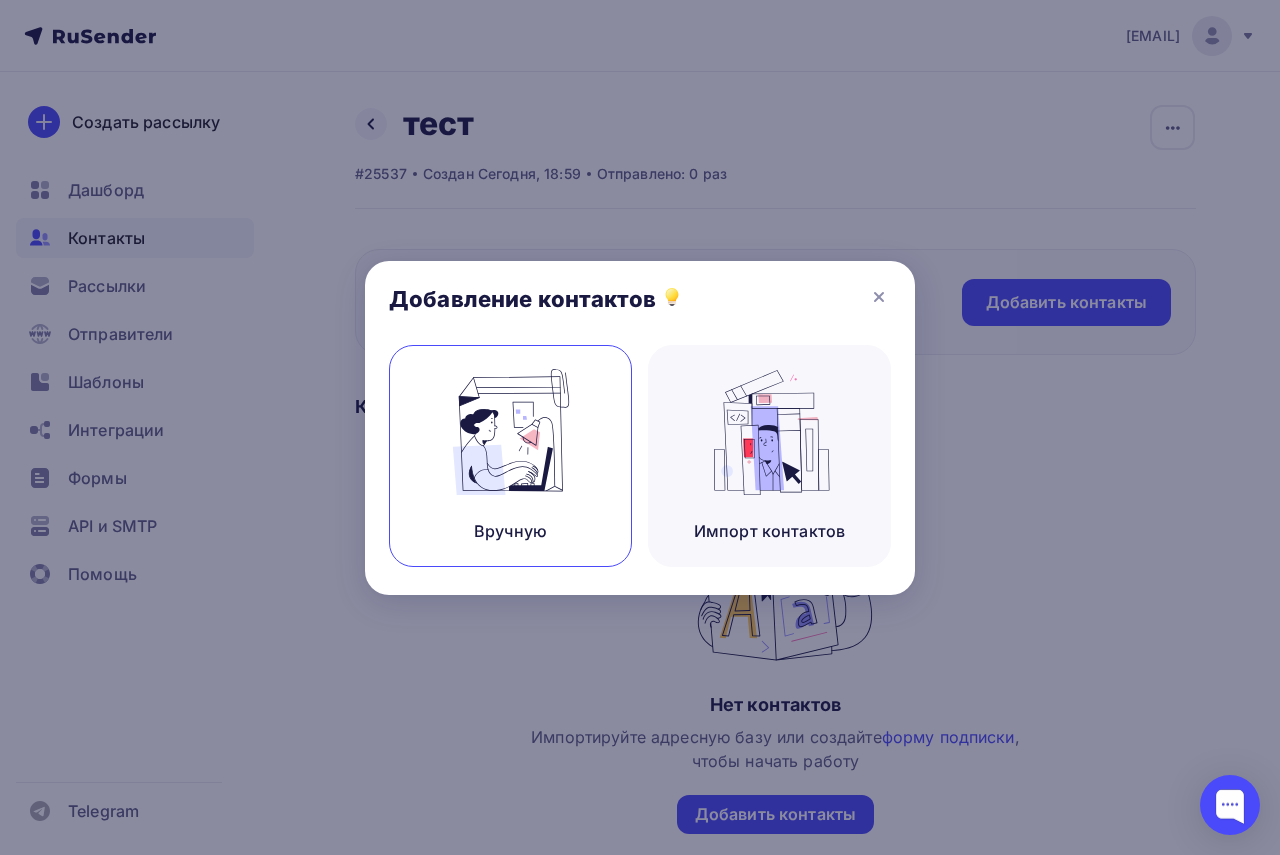 click at bounding box center [511, 432] 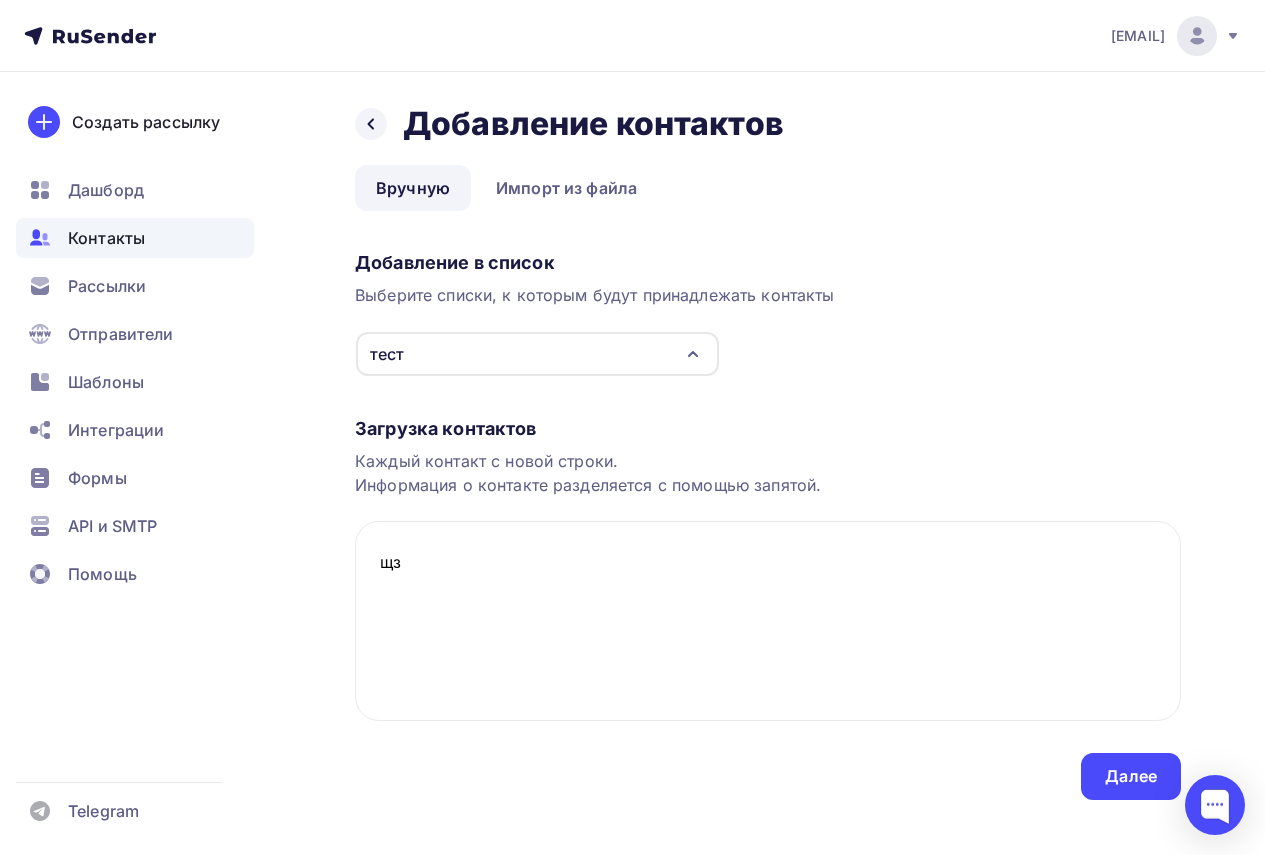 type on "щ" 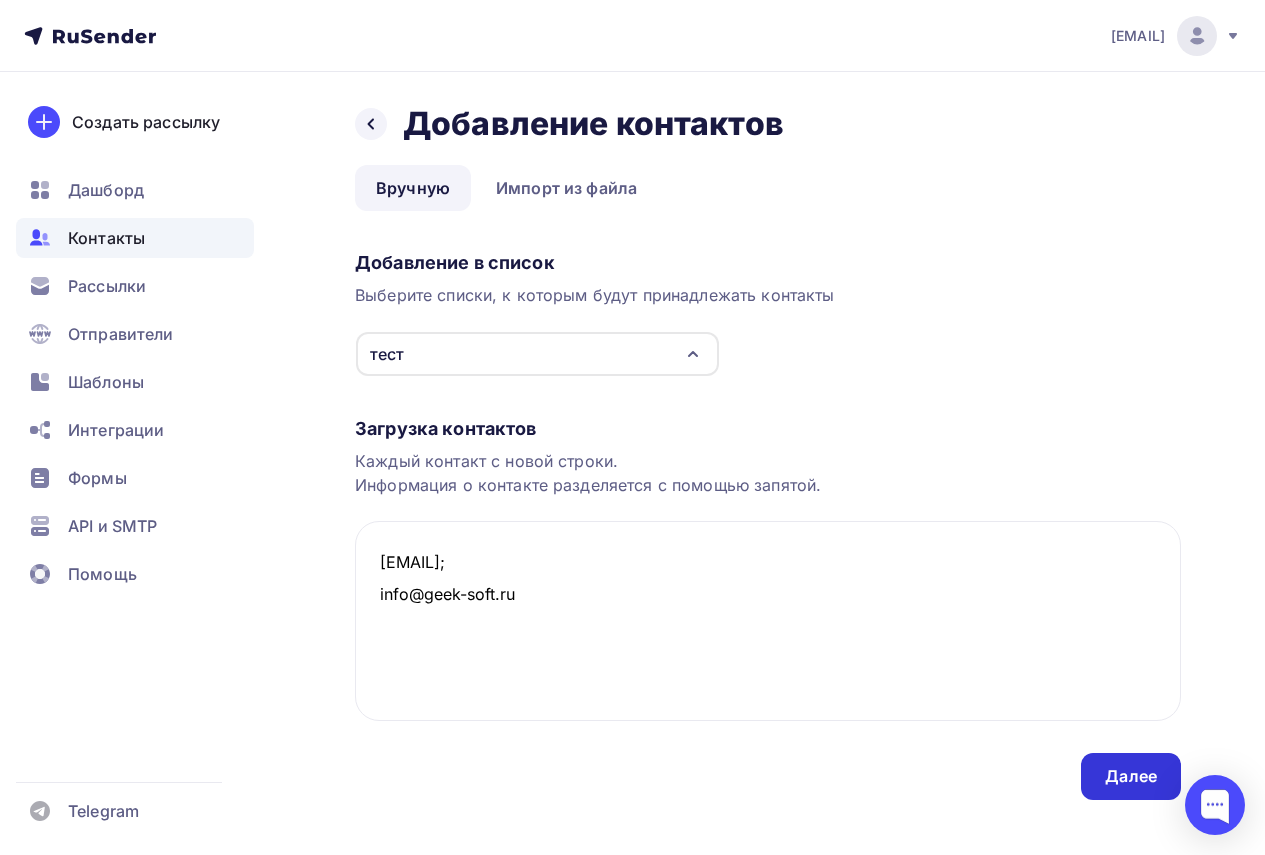 type on "[EMAIL];
info@geek-soft.ru" 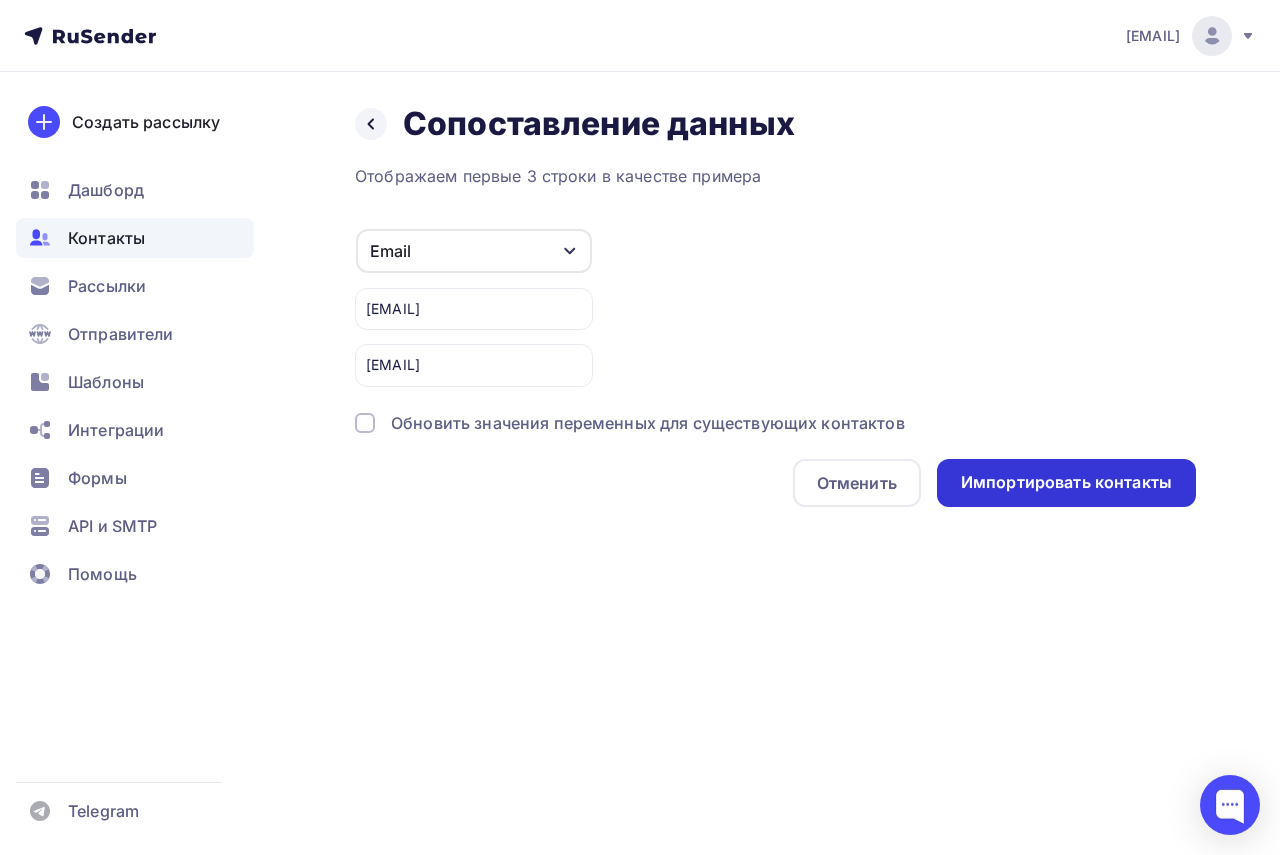 click on "Импортировать контакты" at bounding box center (1066, 482) 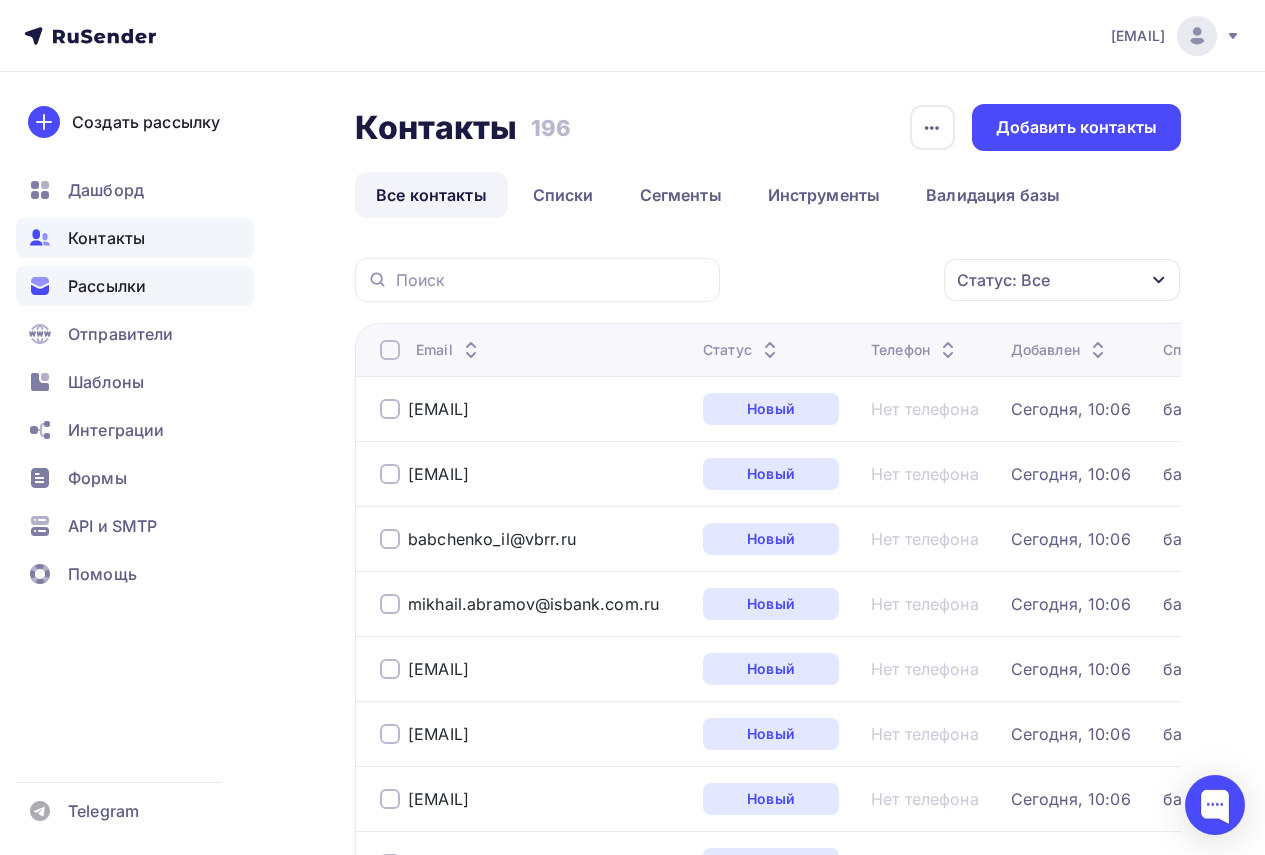 click on "Рассылки" at bounding box center [107, 286] 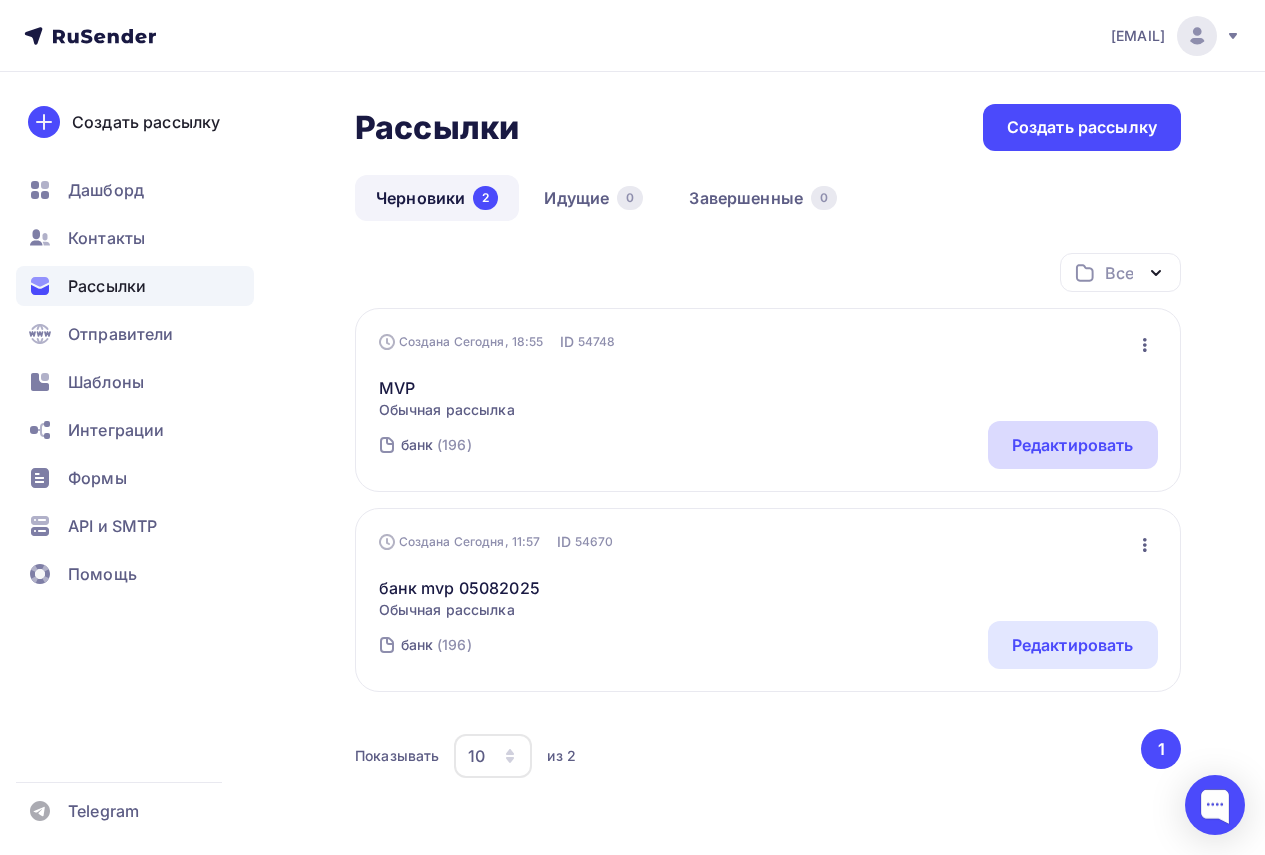 click on "Редактировать" at bounding box center (1073, 445) 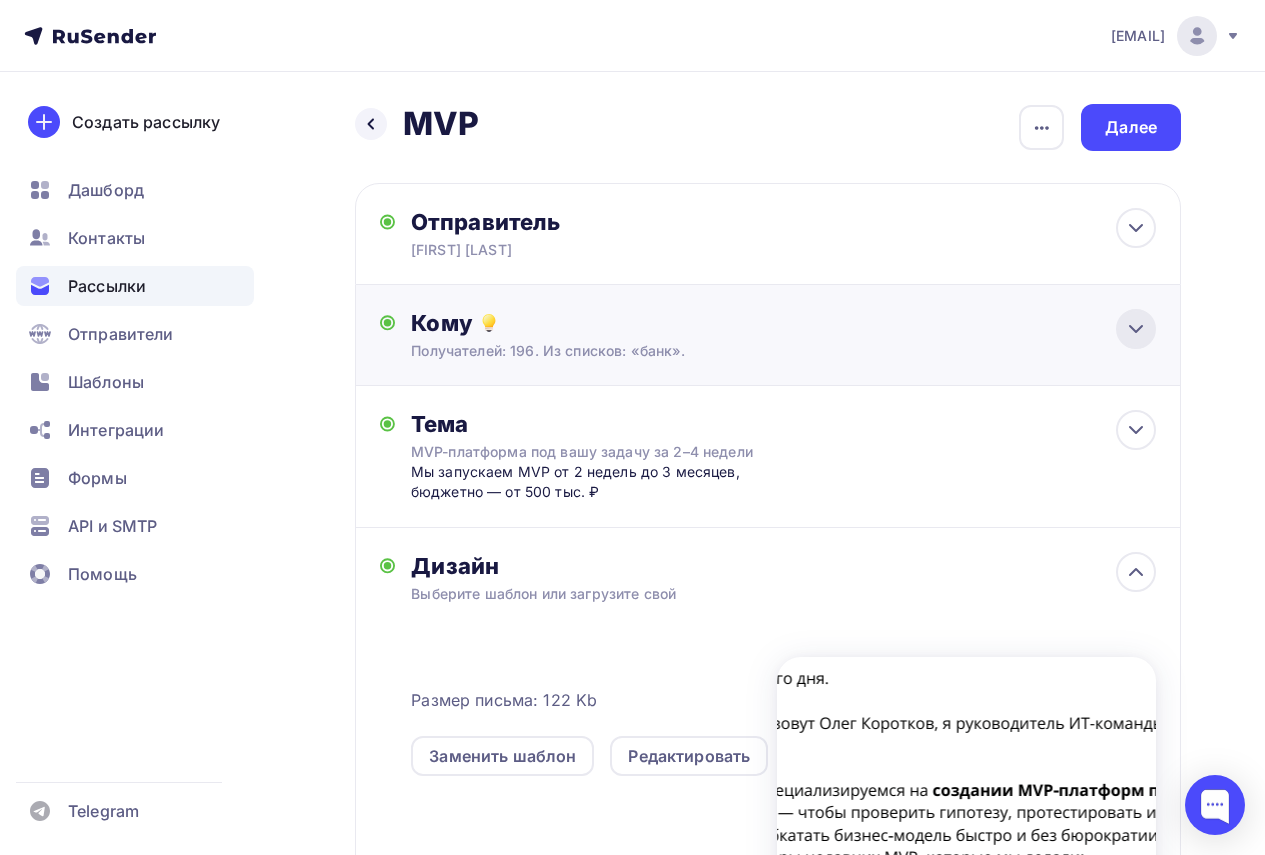 click 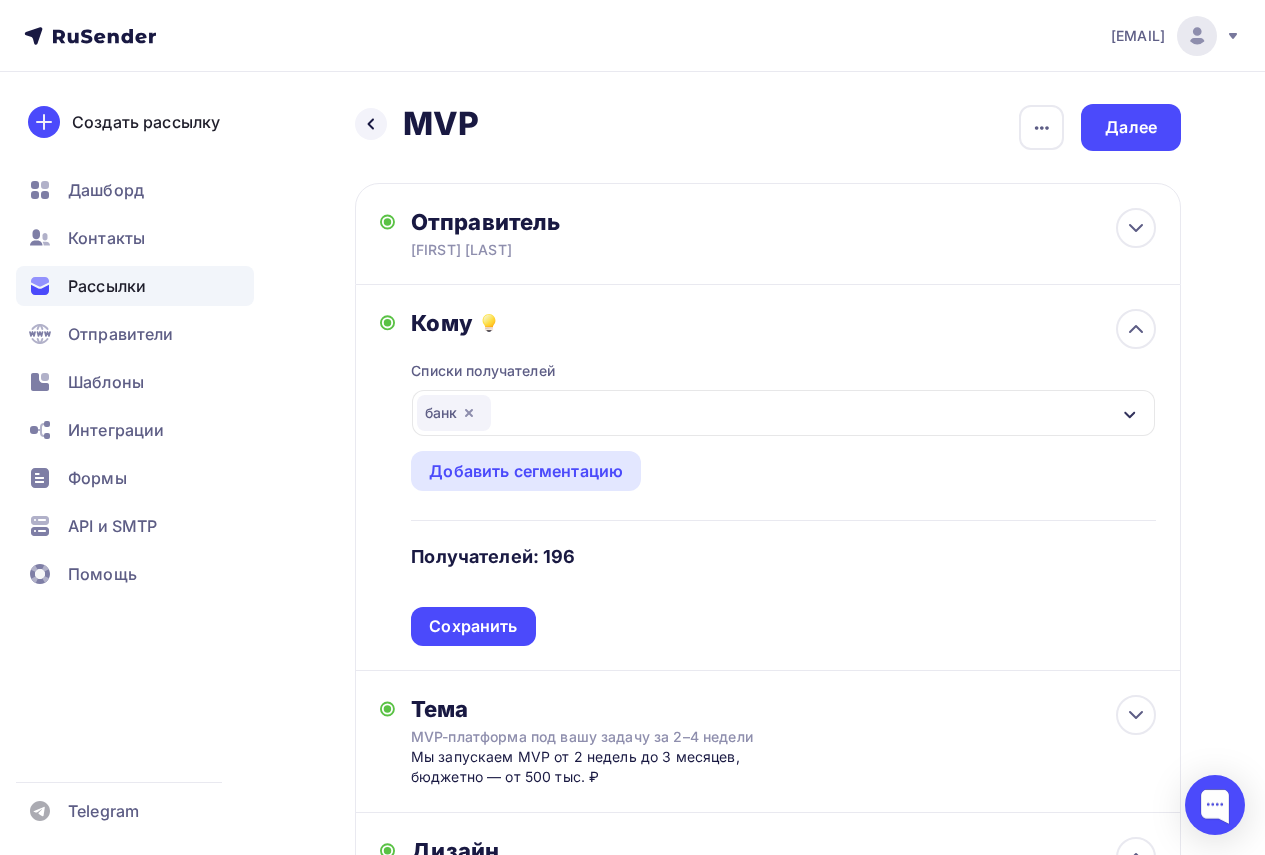 click 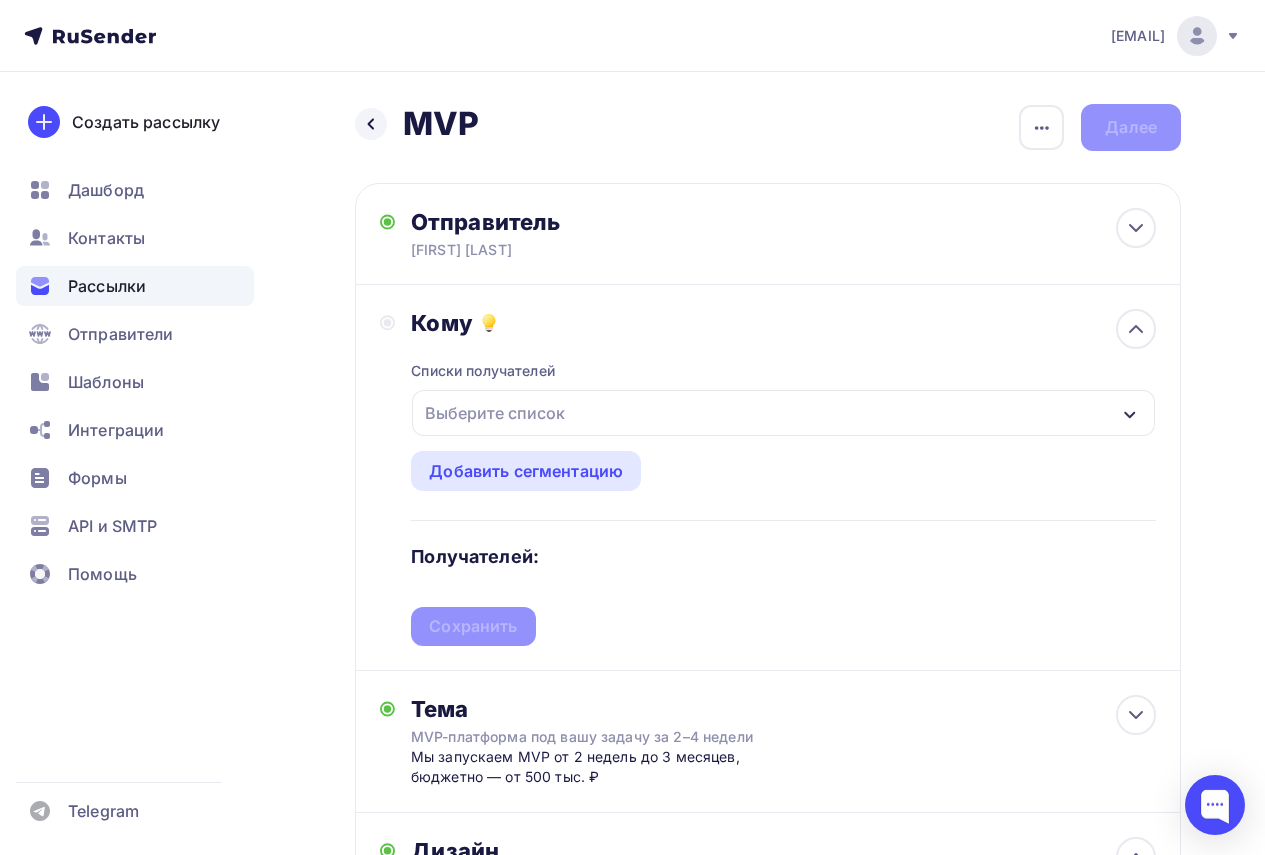 click on "Выберите список" at bounding box center (495, 413) 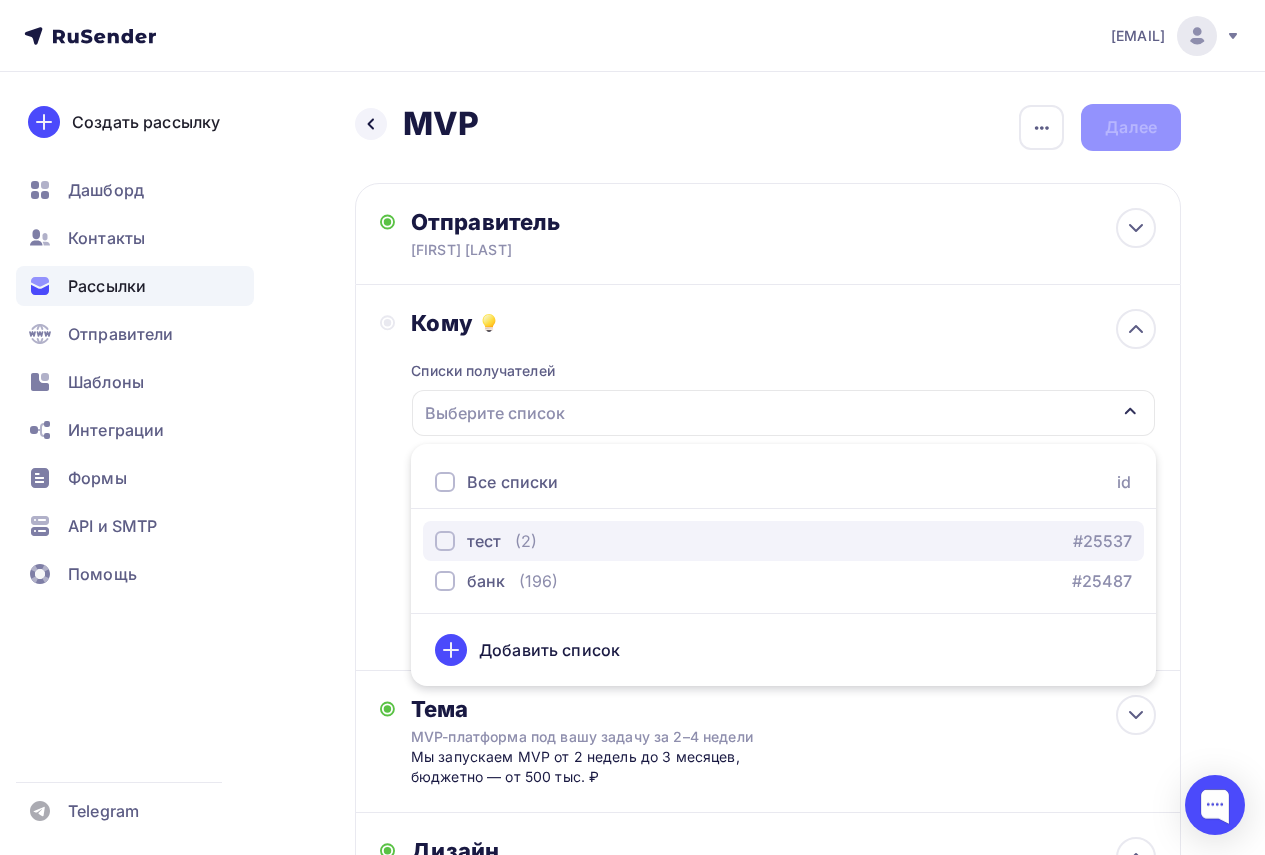 click at bounding box center [445, 541] 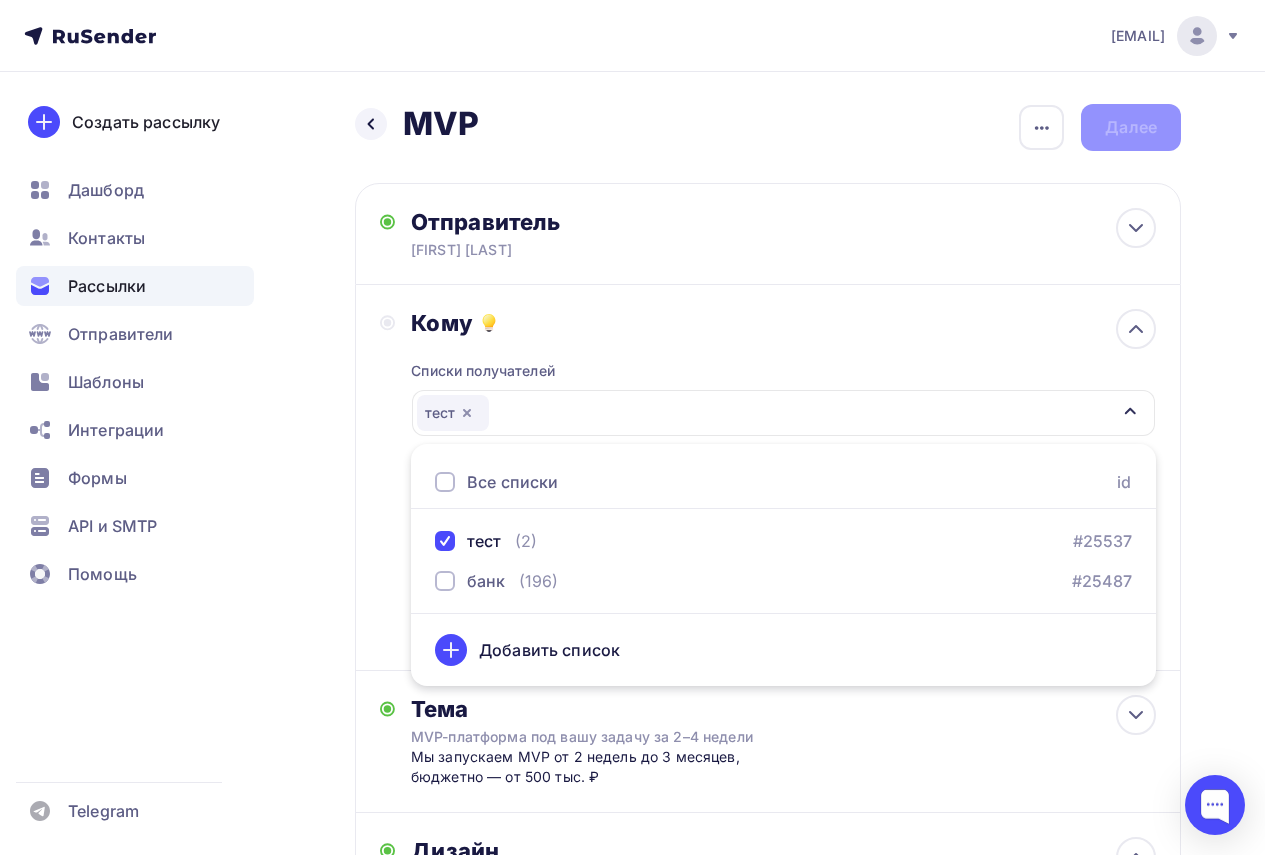 click on "Назад
MVP
MVP
Закончить позже
Переименовать рассылку
Удалить
Далее
Отправитель
[FIRST] [LAST]
Email  *
[EMAIL]
[EMAIL]               Добавить отправителя
Рекомендуем  добавить почту на домене , чтобы рассылка не попала в «Спам»
Имя                 Сохранить
Предпросмотр может отличаться  в зависимости от почтового клиента
12:45" at bounding box center (632, 778) 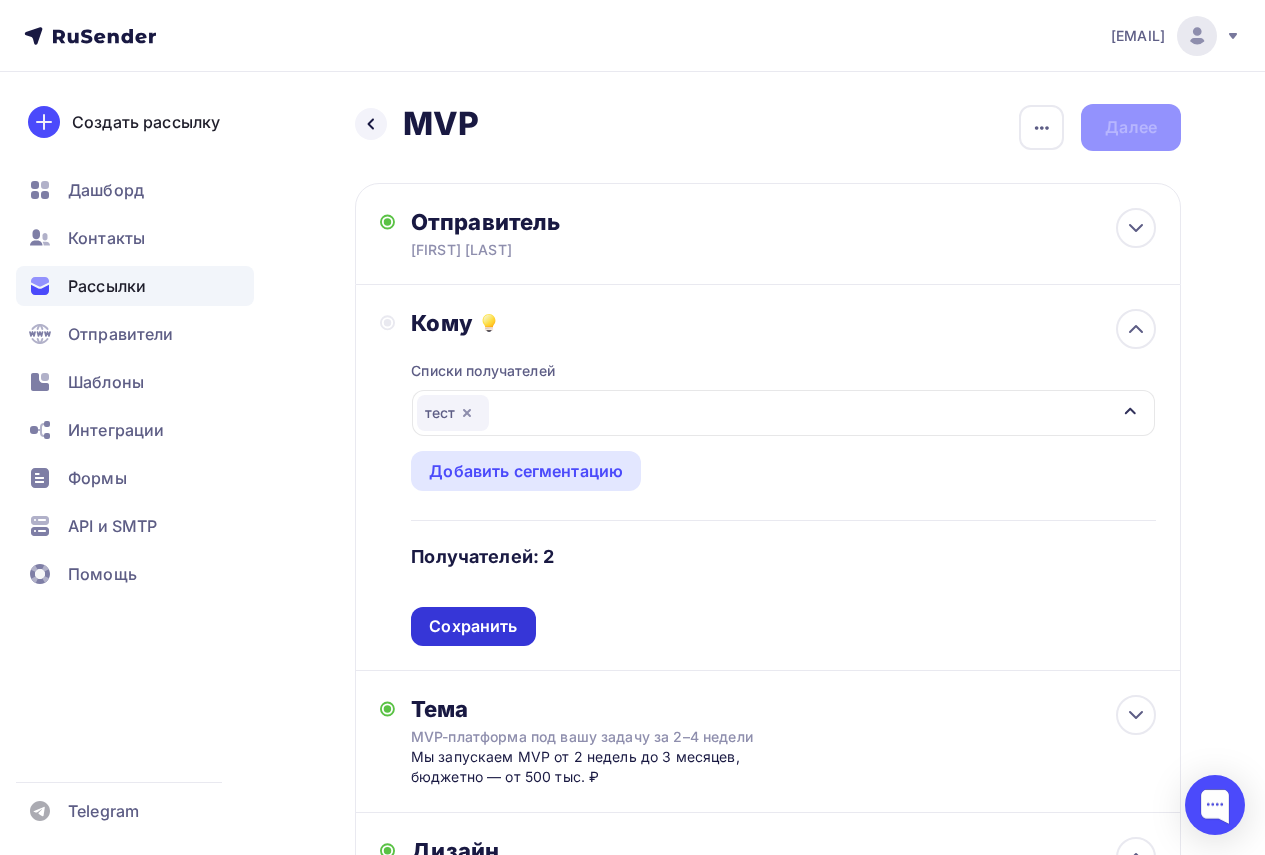 click on "Сохранить" at bounding box center [473, 626] 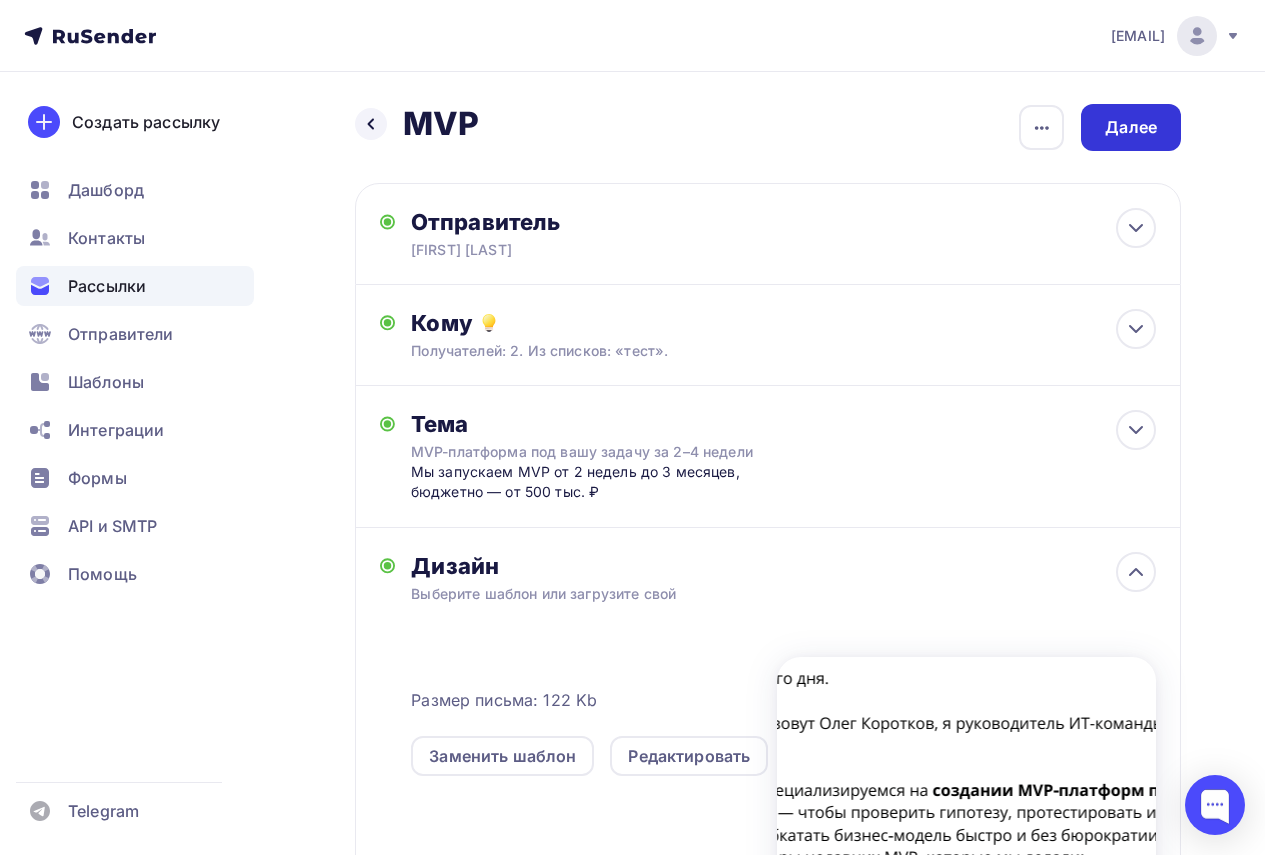 click on "Далее" at bounding box center [1131, 127] 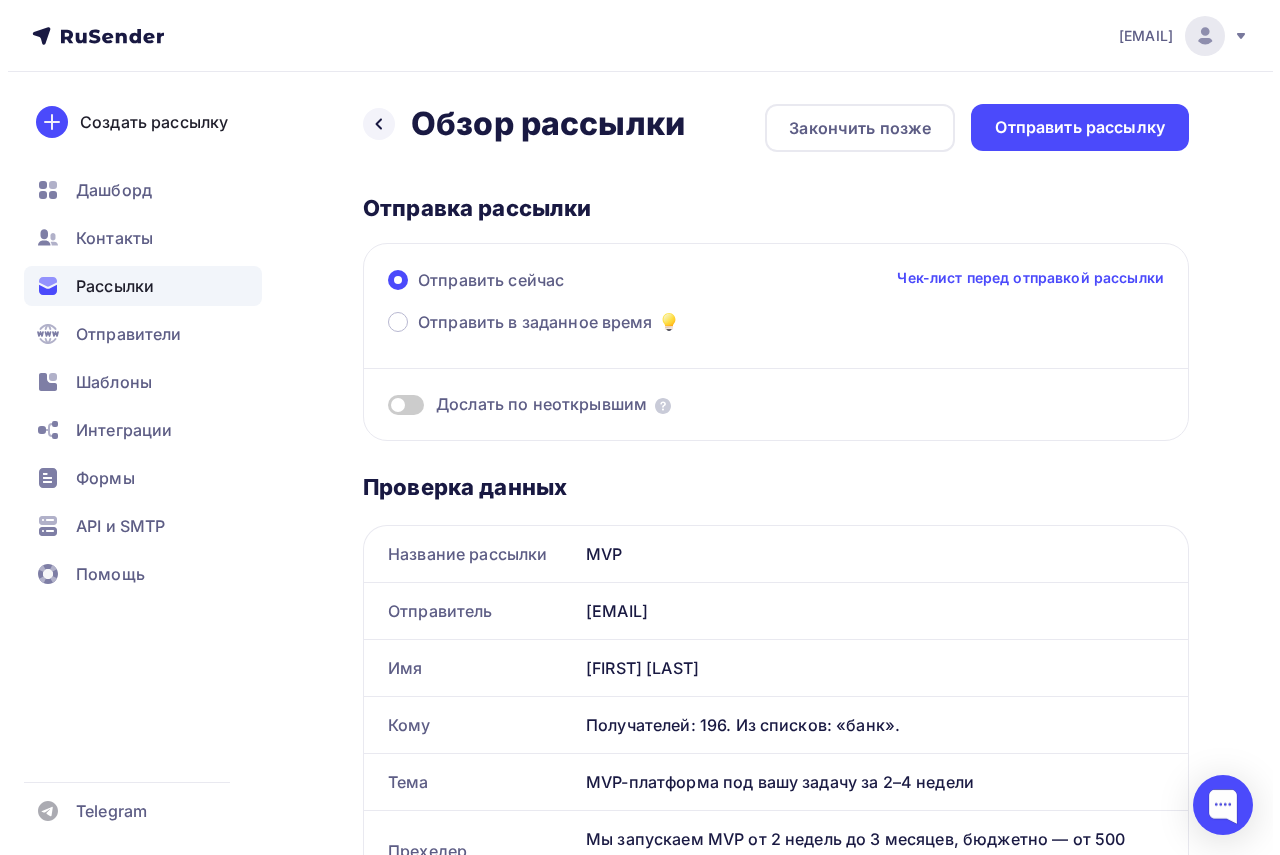 scroll, scrollTop: 0, scrollLeft: 0, axis: both 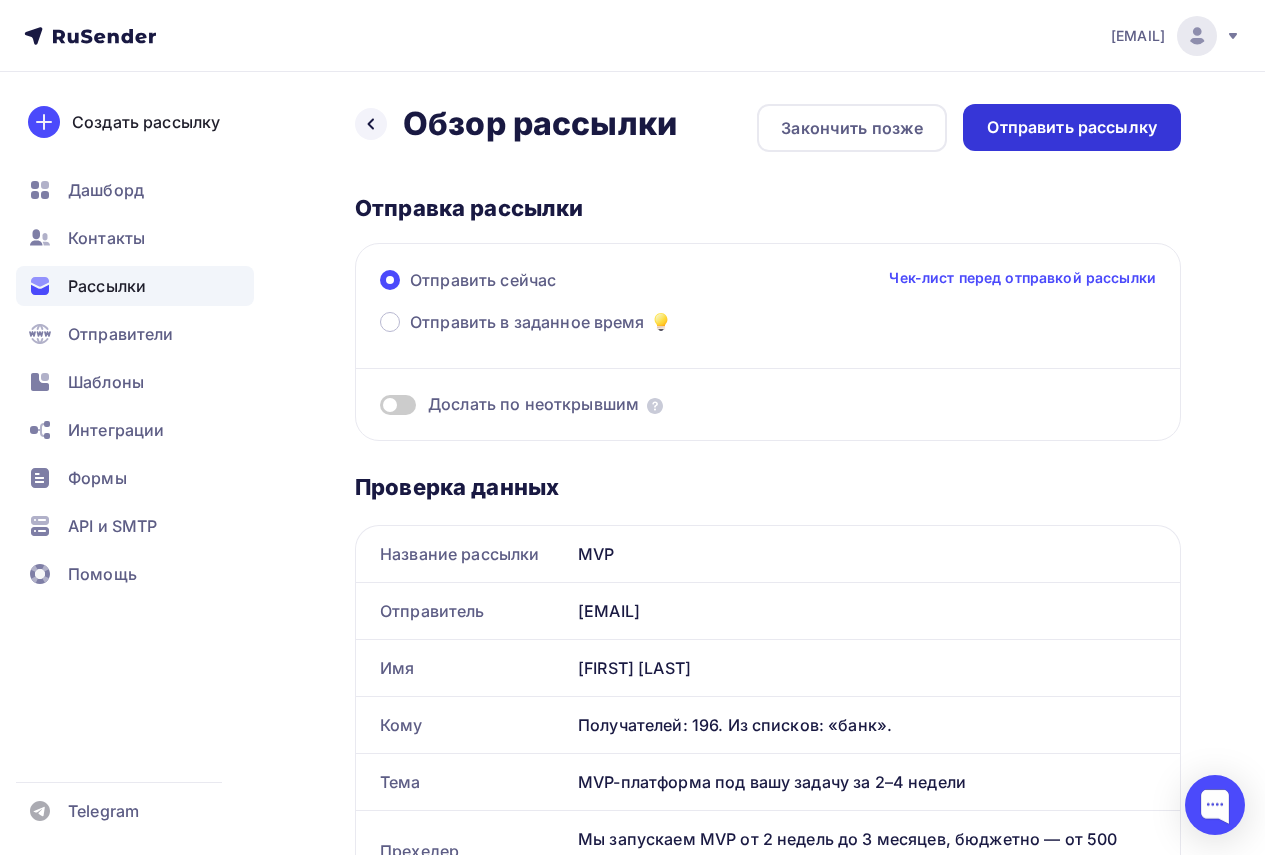 click on "Отправить рассылку" at bounding box center (1072, 127) 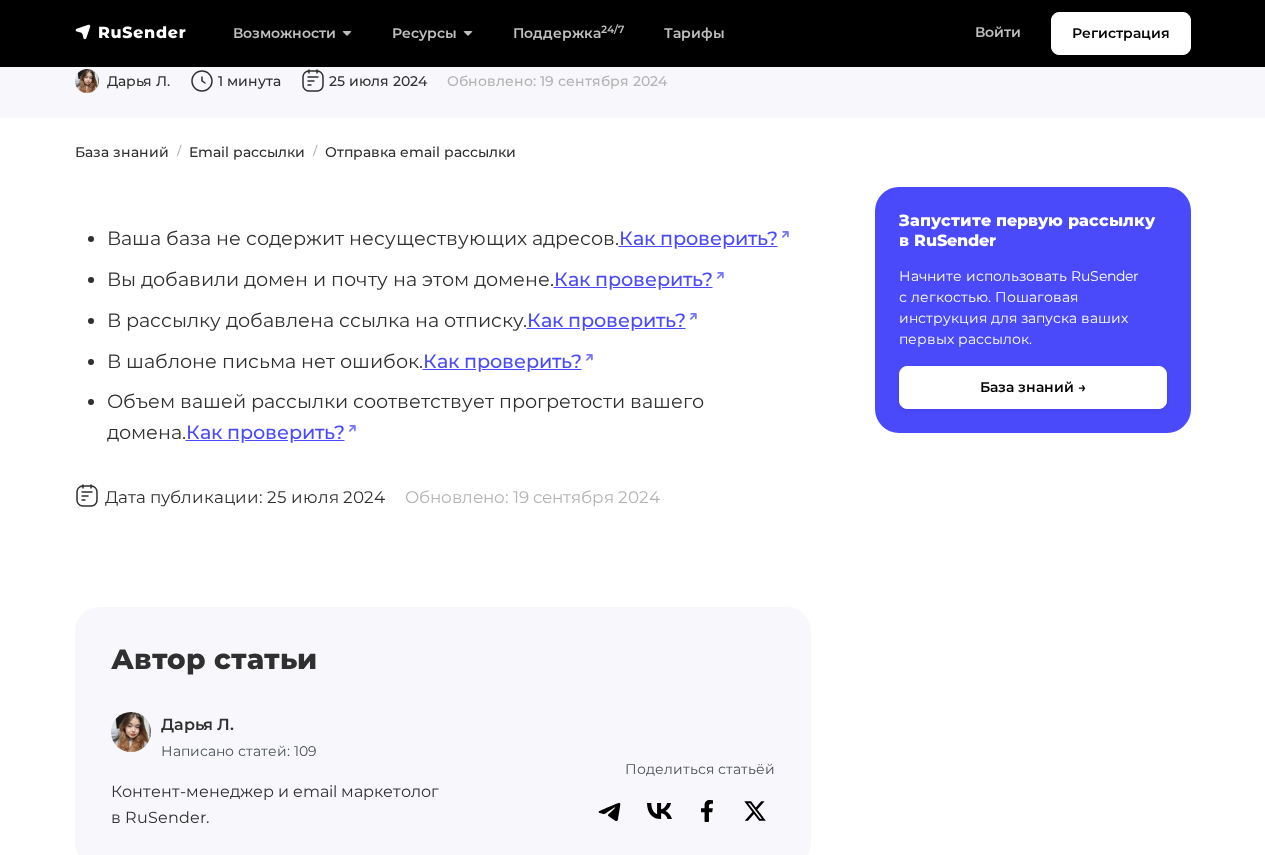 scroll, scrollTop: 100, scrollLeft: 0, axis: vertical 